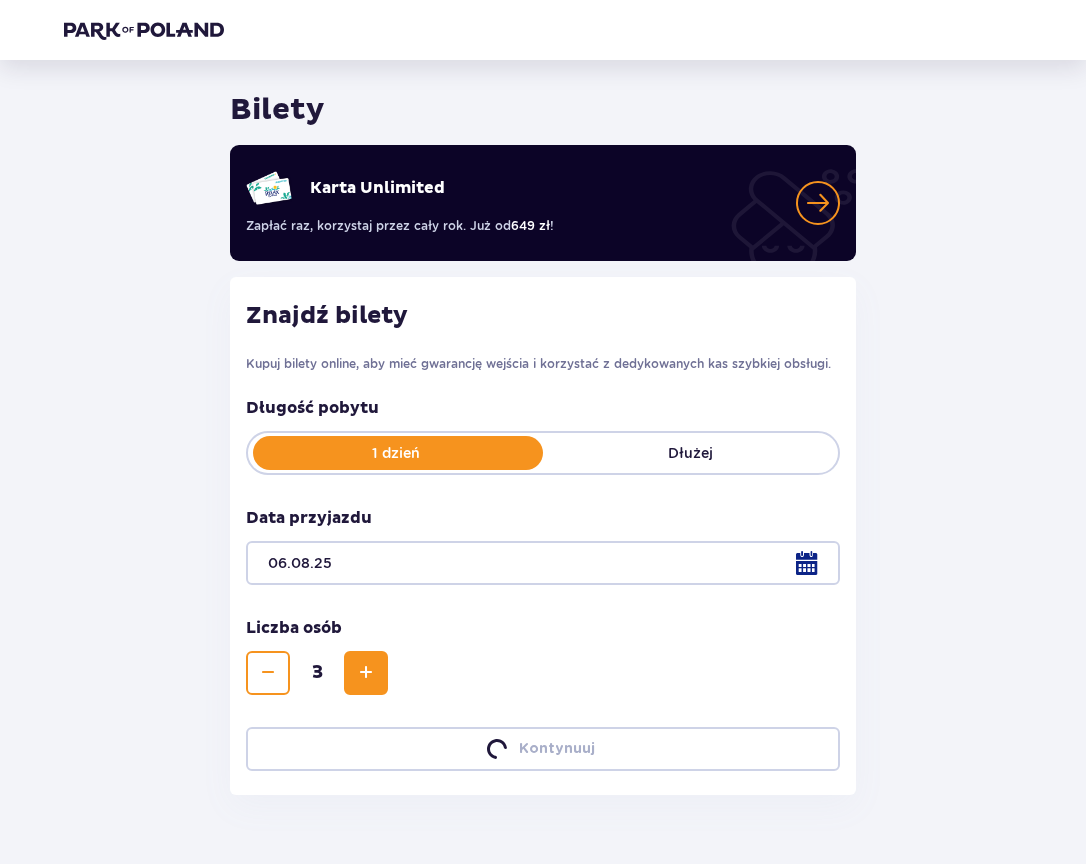 scroll, scrollTop: 0, scrollLeft: 0, axis: both 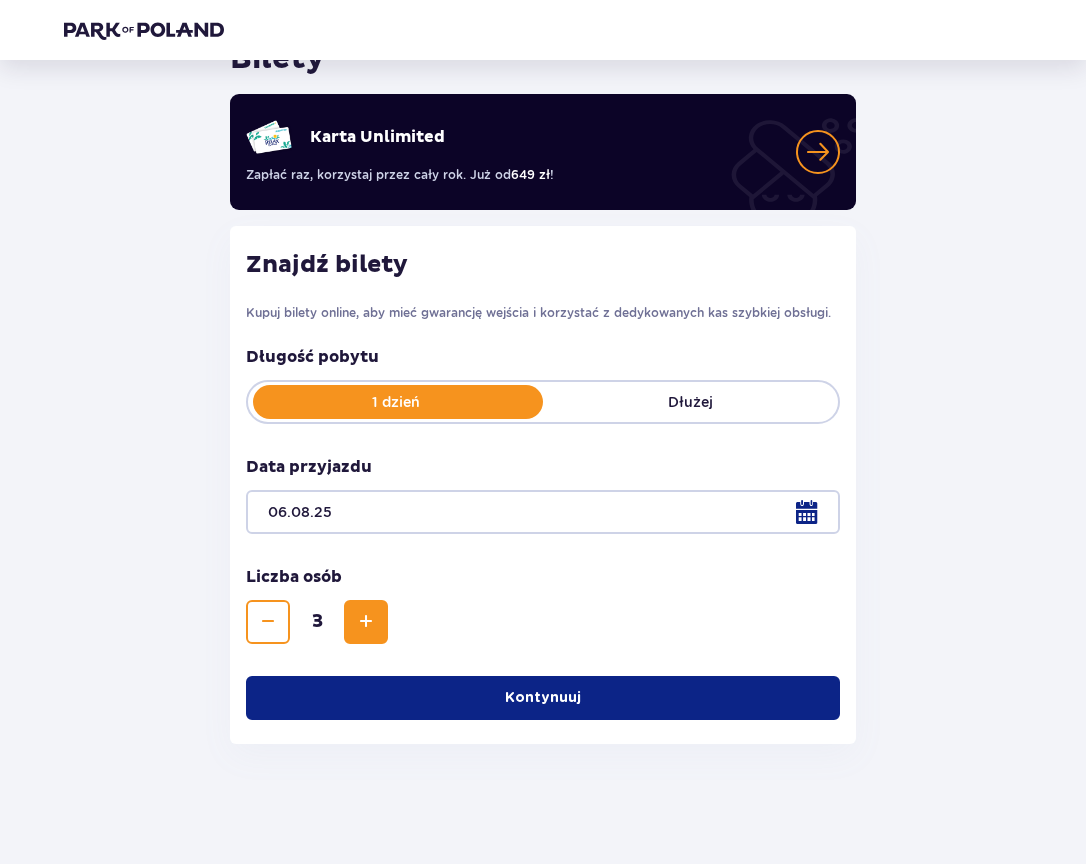 click at bounding box center [366, 622] 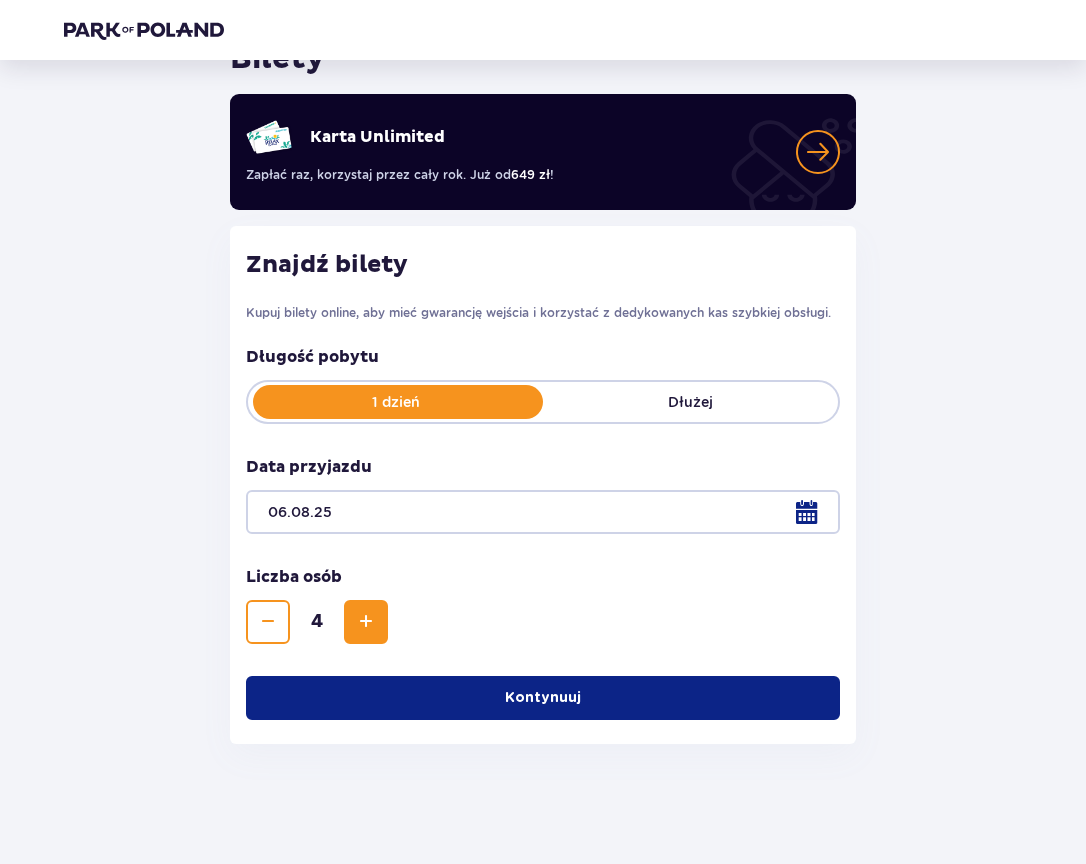 click at bounding box center [366, 622] 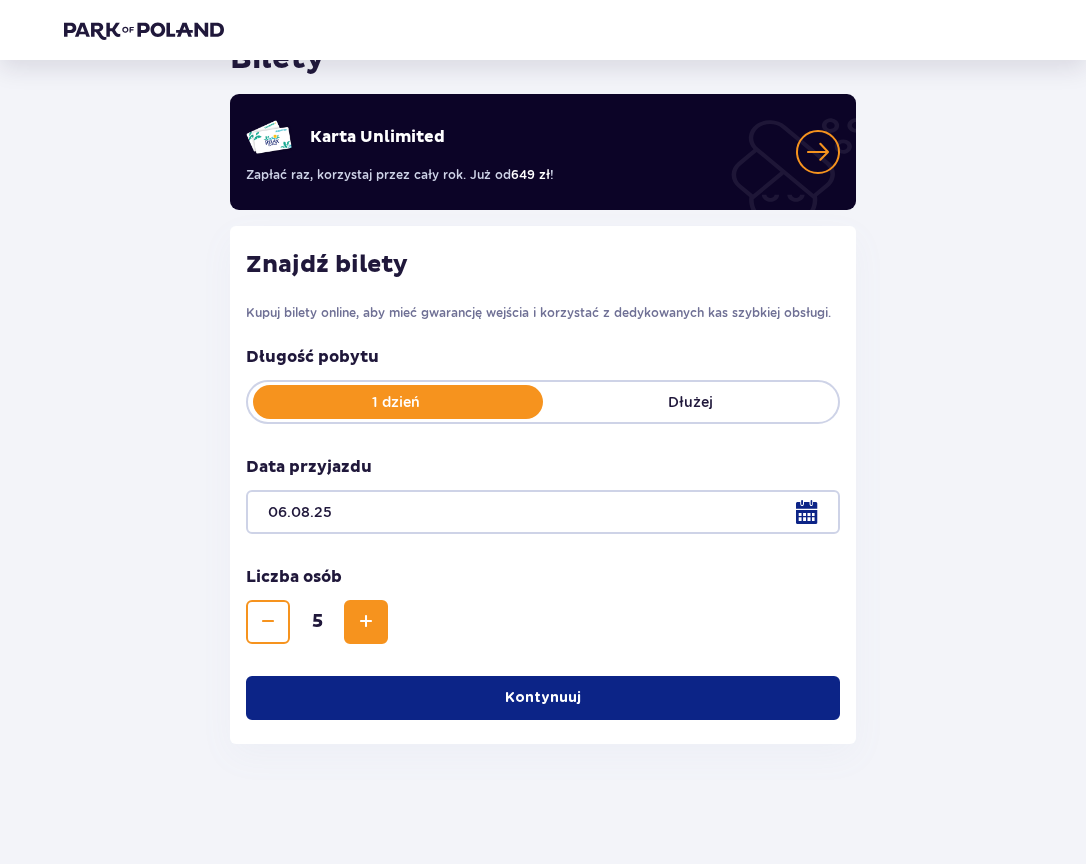 click at bounding box center (366, 622) 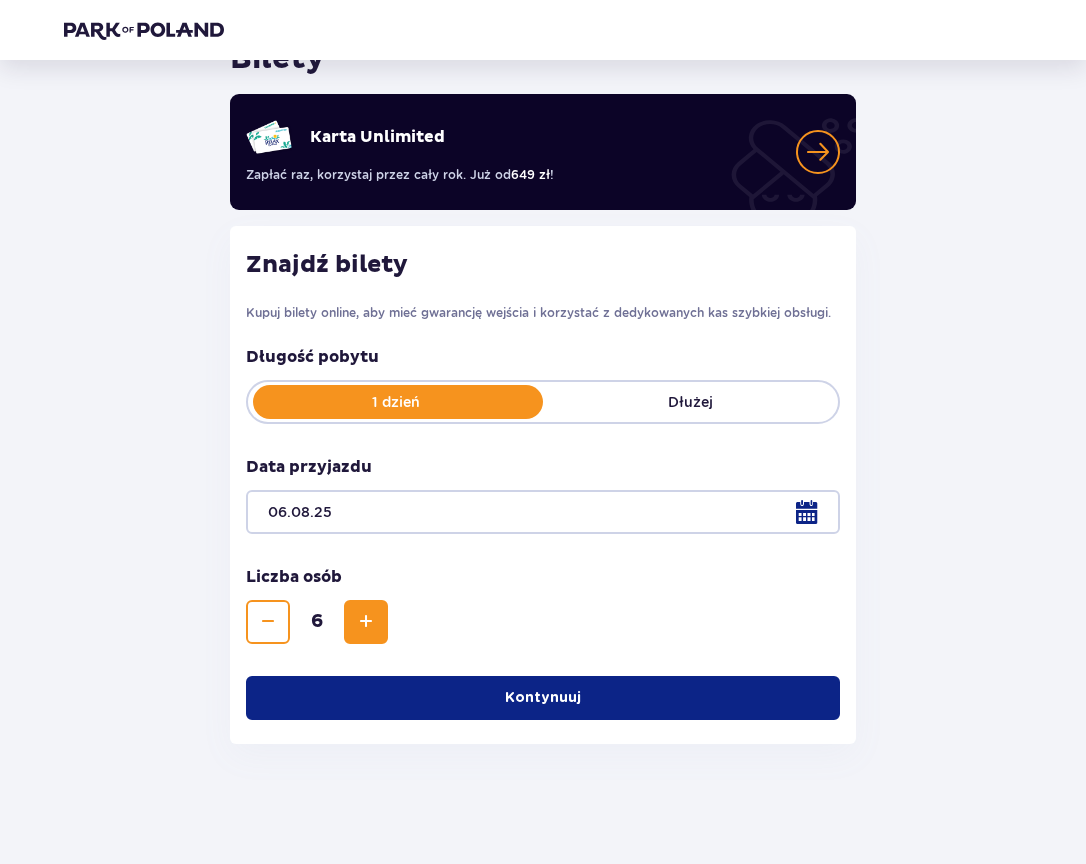 click at bounding box center (366, 622) 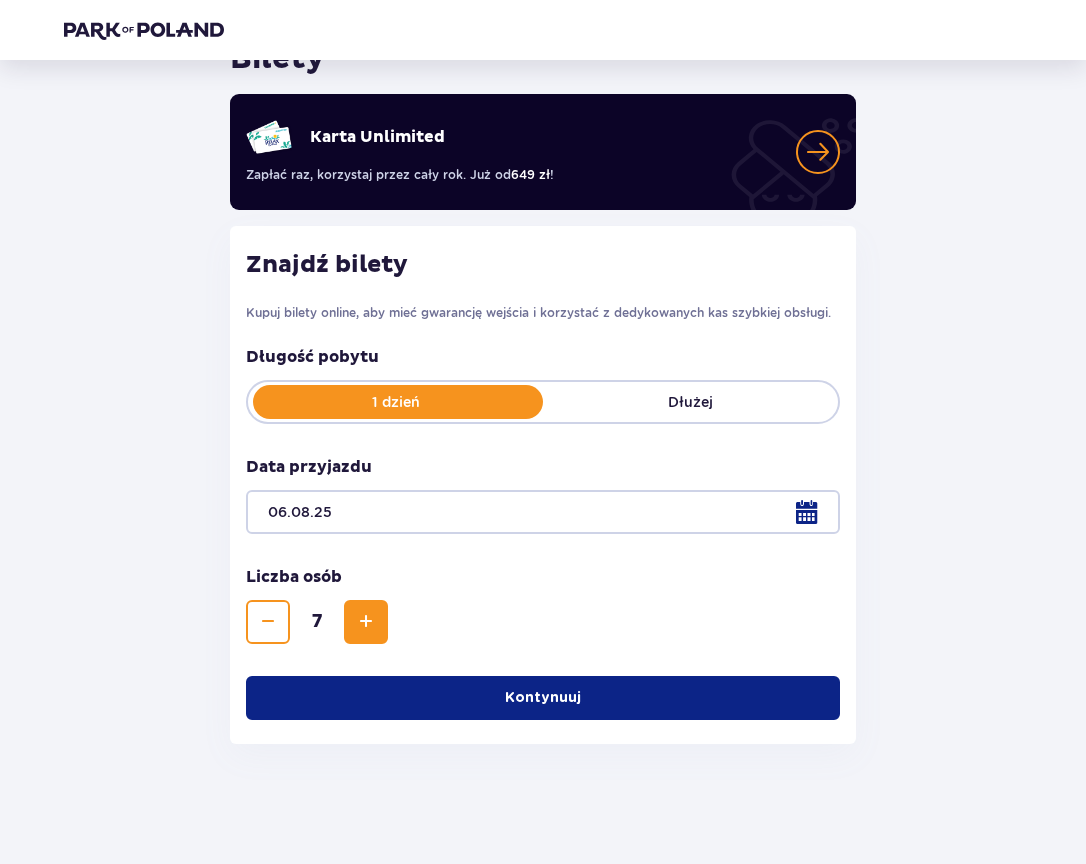 click on "Kontynuuj" at bounding box center (543, 698) 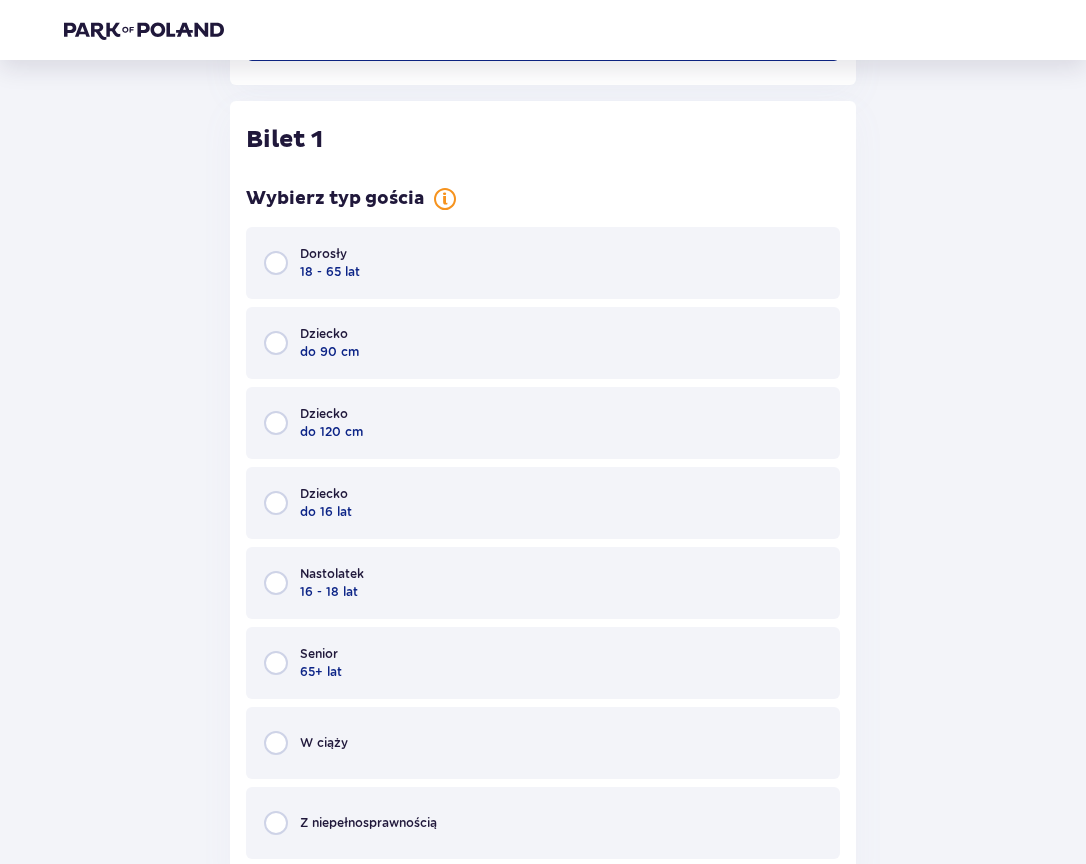 scroll, scrollTop: 784, scrollLeft: 0, axis: vertical 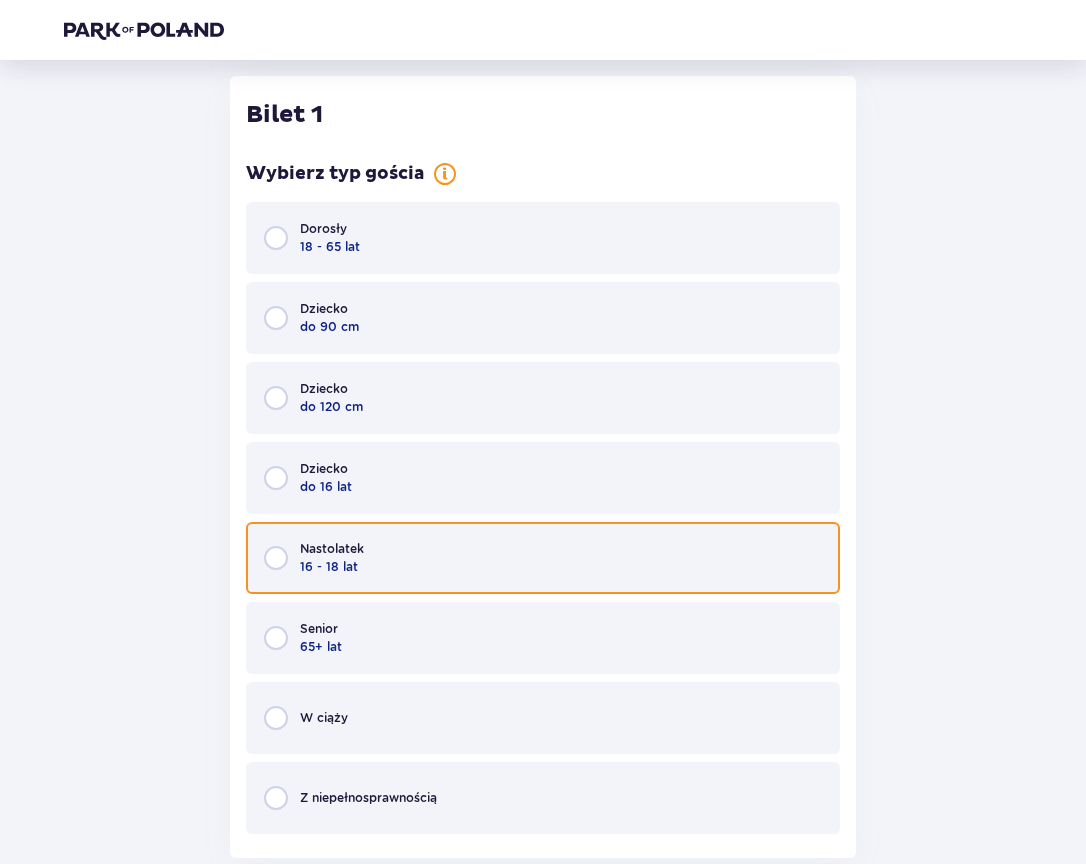 click at bounding box center [276, 558] 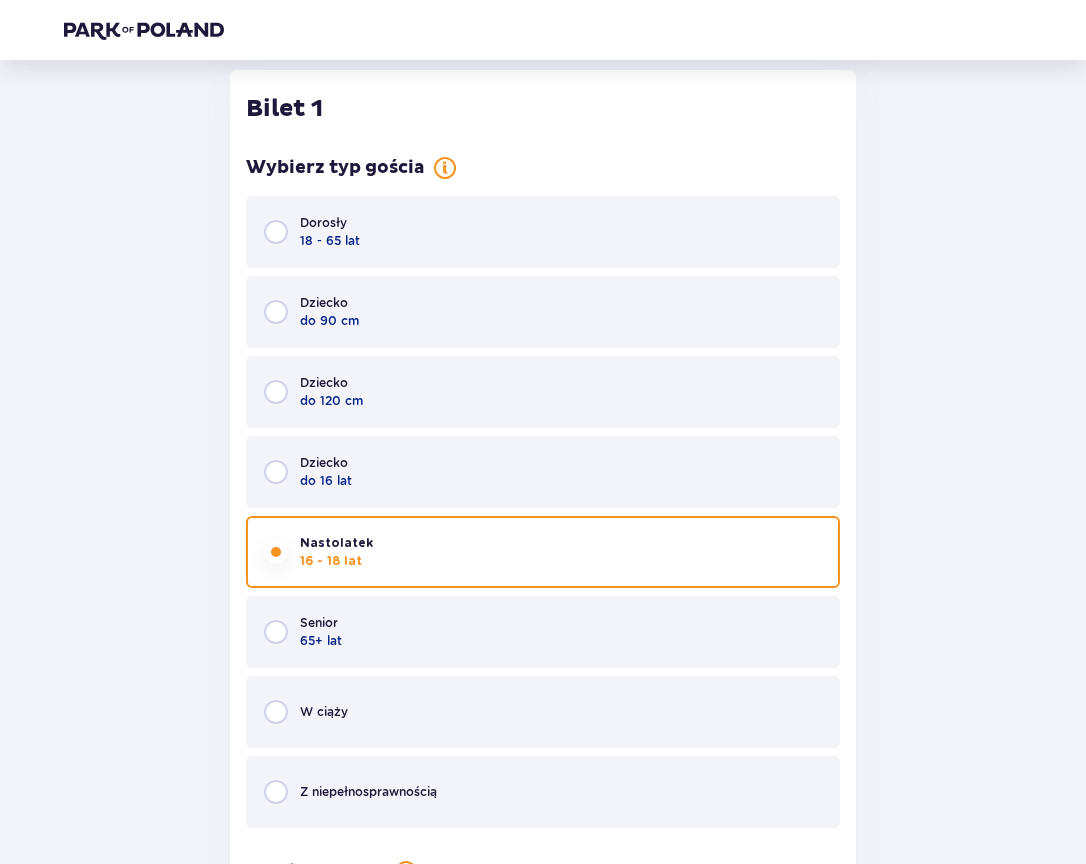 scroll, scrollTop: 774, scrollLeft: 0, axis: vertical 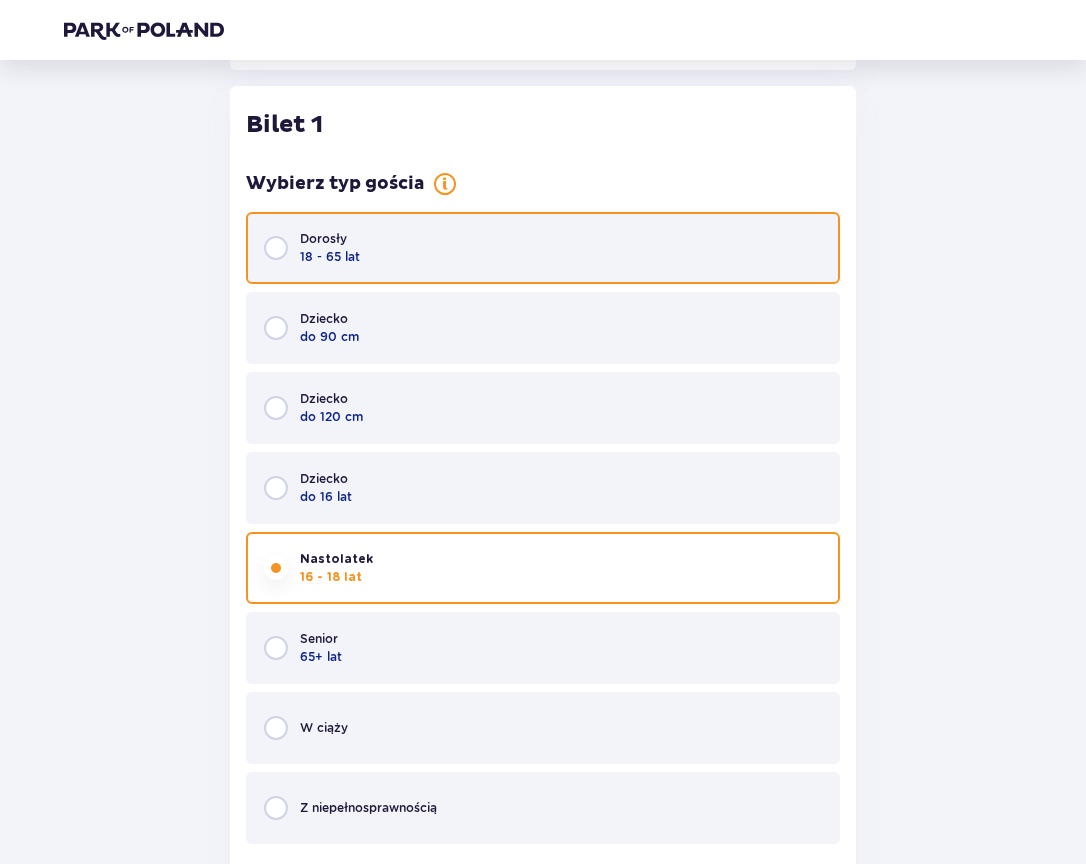 click at bounding box center (276, 248) 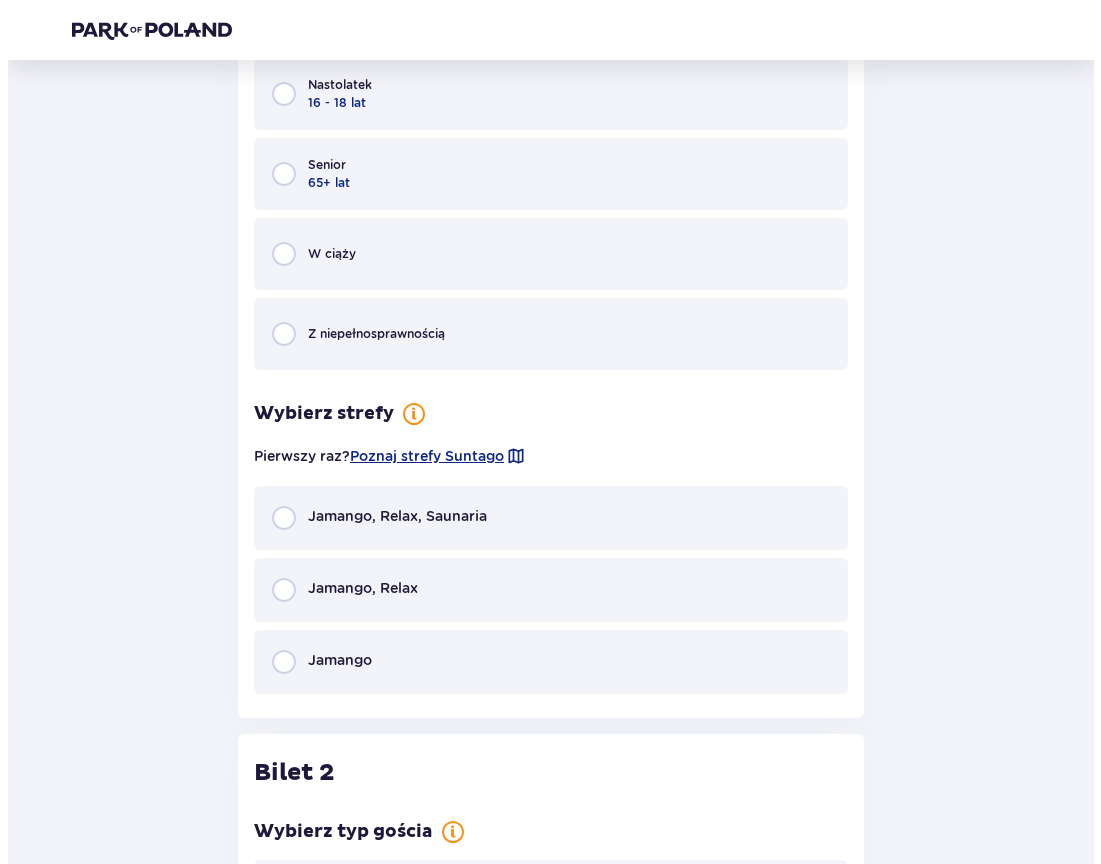 scroll, scrollTop: 1374, scrollLeft: 0, axis: vertical 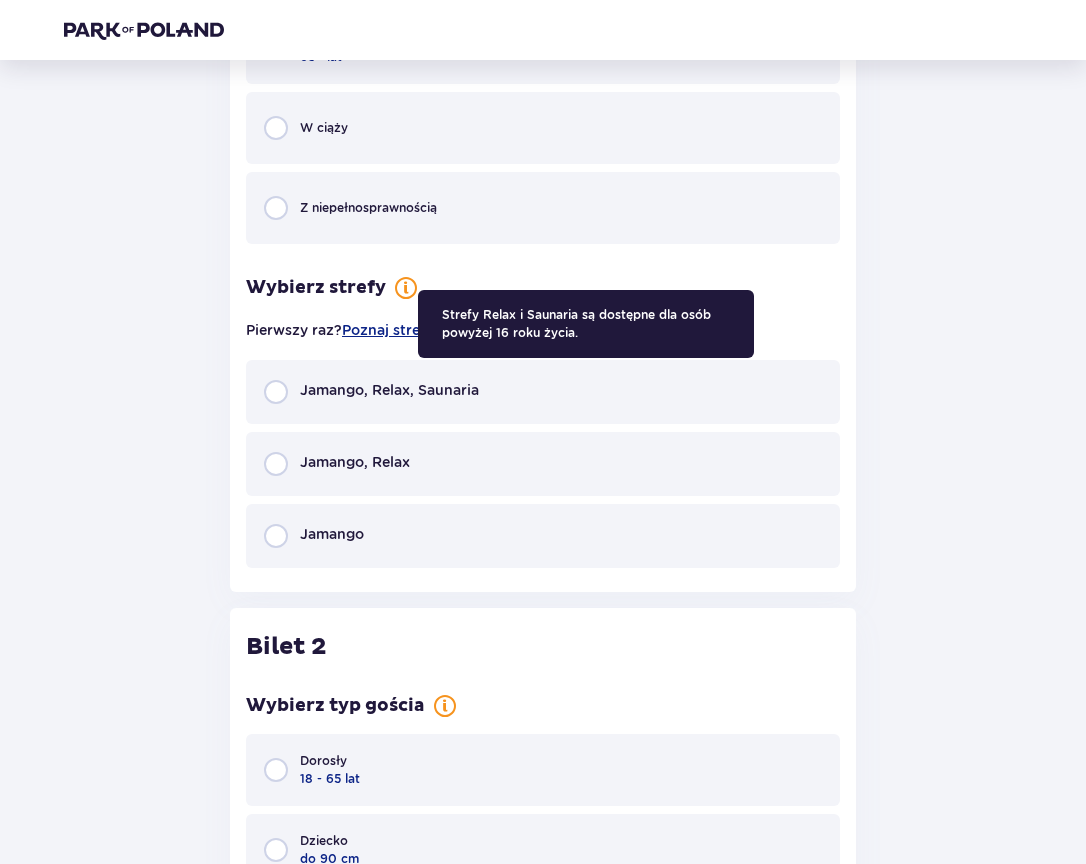 click at bounding box center (406, 288) 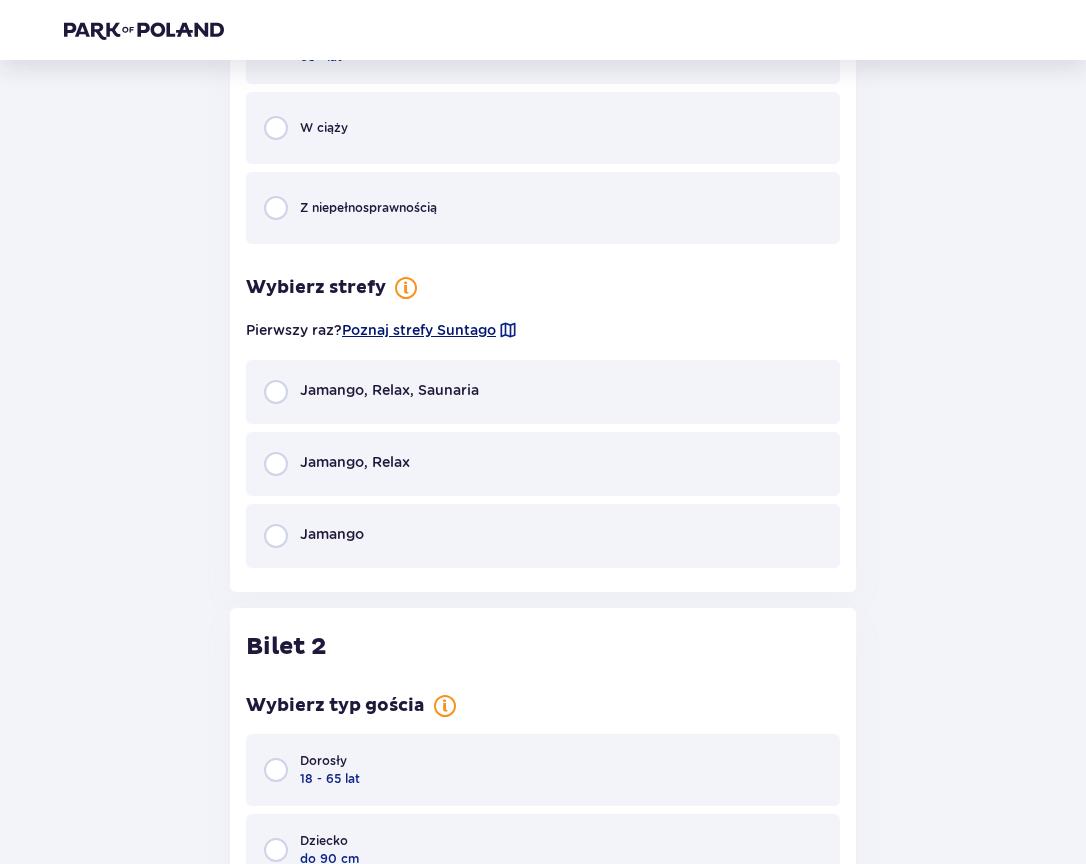 click on "Poznaj strefy Suntago" at bounding box center [419, 330] 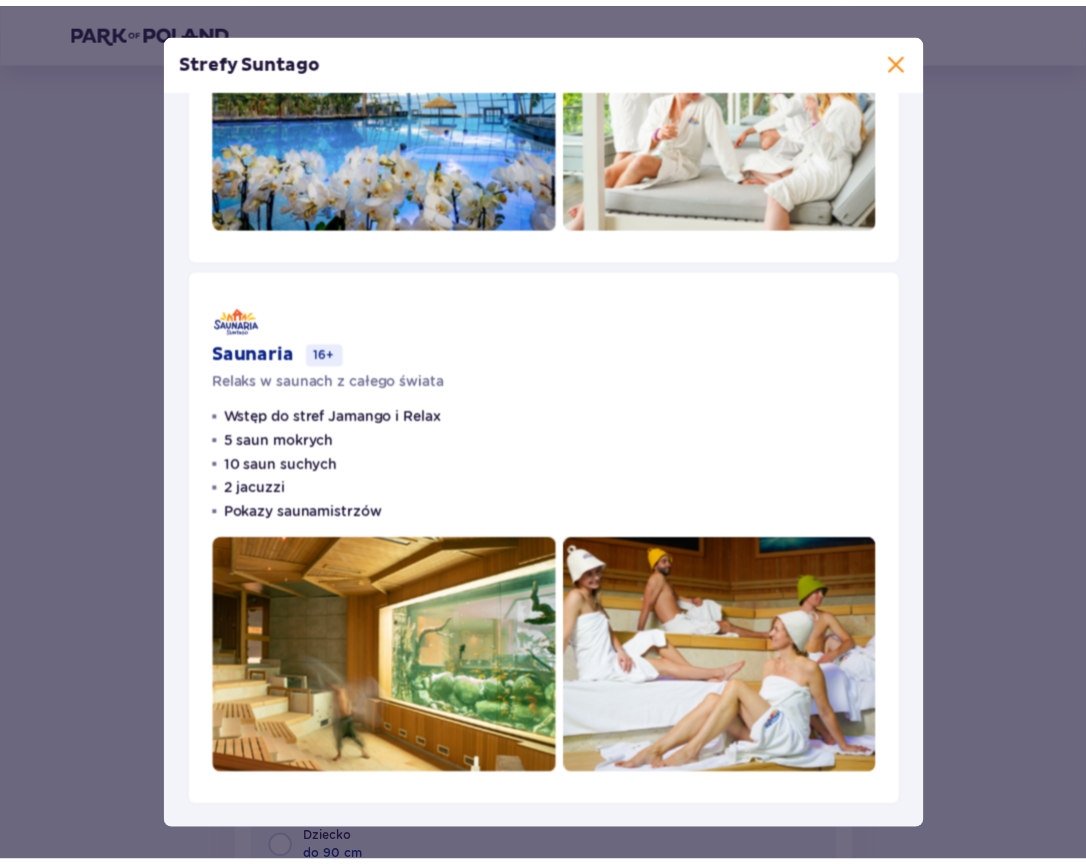 scroll, scrollTop: 980, scrollLeft: 0, axis: vertical 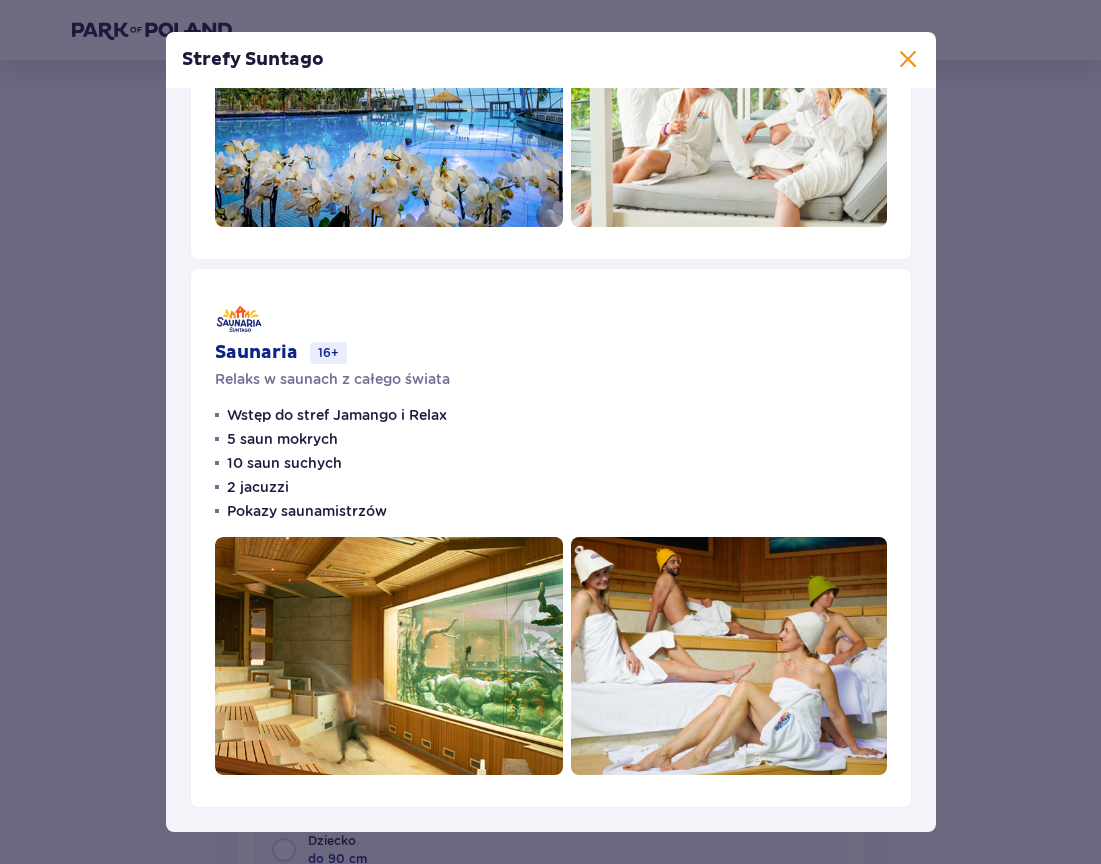 click at bounding box center (908, 60) 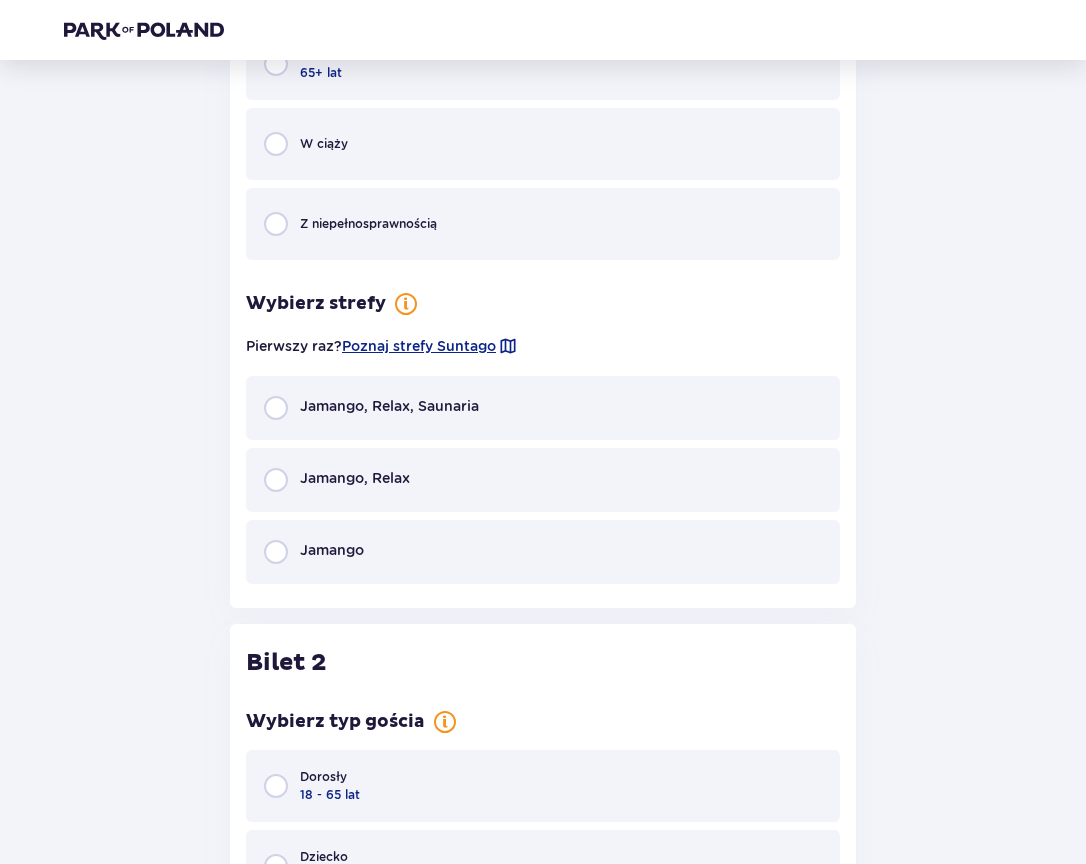 scroll, scrollTop: 1374, scrollLeft: 0, axis: vertical 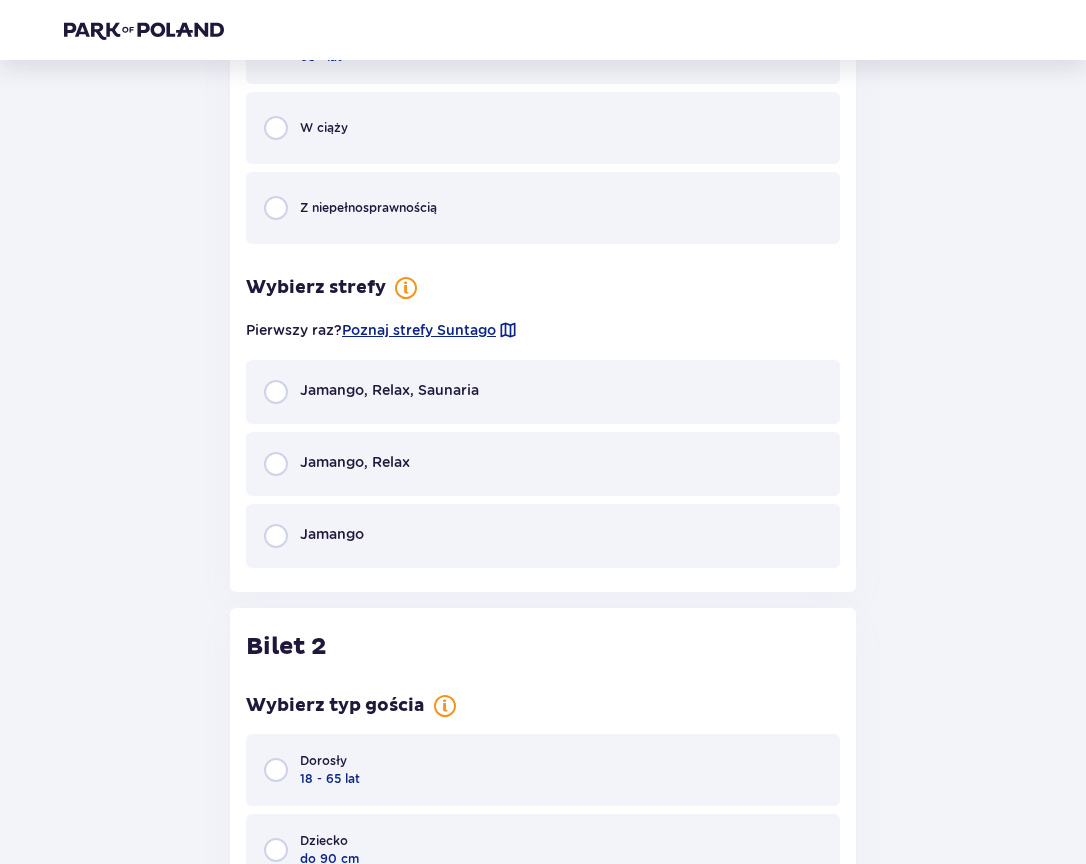 click on "Jamango, Relax, Saunaria" at bounding box center [371, 392] 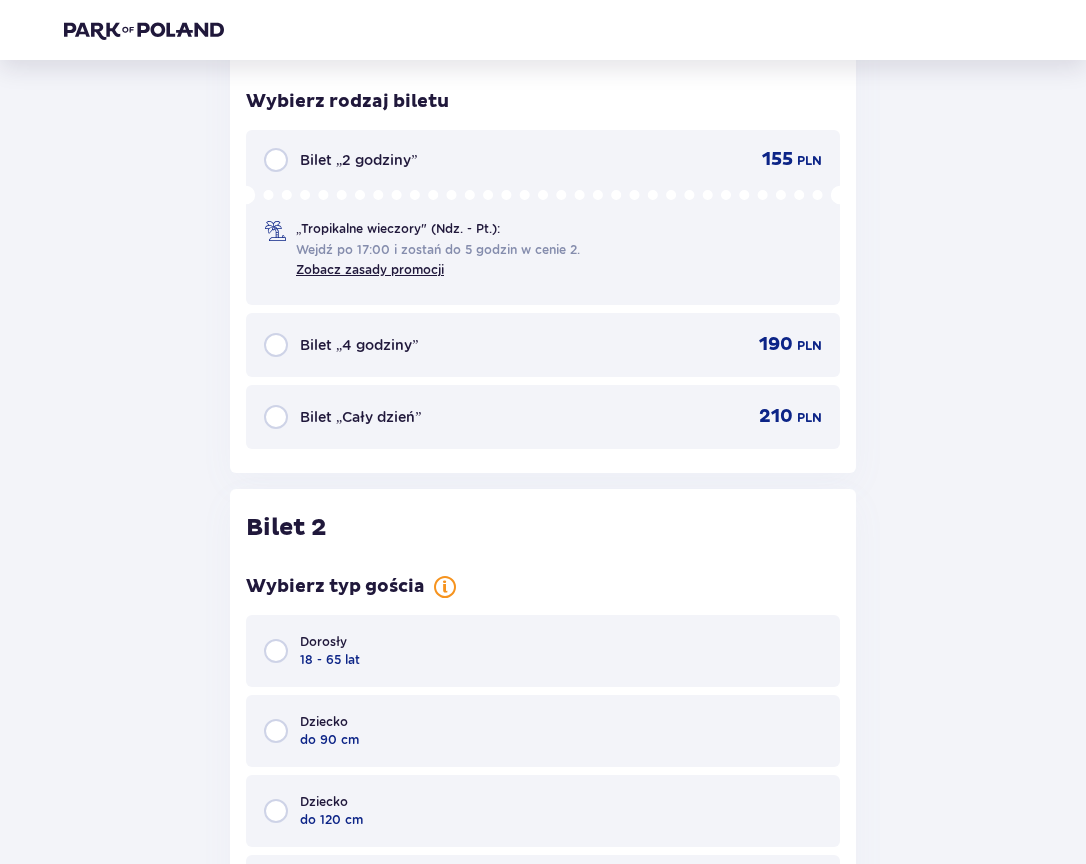 scroll, scrollTop: 1898, scrollLeft: 0, axis: vertical 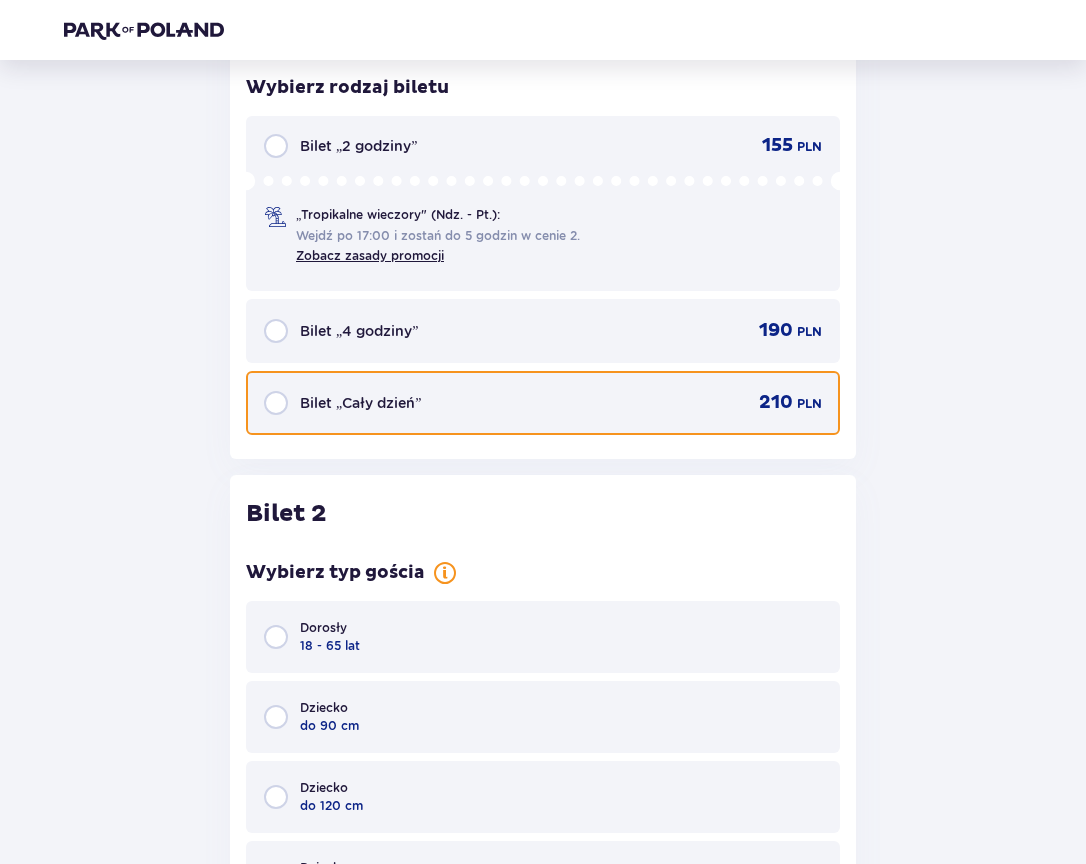 click at bounding box center (276, 403) 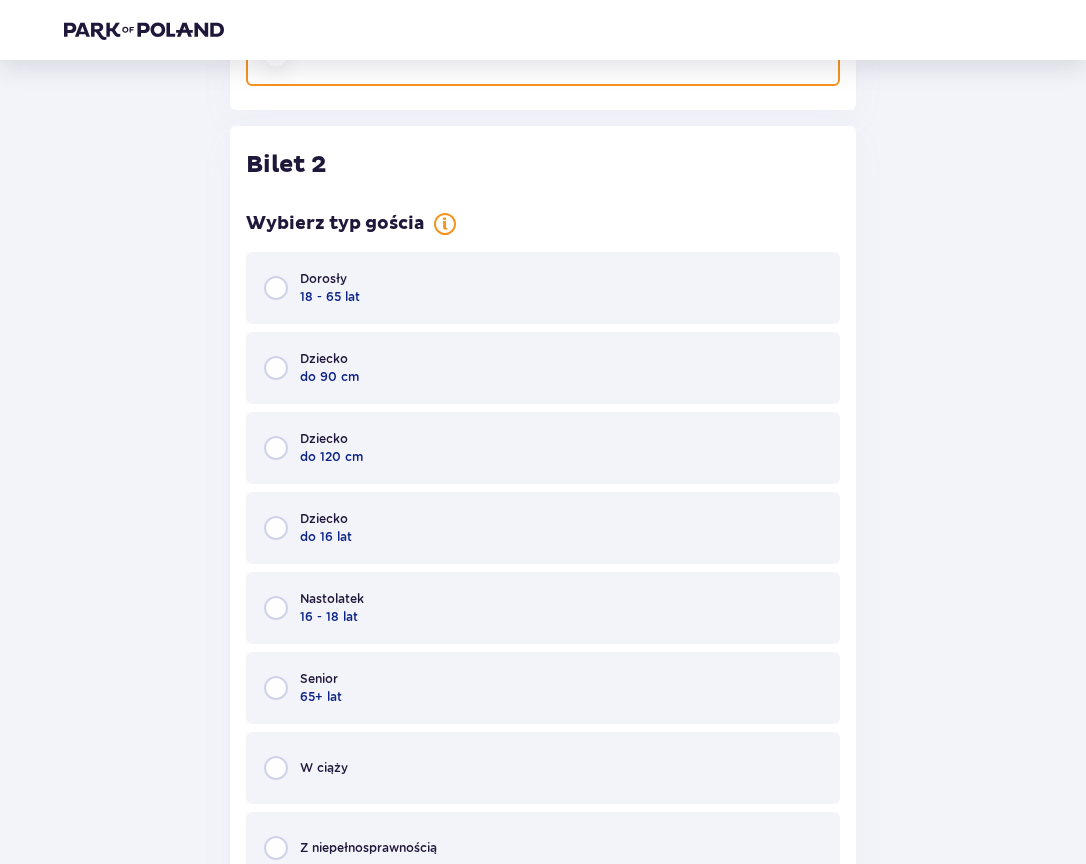 scroll, scrollTop: 2297, scrollLeft: 0, axis: vertical 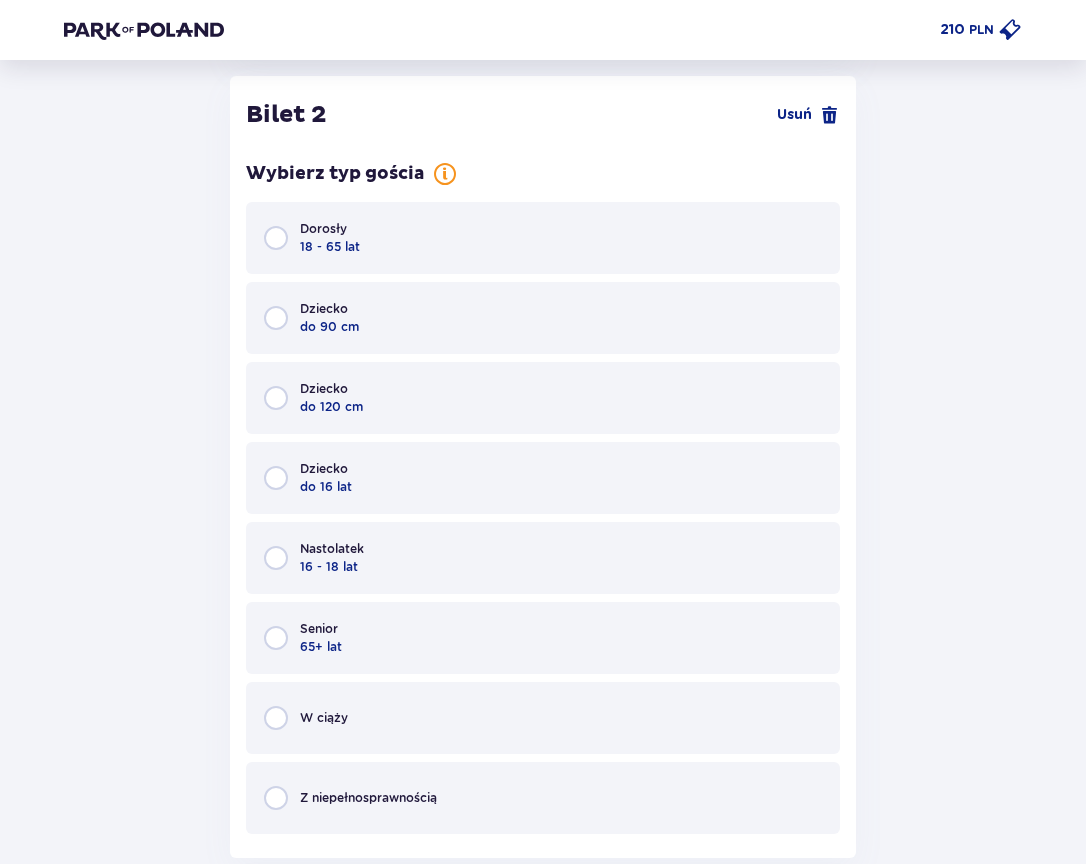 click on "Dorosły 18 - 65 lat" at bounding box center [543, 238] 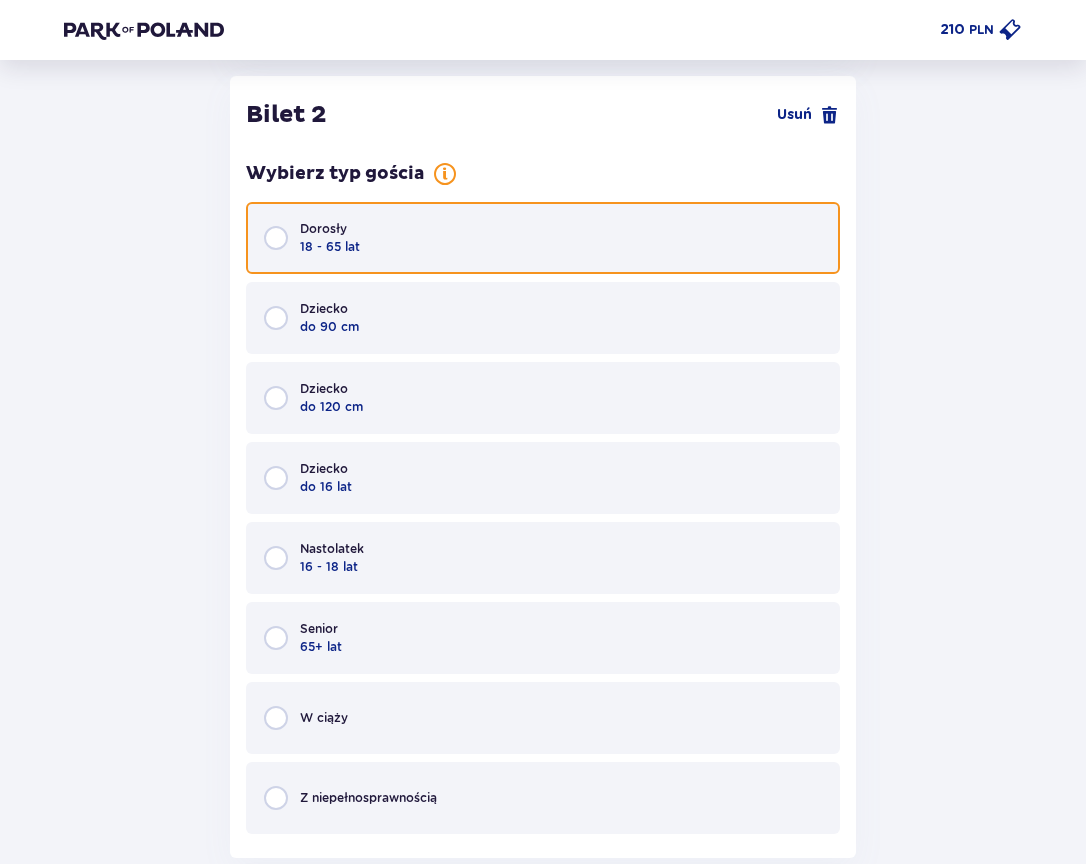 click at bounding box center [276, 238] 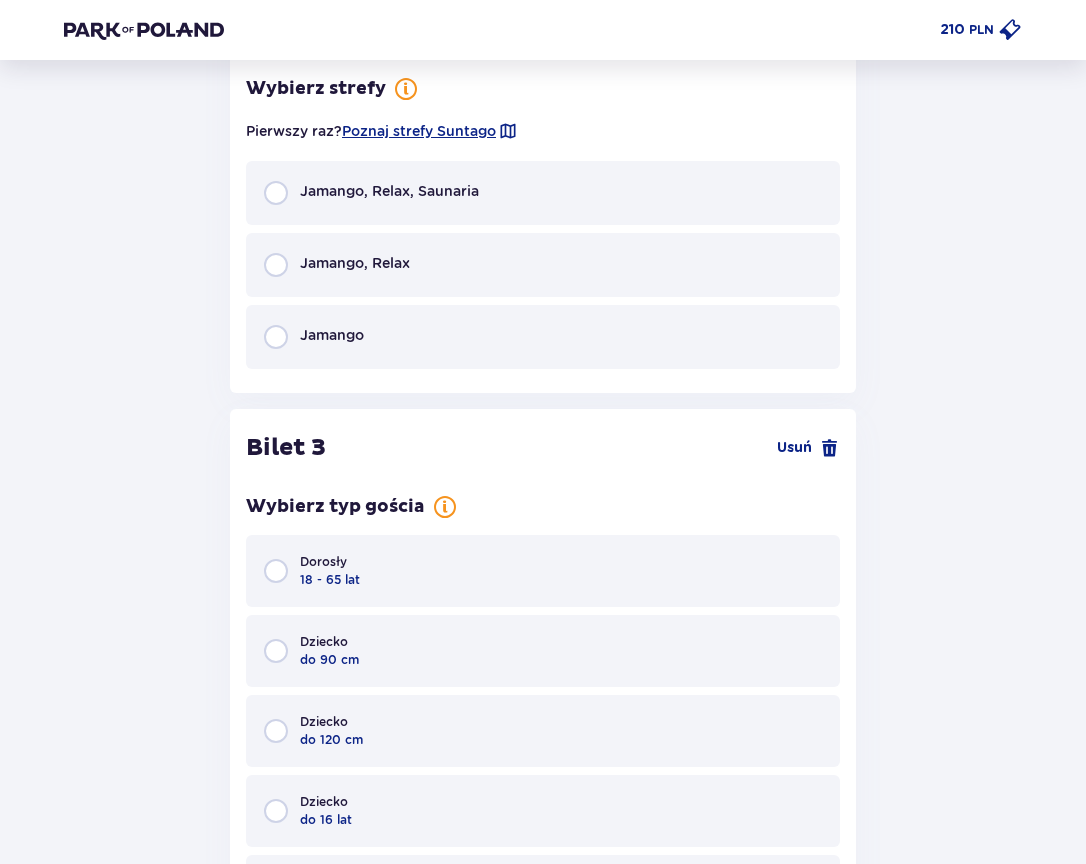 scroll, scrollTop: 3087, scrollLeft: 0, axis: vertical 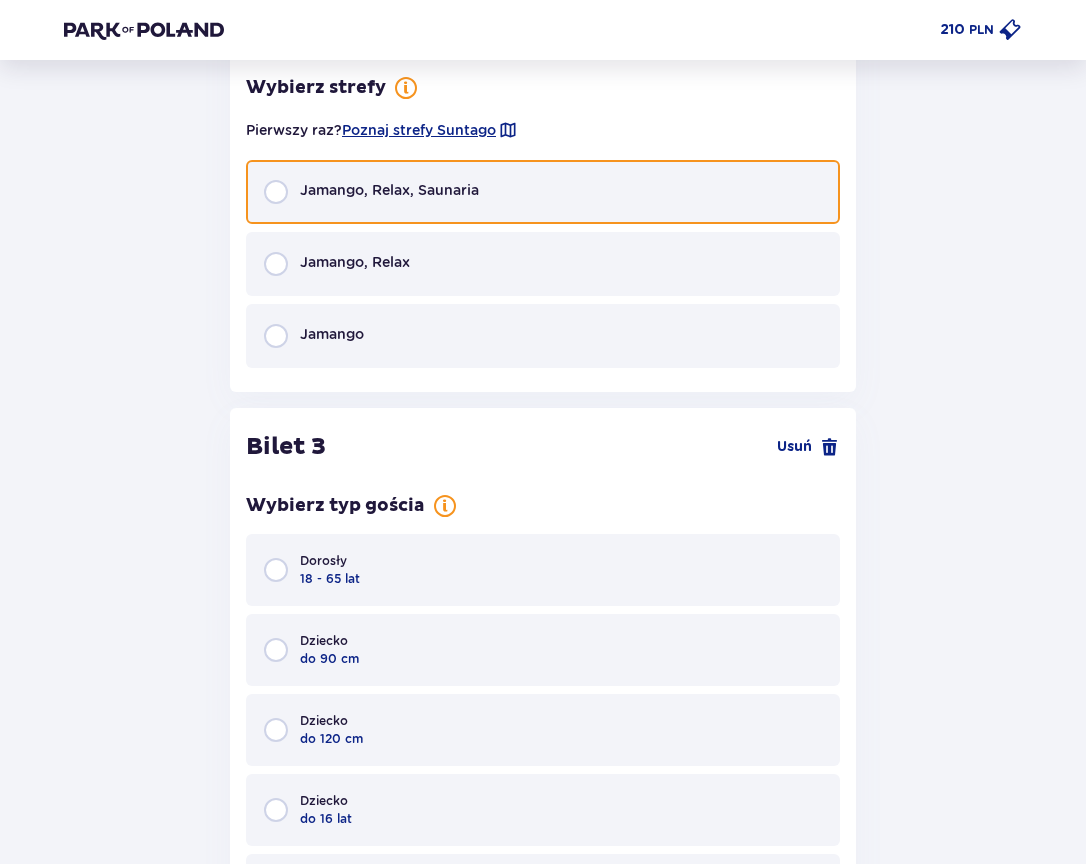 click at bounding box center (276, 192) 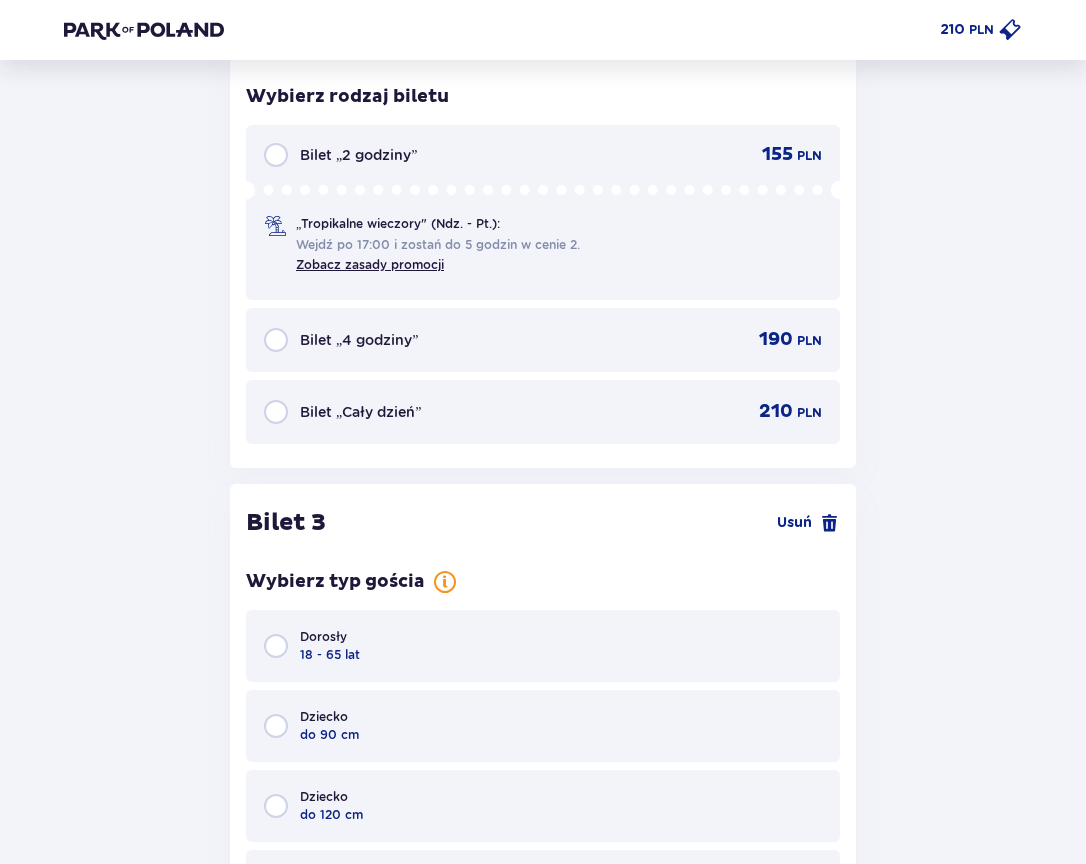 scroll, scrollTop: 3411, scrollLeft: 0, axis: vertical 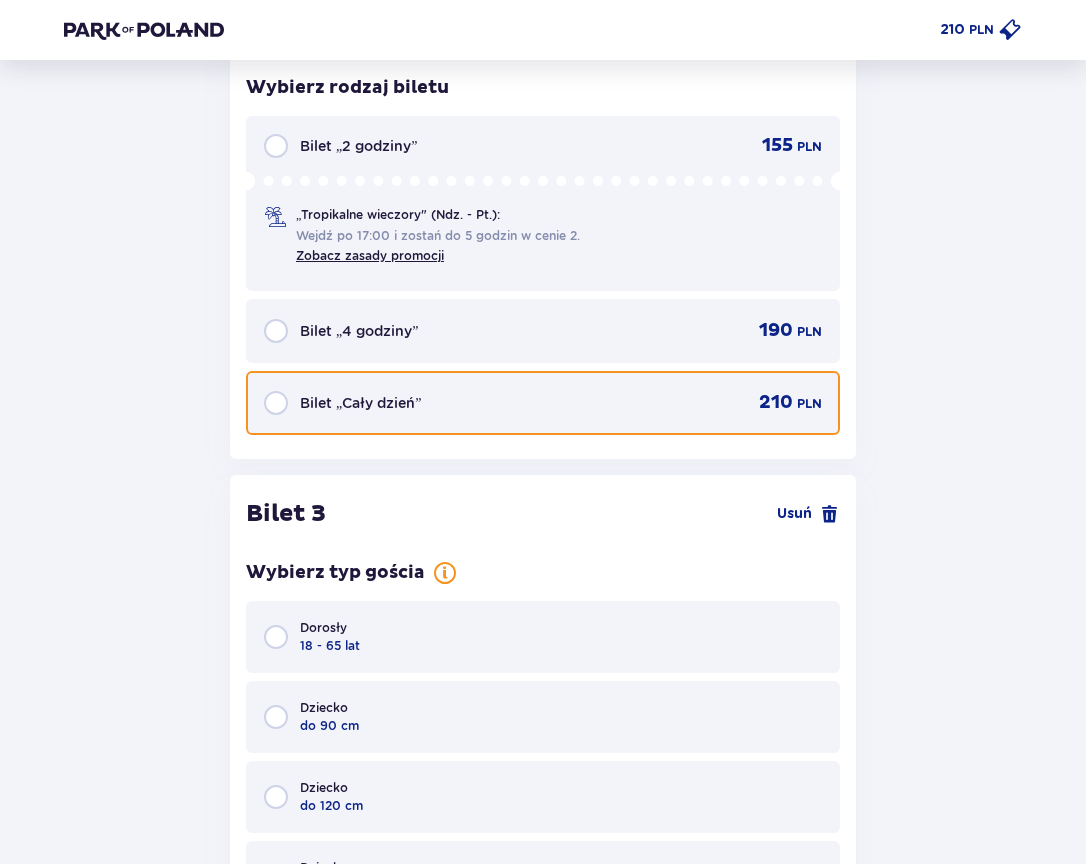 drag, startPoint x: 278, startPoint y: 399, endPoint x: 307, endPoint y: 404, distance: 29.427877 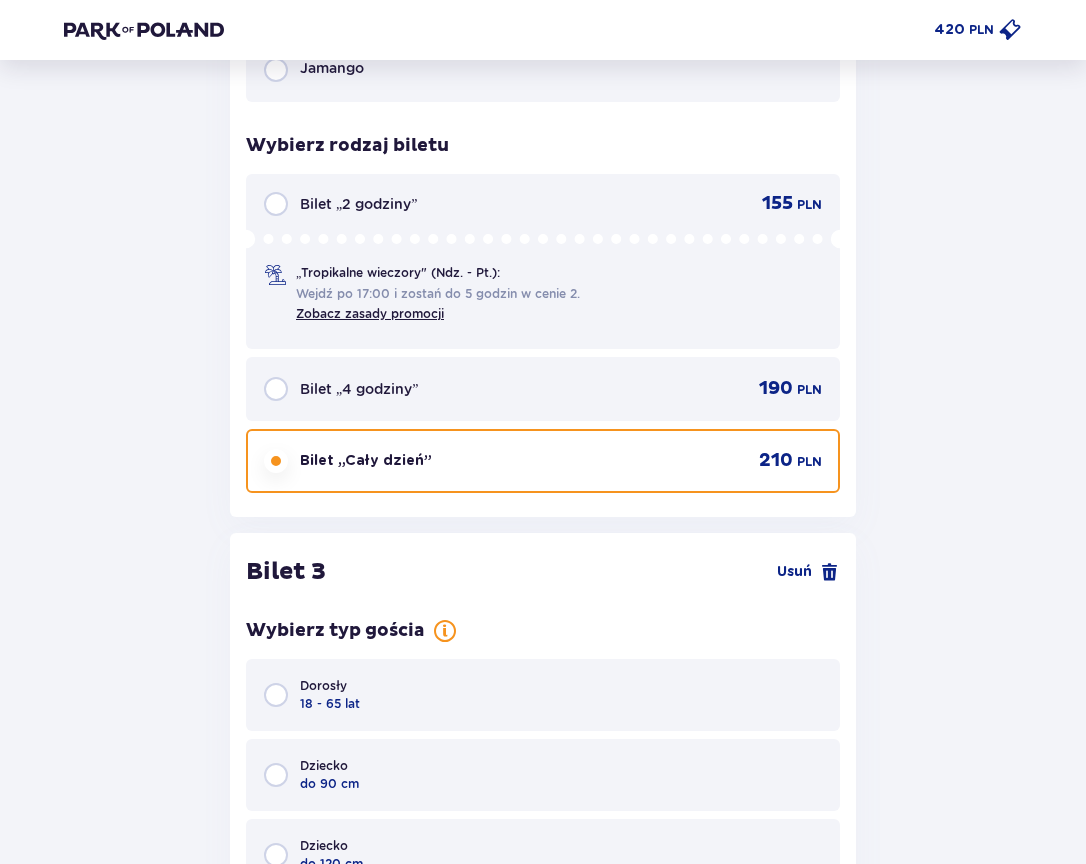 scroll, scrollTop: 3310, scrollLeft: 0, axis: vertical 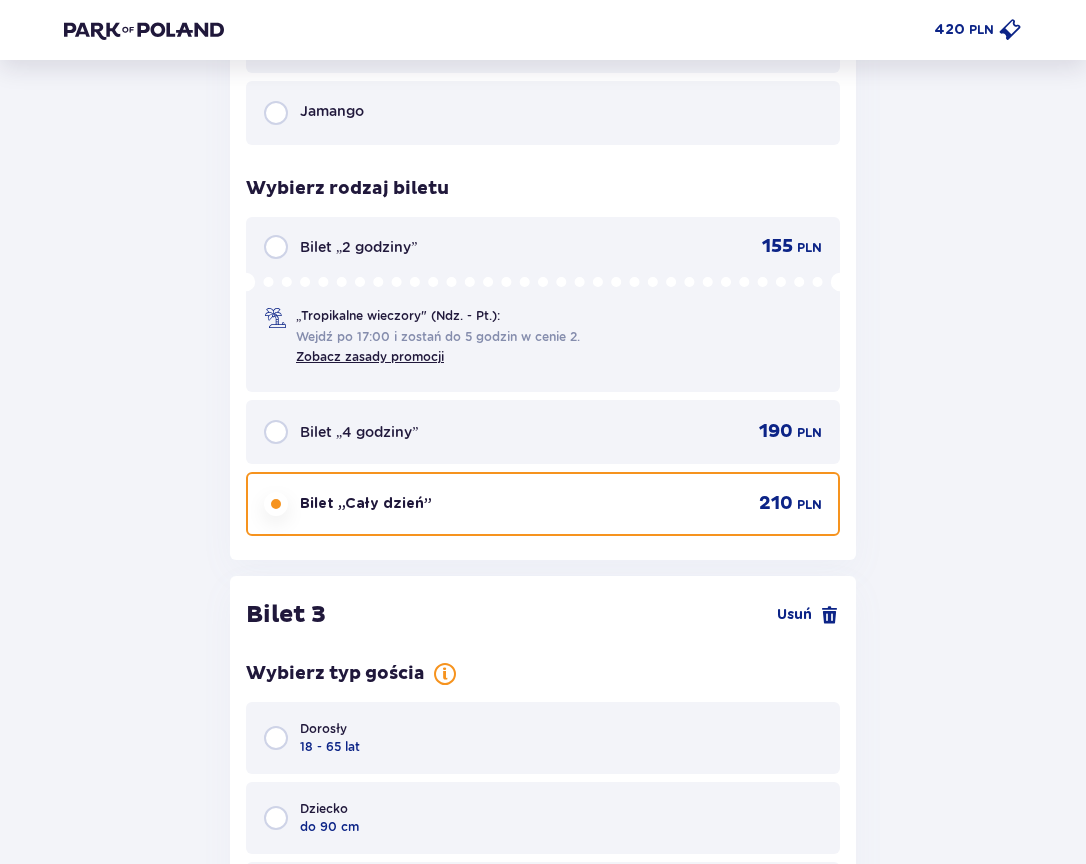 click on "Bilet „2 godziny”" at bounding box center (340, 247) 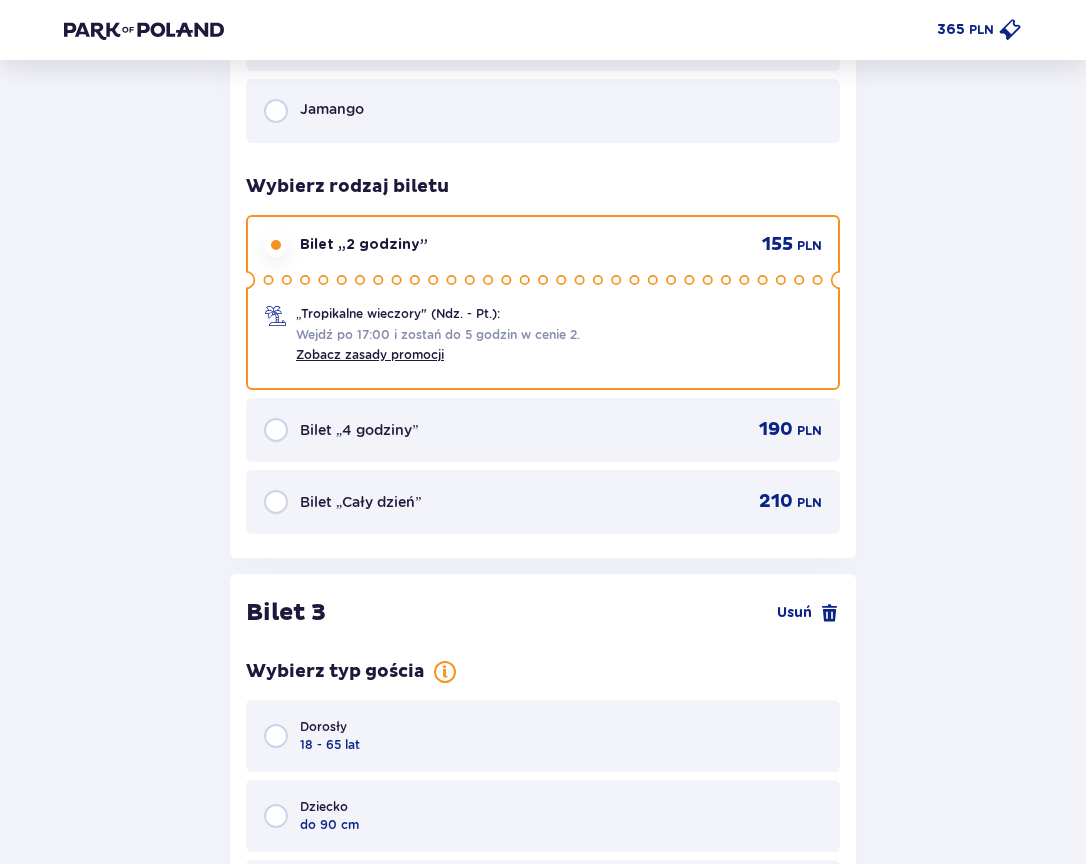 scroll, scrollTop: 3310, scrollLeft: 0, axis: vertical 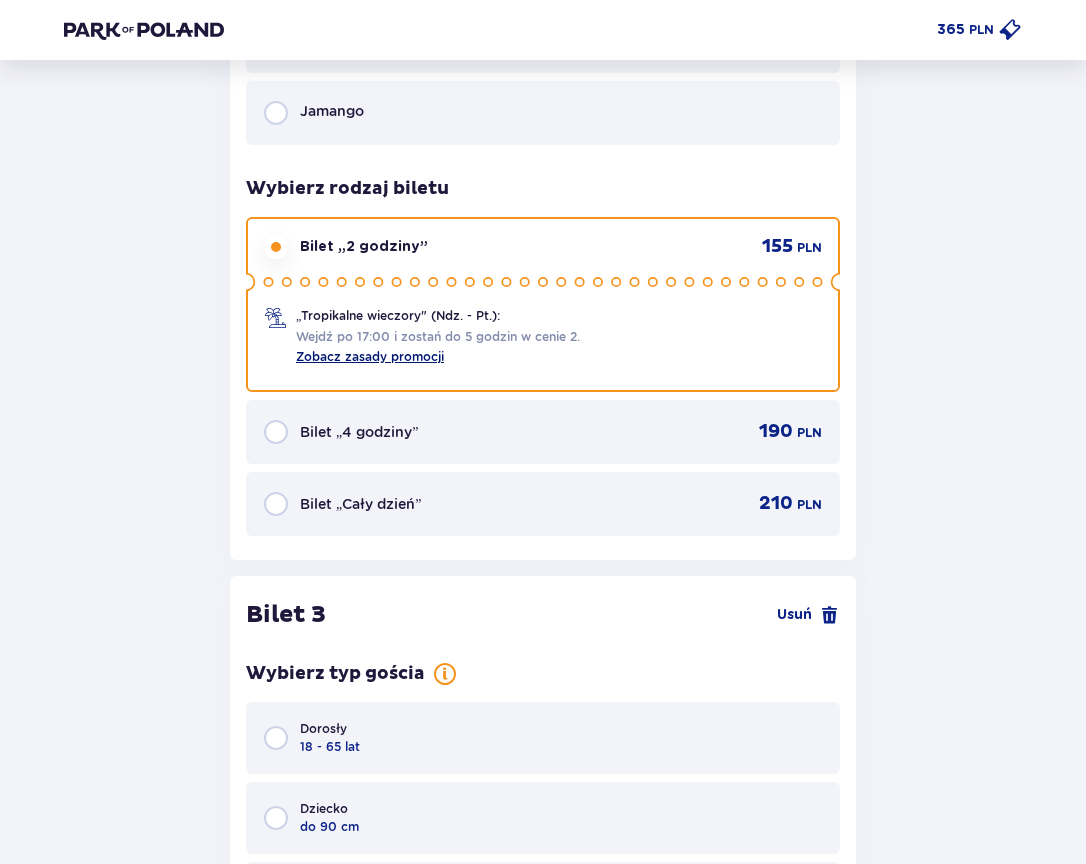 click on "Zobacz zasady promocji" at bounding box center [370, 356] 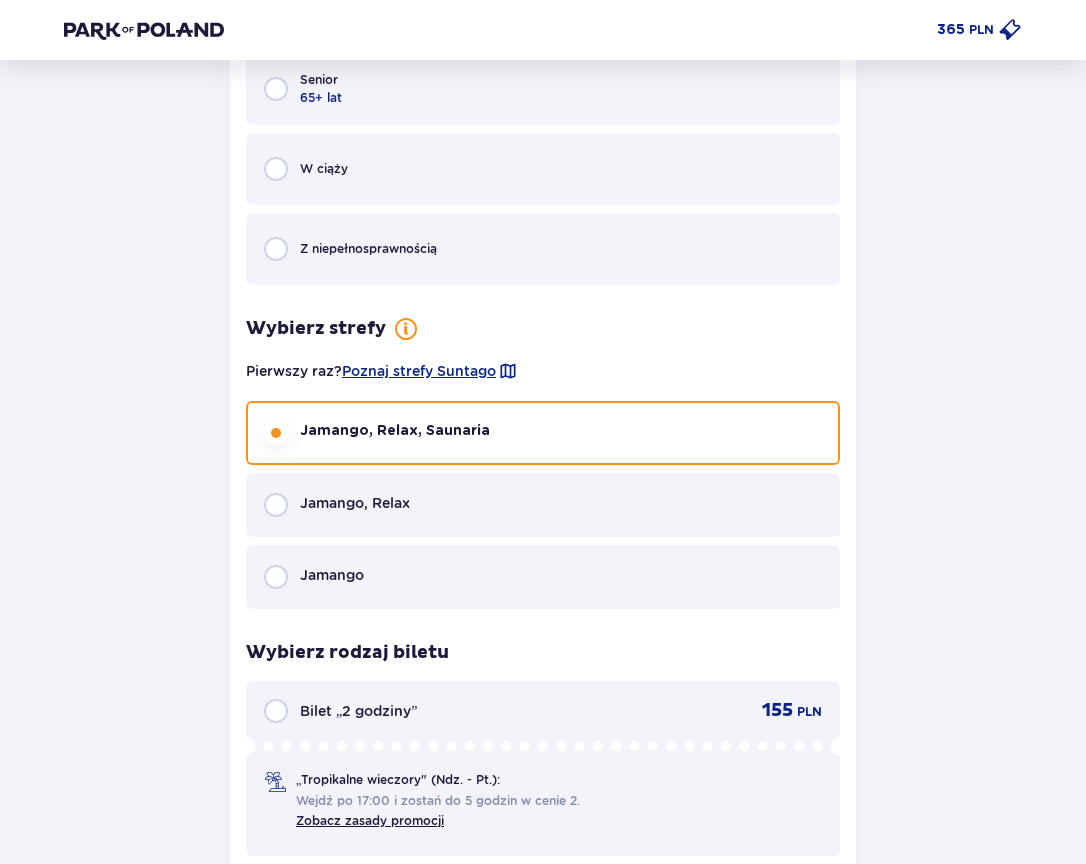 scroll, scrollTop: 1400, scrollLeft: 0, axis: vertical 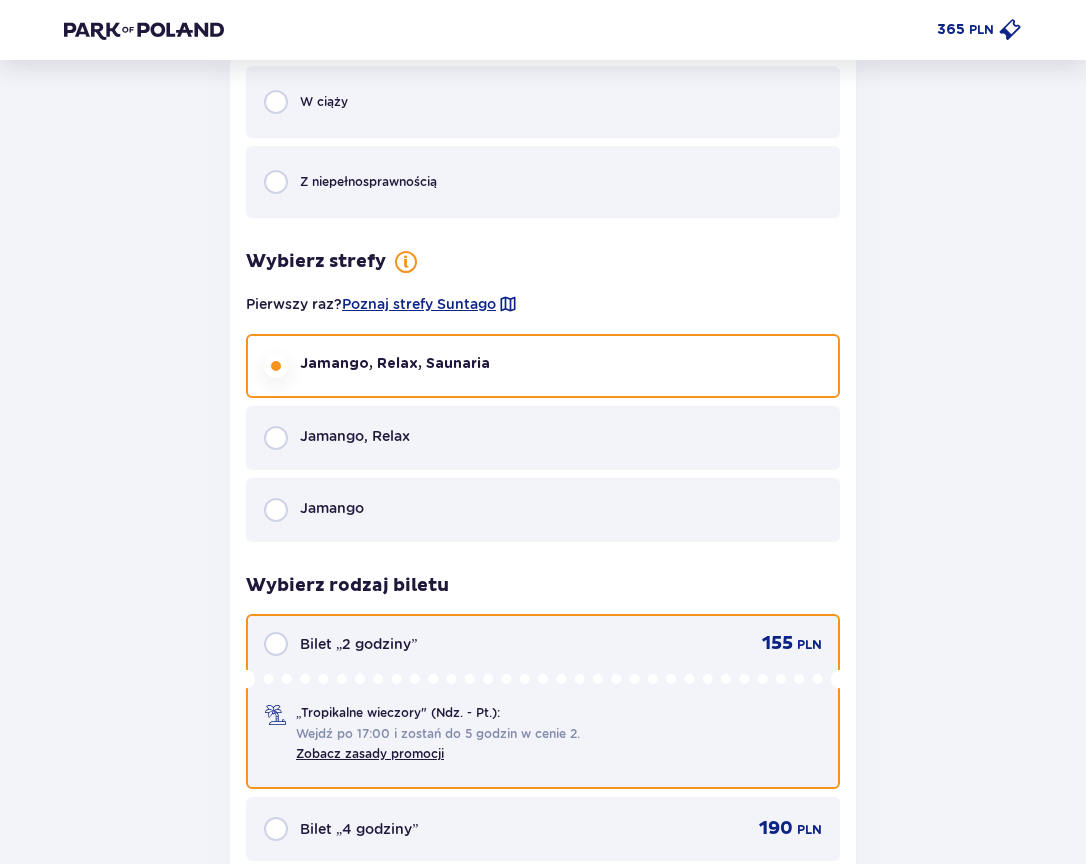 click at bounding box center (276, 644) 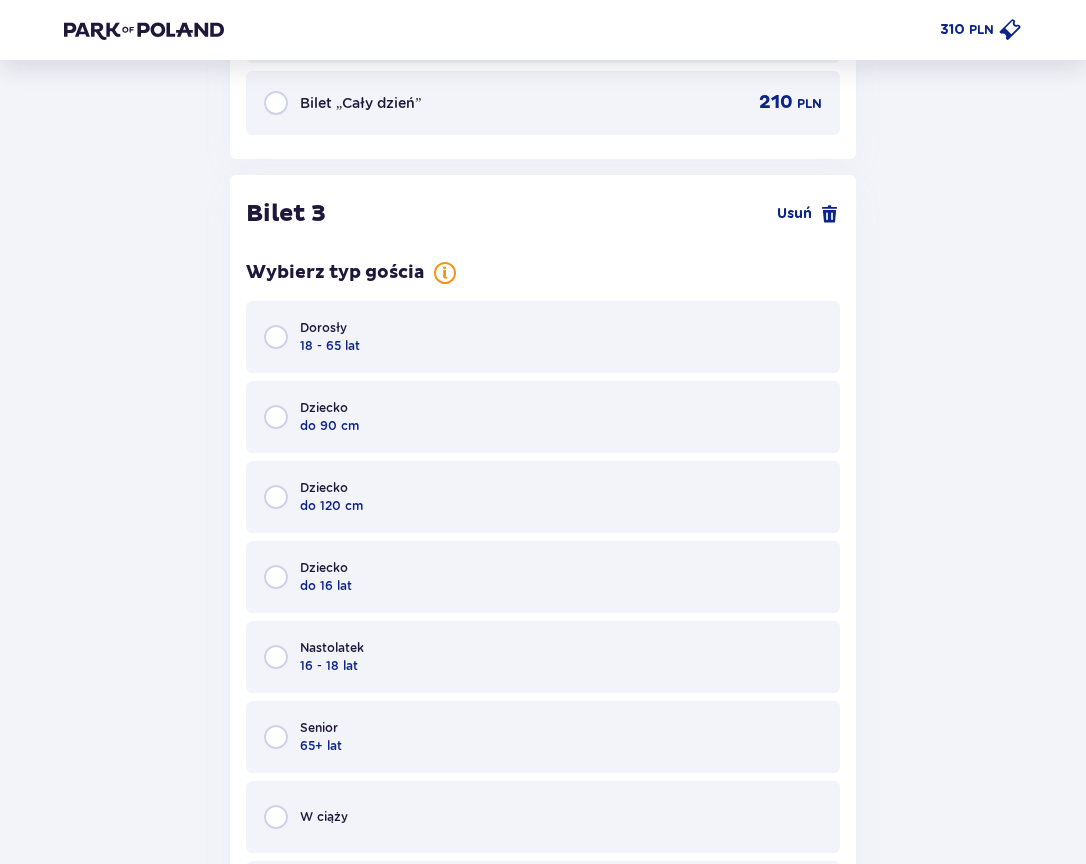scroll, scrollTop: 3710, scrollLeft: 0, axis: vertical 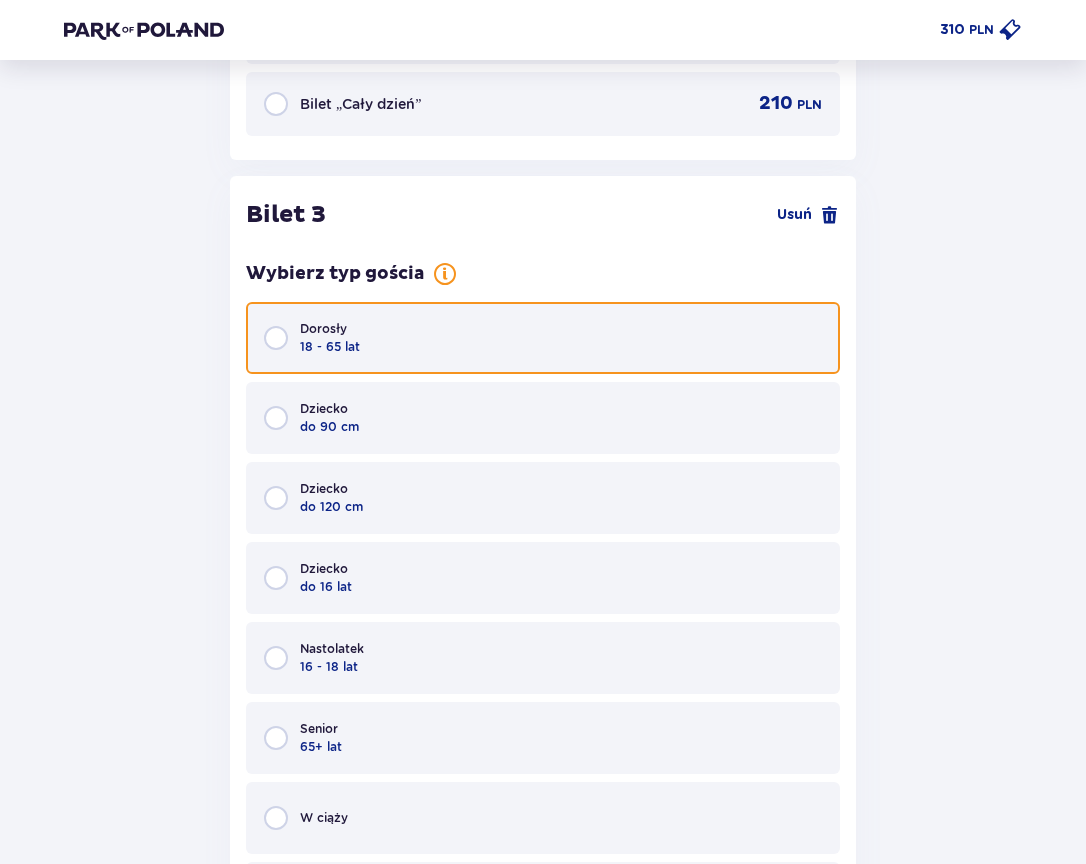 click at bounding box center (276, 338) 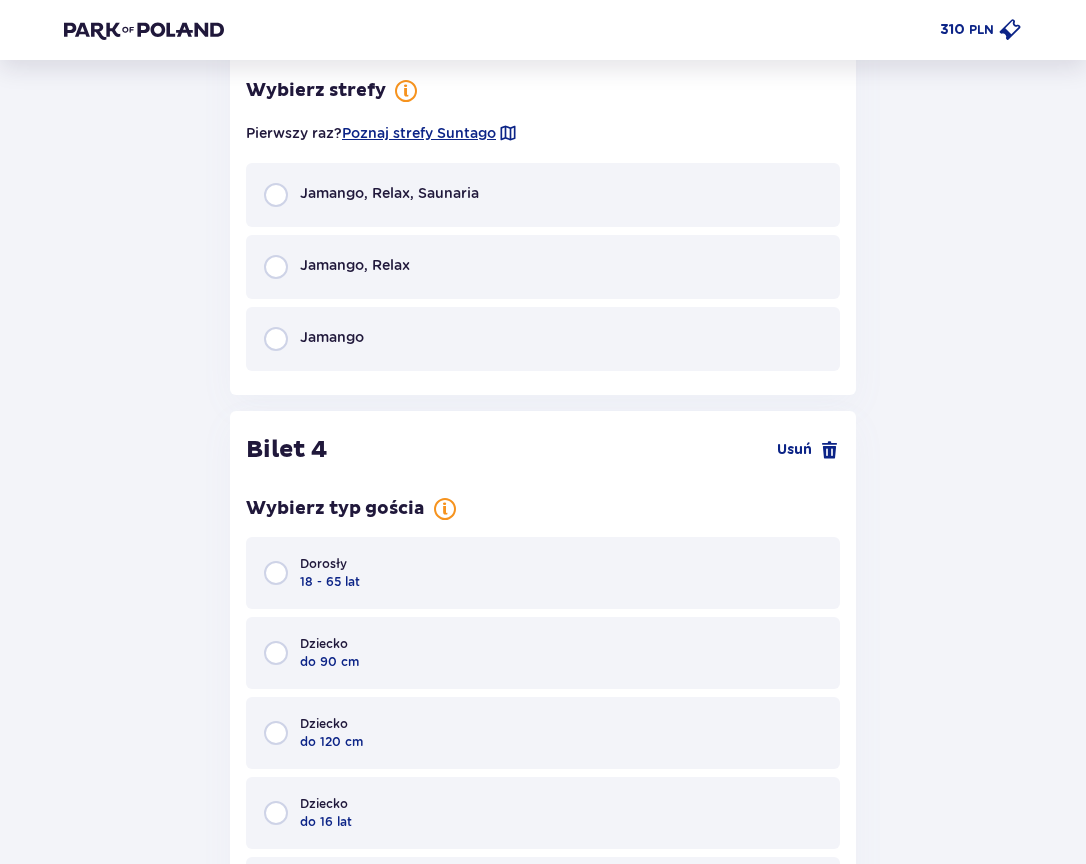 scroll, scrollTop: 4600, scrollLeft: 0, axis: vertical 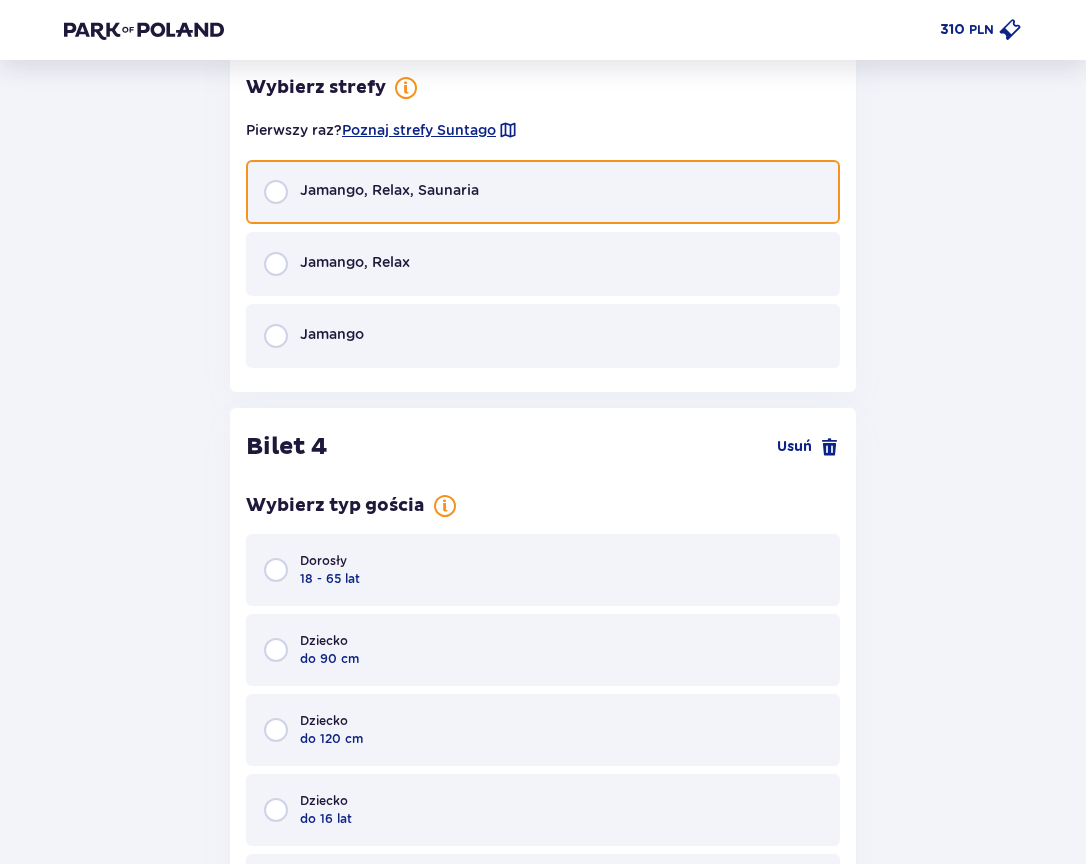 click at bounding box center [276, 192] 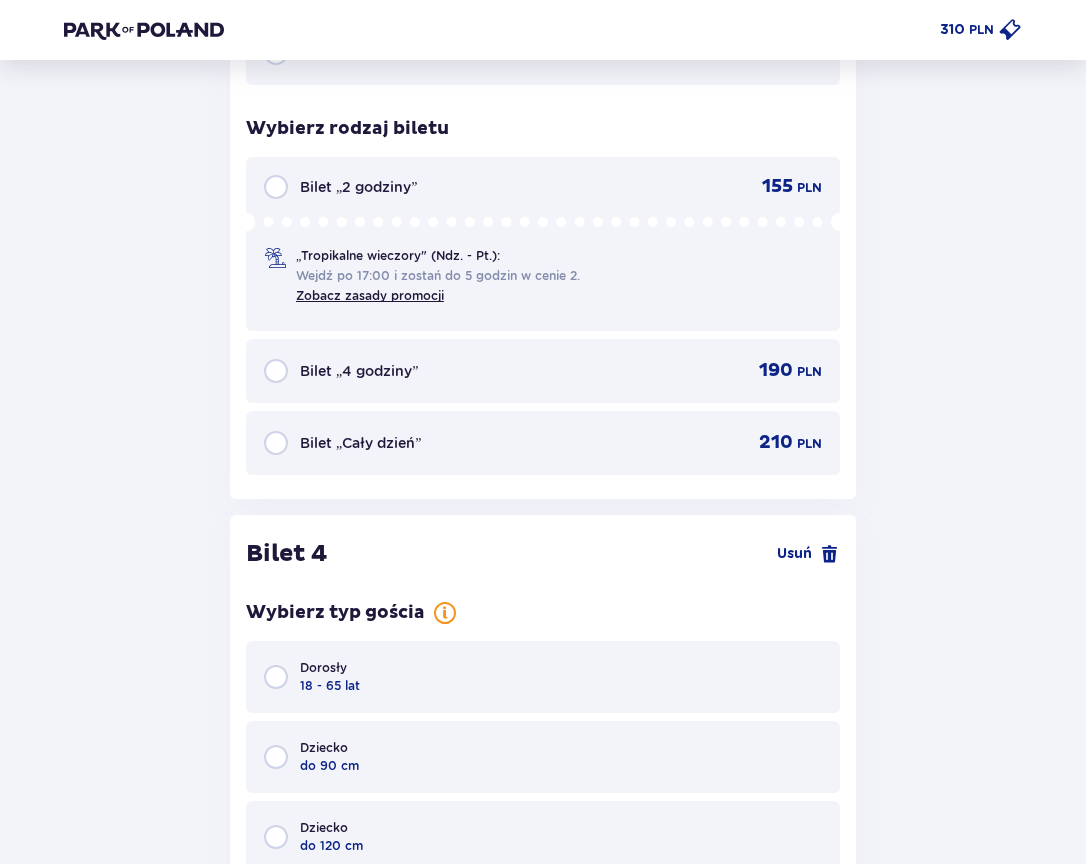 scroll, scrollTop: 4924, scrollLeft: 0, axis: vertical 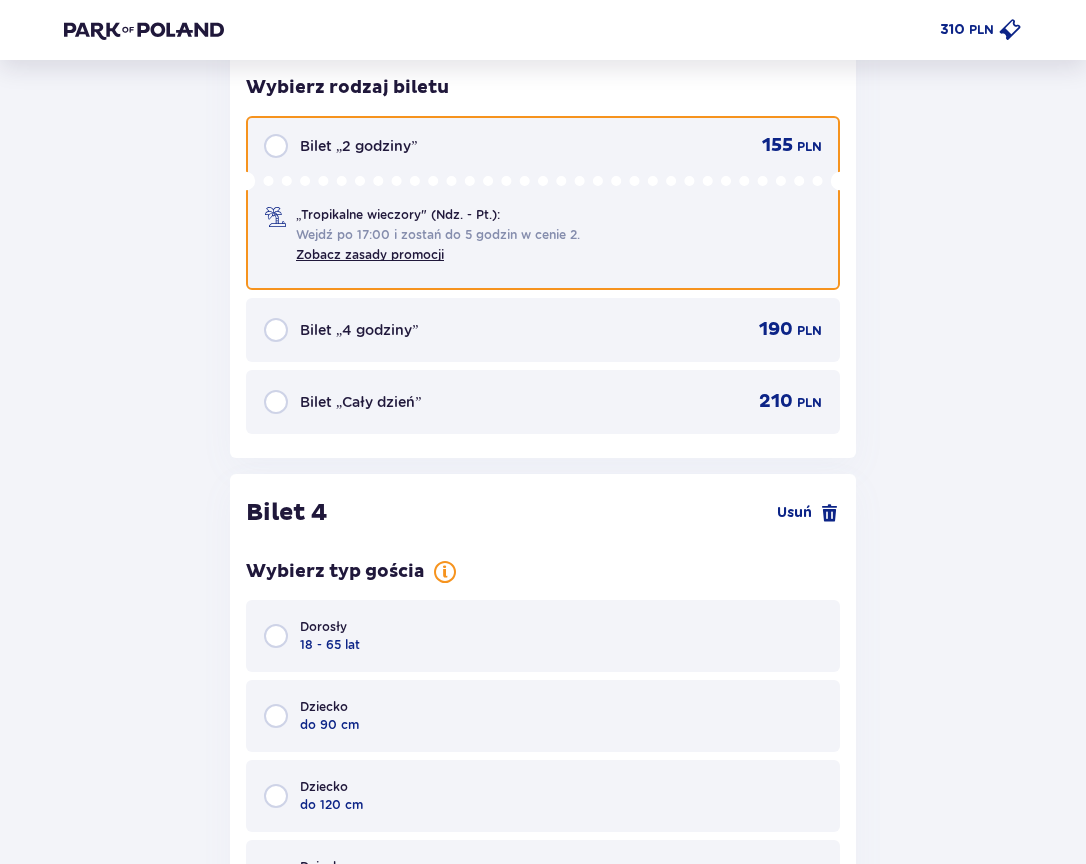 drag, startPoint x: 279, startPoint y: 146, endPoint x: 401, endPoint y: 225, distance: 145.34442 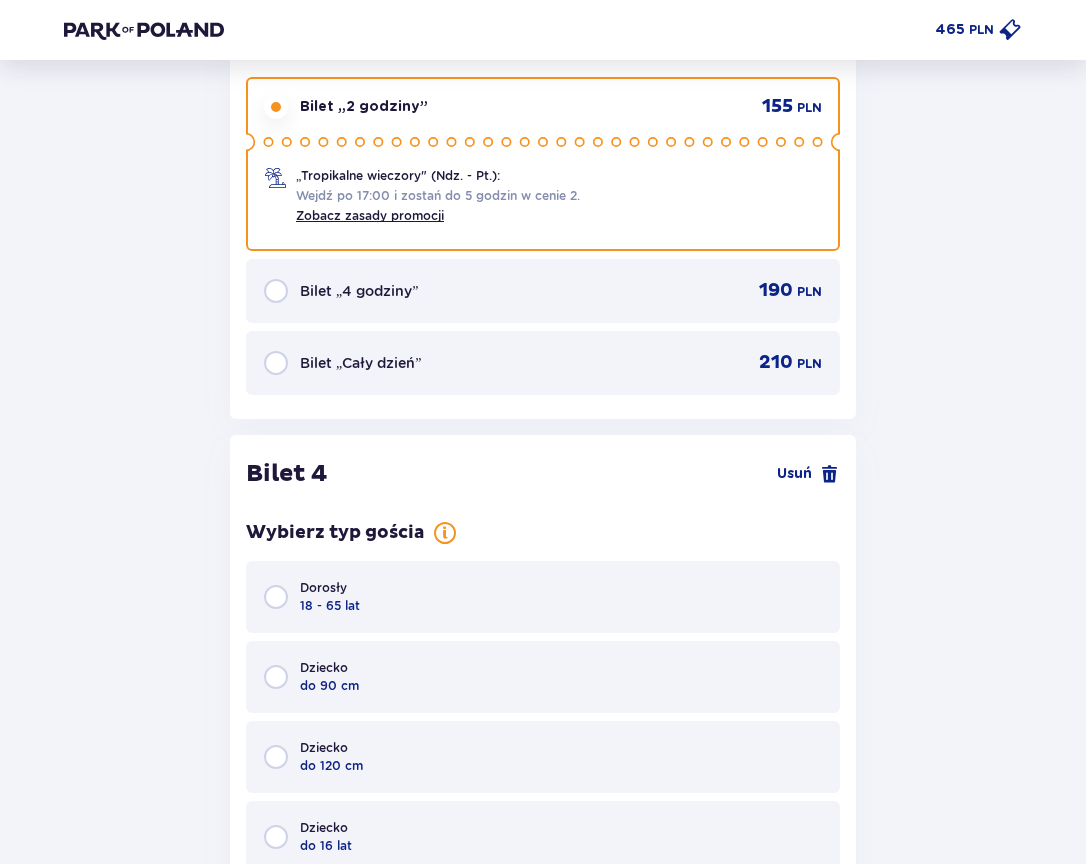 scroll, scrollTop: 5322, scrollLeft: 0, axis: vertical 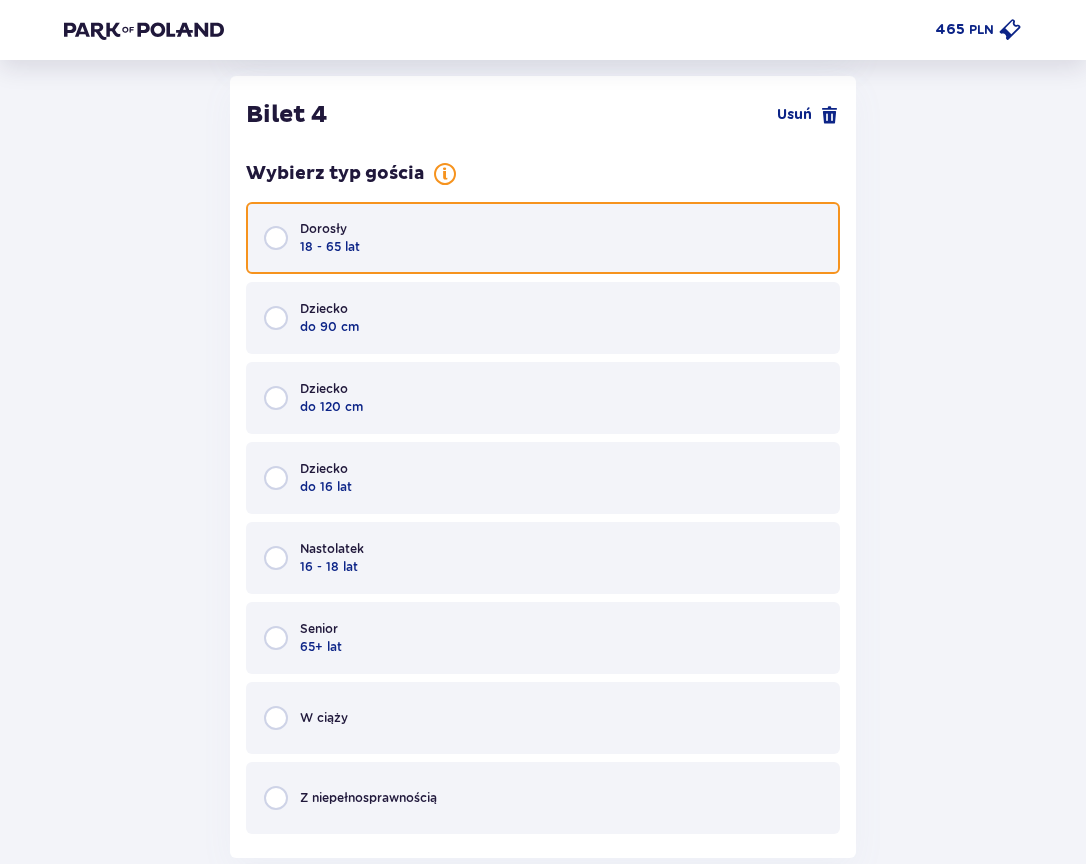 click at bounding box center (276, 238) 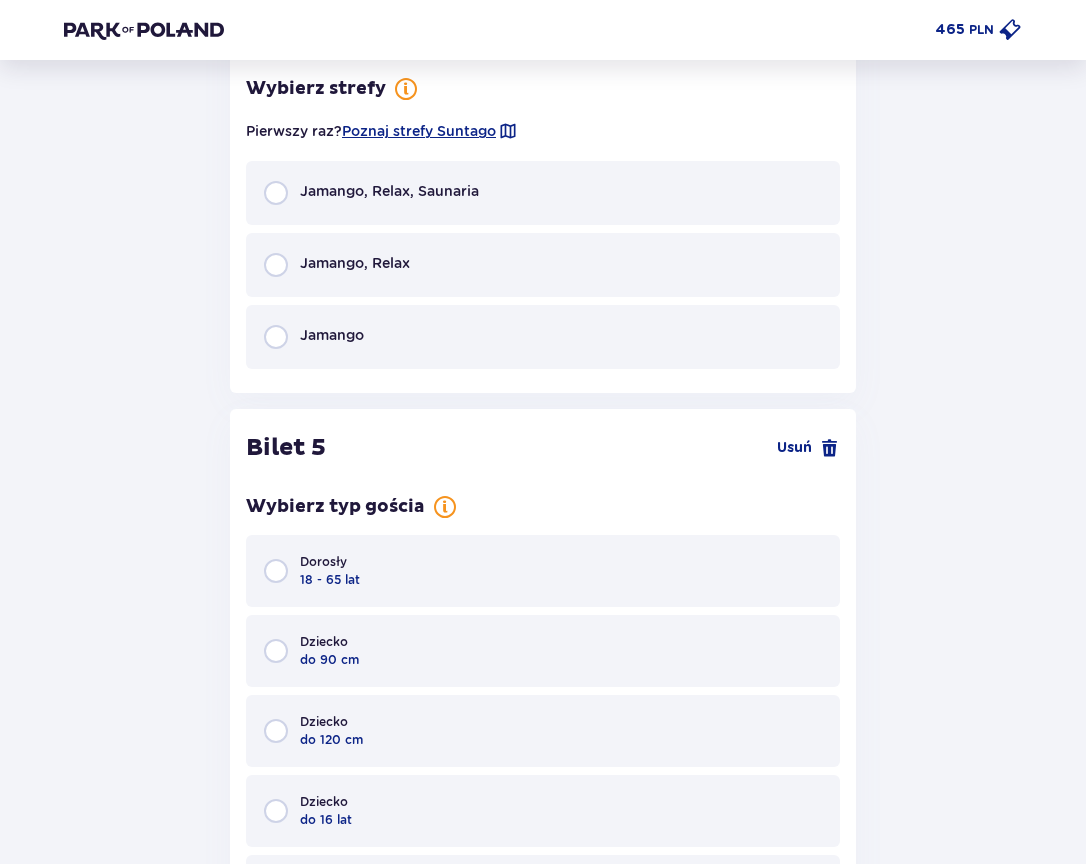 scroll, scrollTop: 6112, scrollLeft: 0, axis: vertical 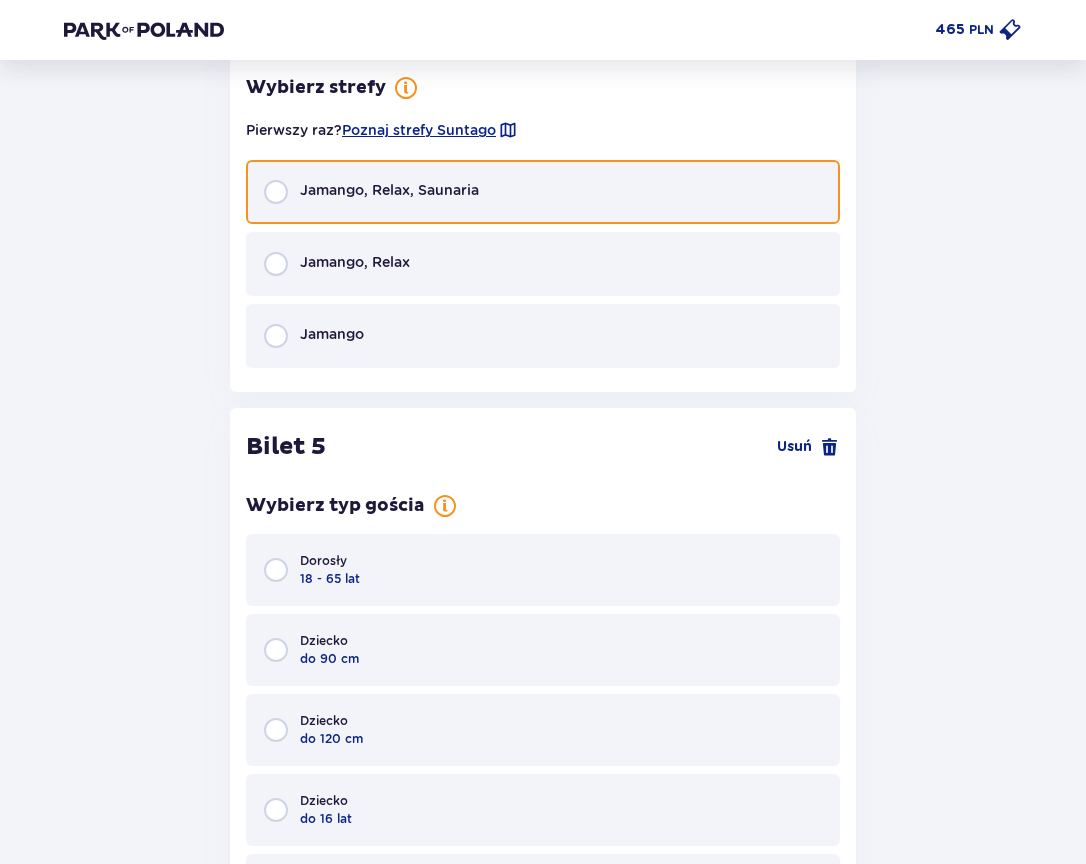 click at bounding box center (276, 192) 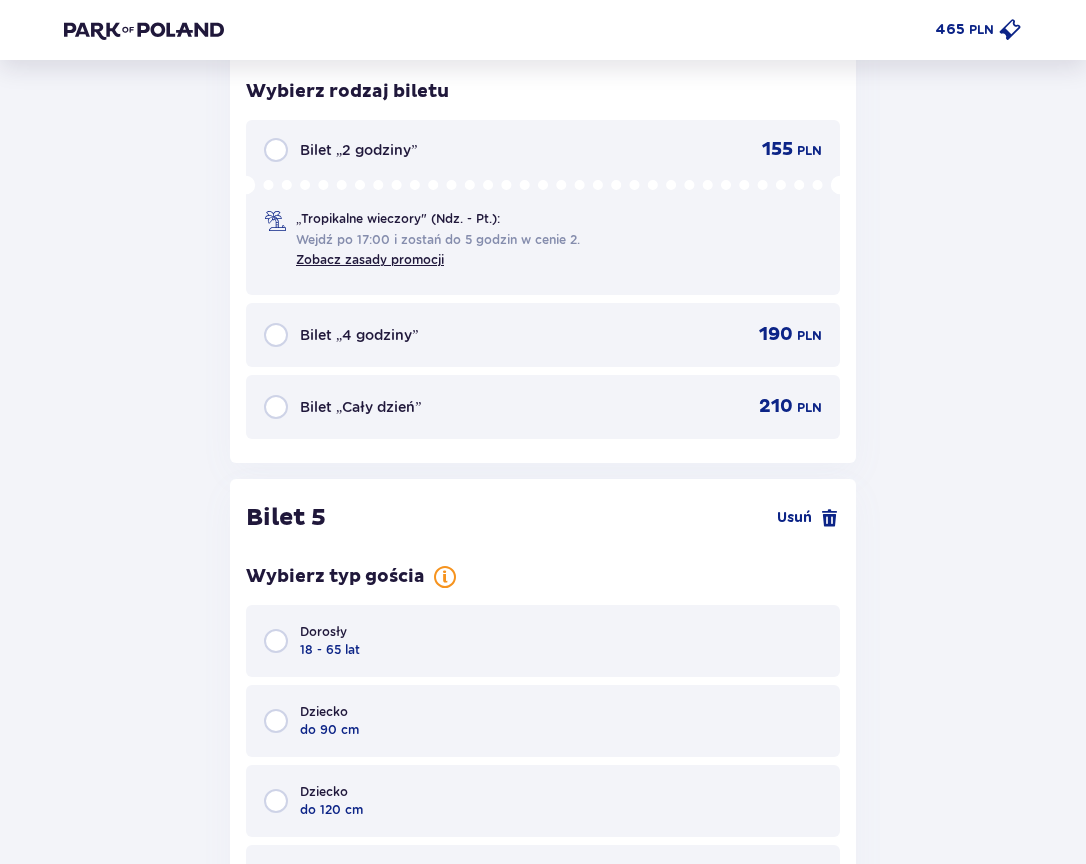 scroll, scrollTop: 6436, scrollLeft: 0, axis: vertical 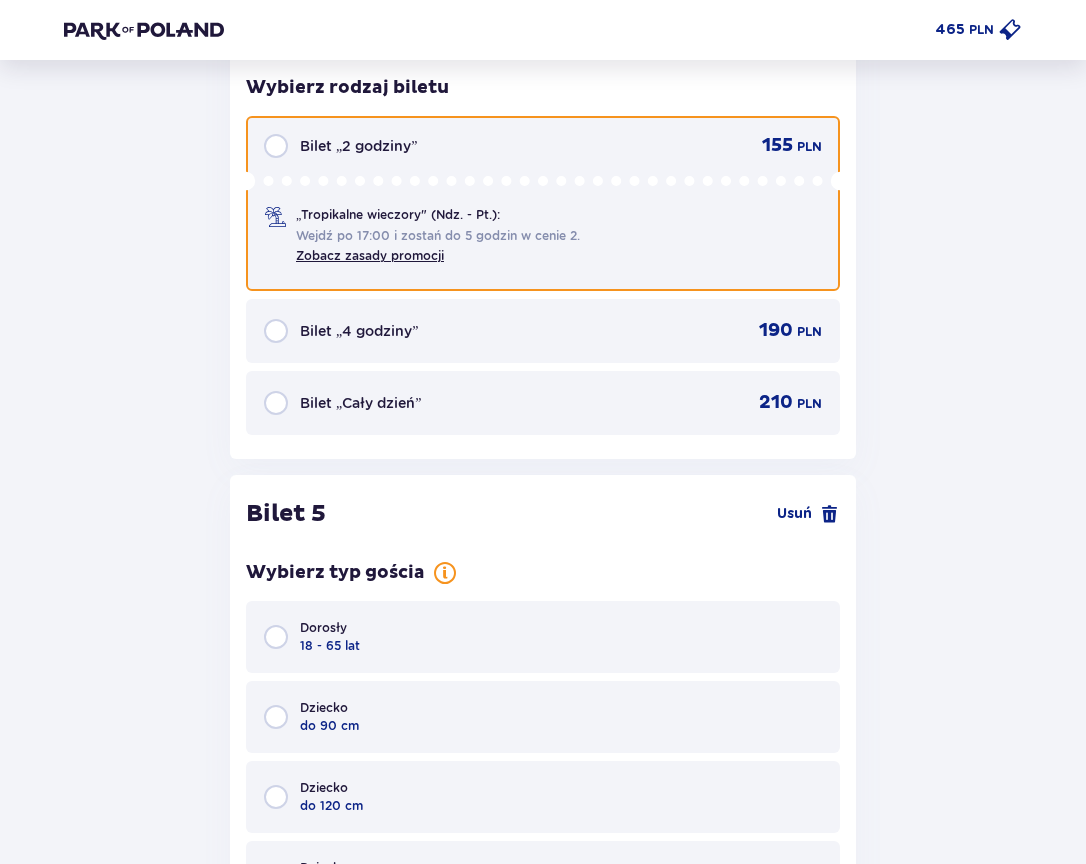 drag, startPoint x: 281, startPoint y: 146, endPoint x: 323, endPoint y: 172, distance: 49.396355 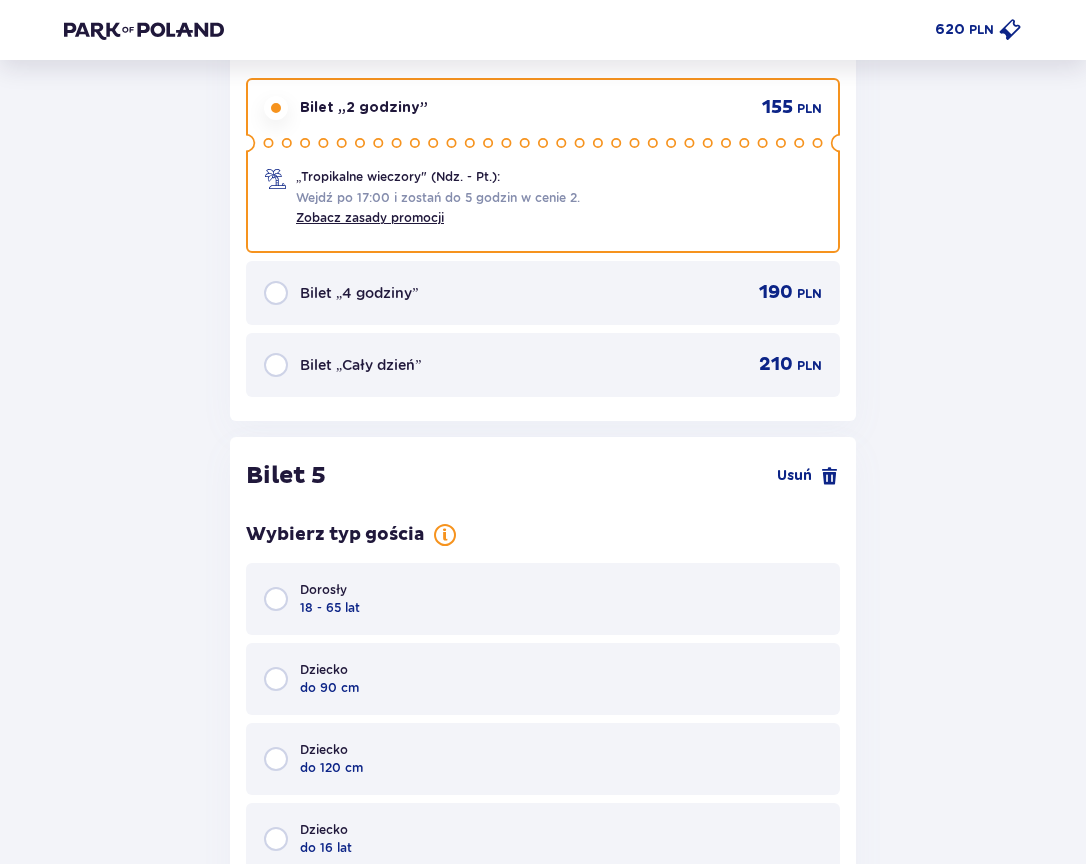 scroll, scrollTop: 6835, scrollLeft: 0, axis: vertical 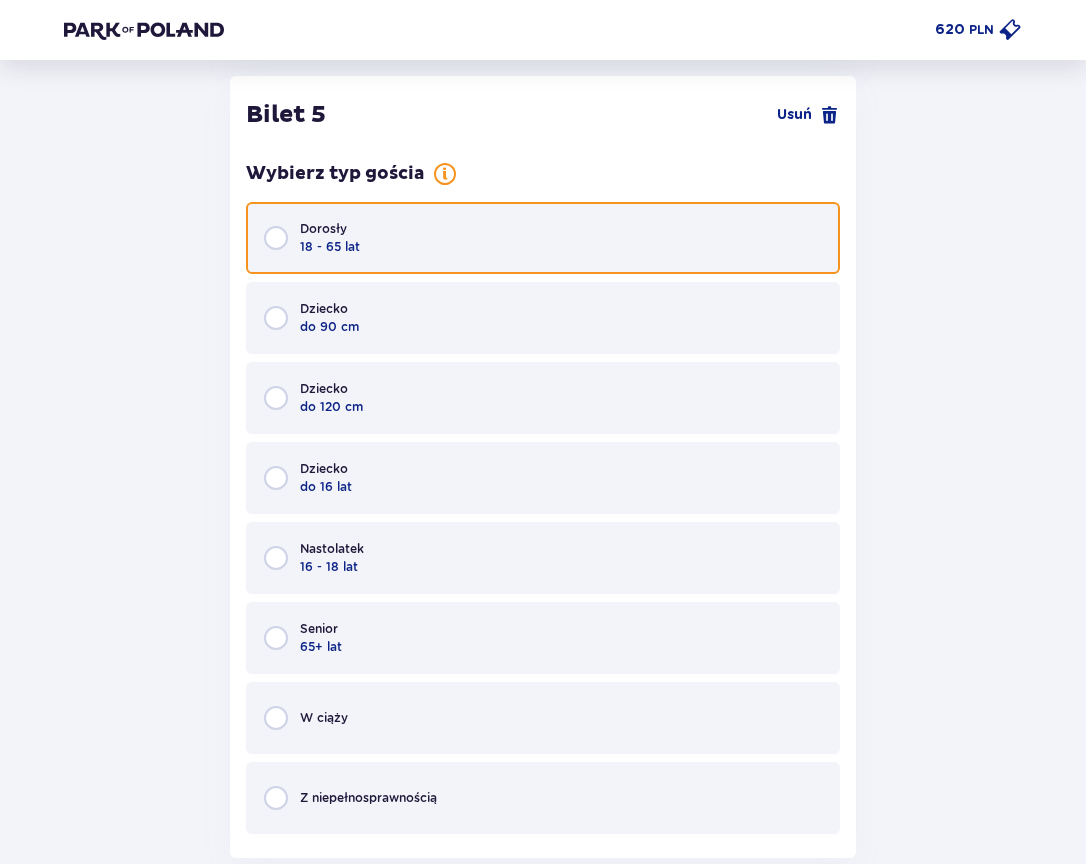 click at bounding box center (276, 238) 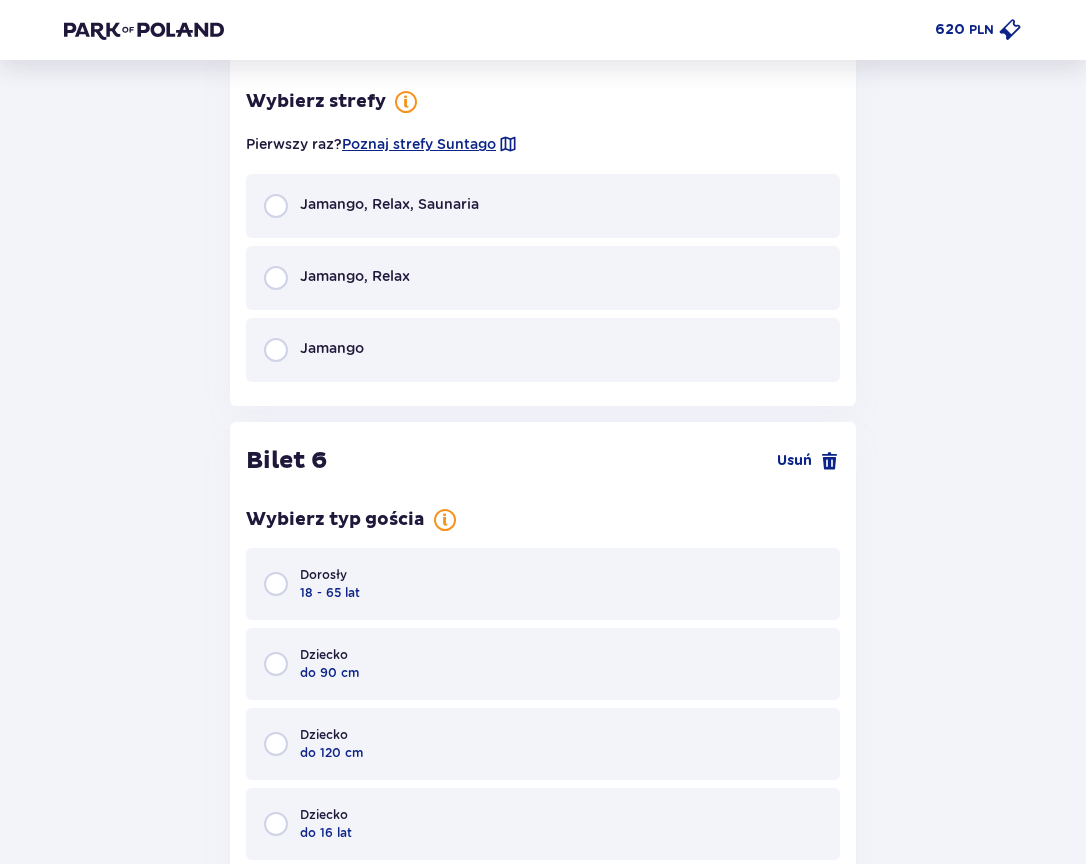 scroll, scrollTop: 7625, scrollLeft: 0, axis: vertical 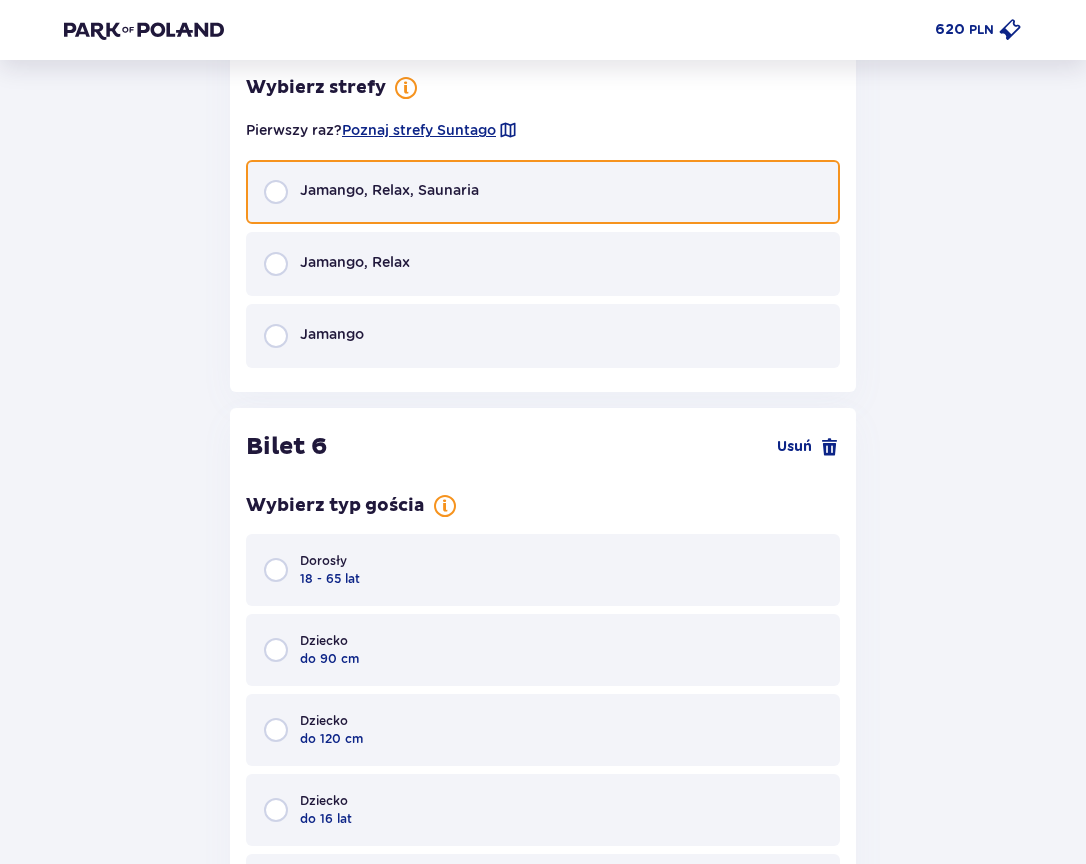 click at bounding box center (276, 192) 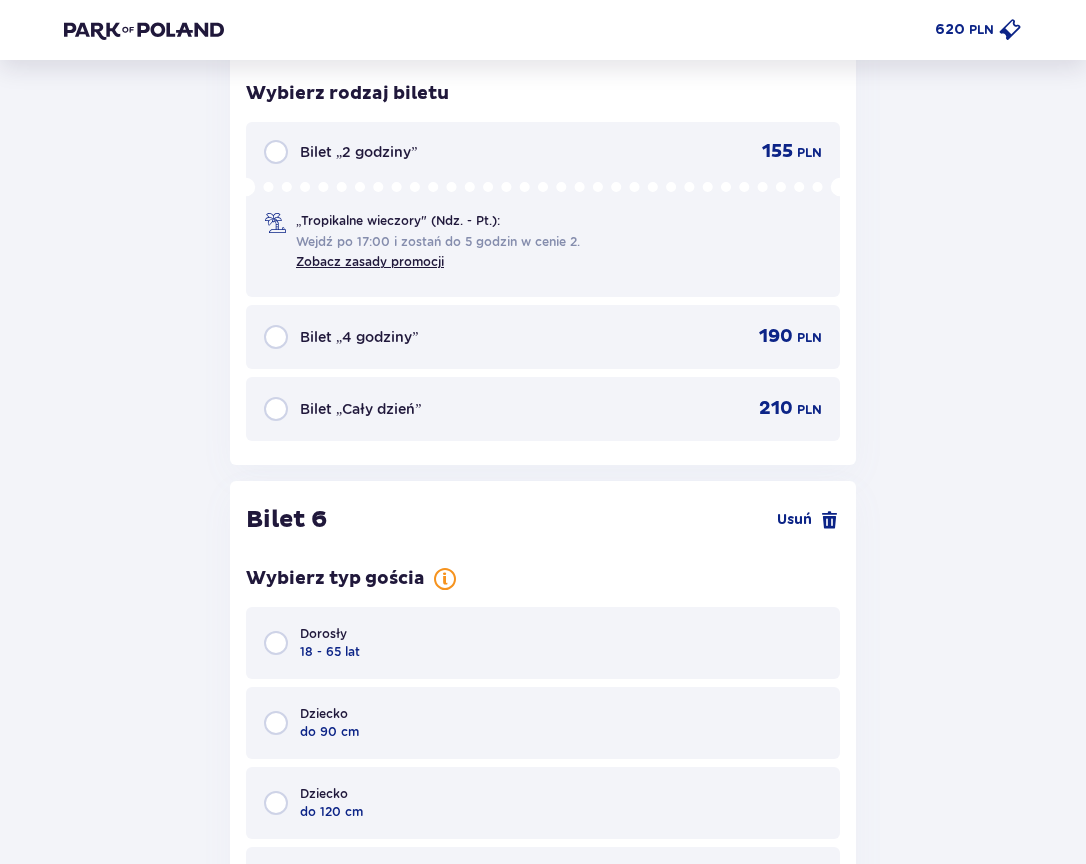 scroll, scrollTop: 7949, scrollLeft: 0, axis: vertical 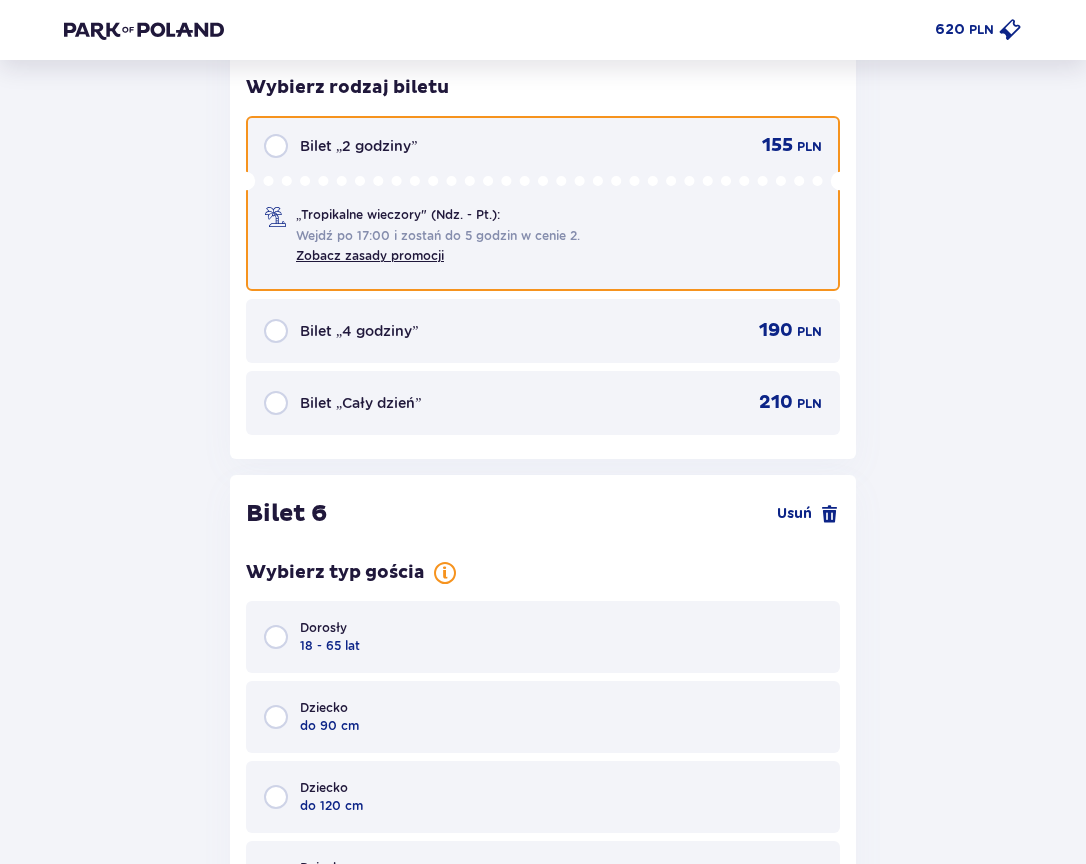click at bounding box center [276, 146] 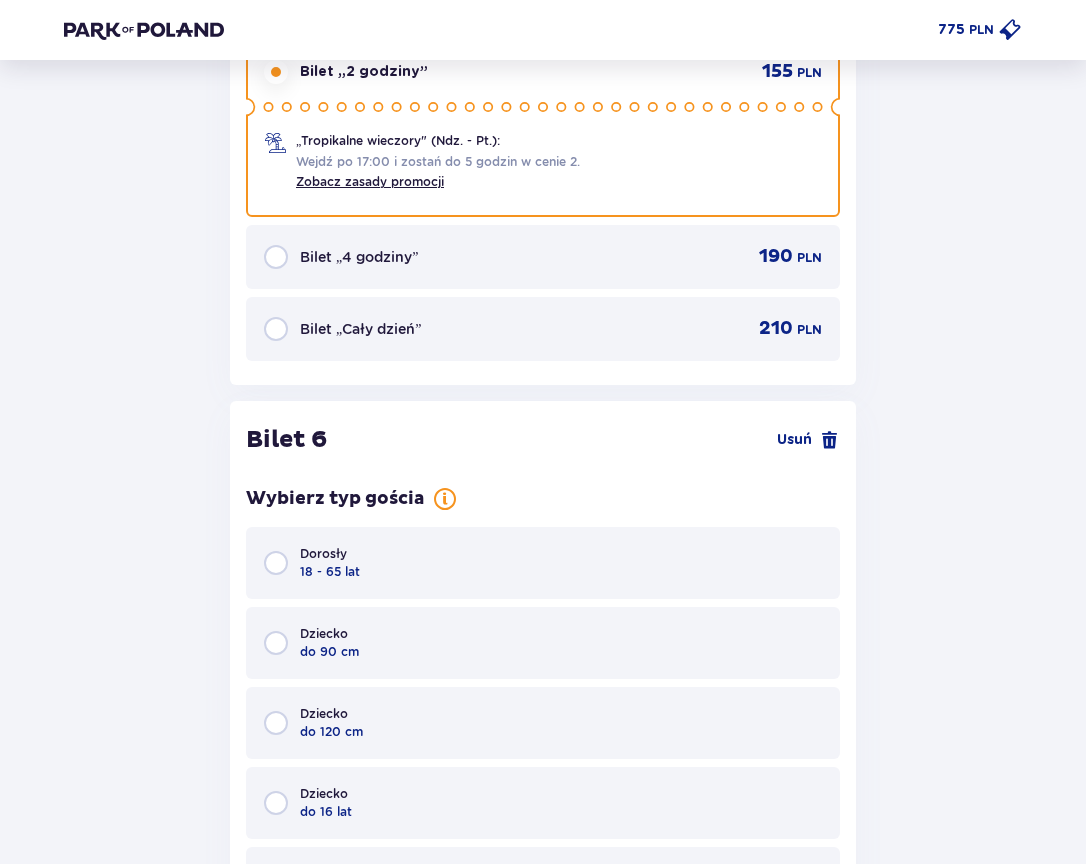 scroll, scrollTop: 8348, scrollLeft: 0, axis: vertical 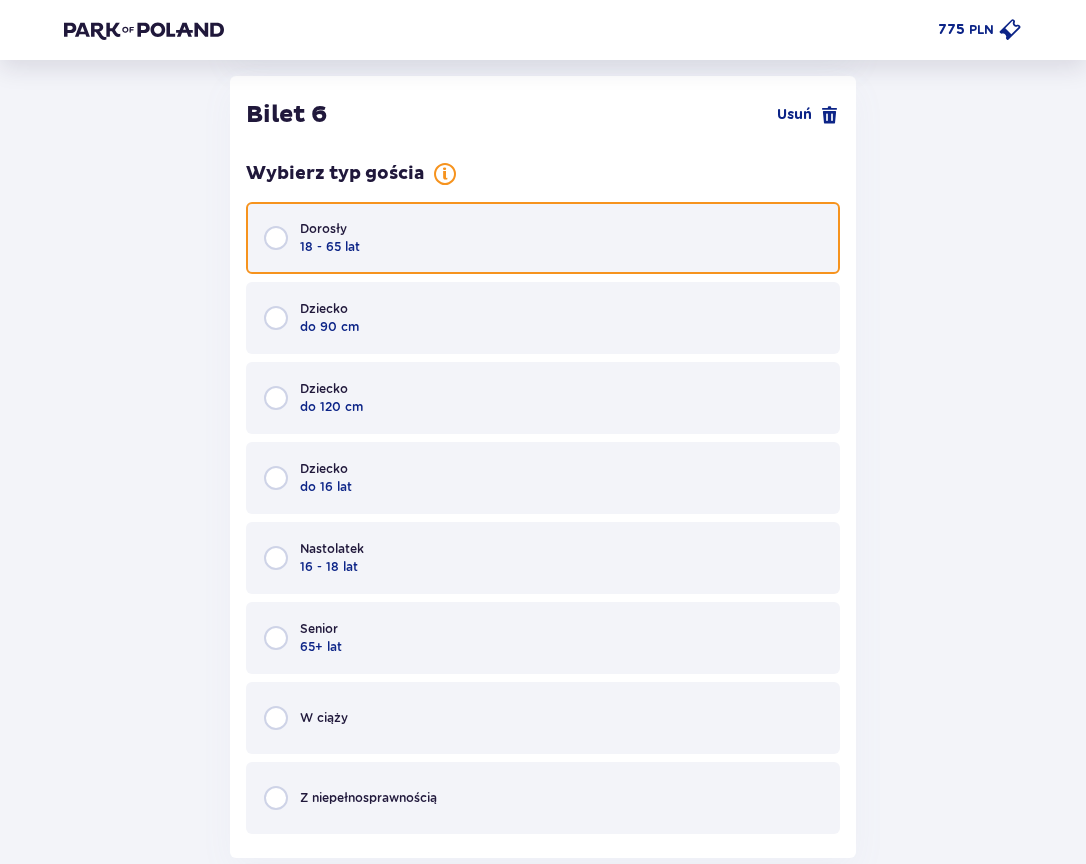 click at bounding box center (276, 238) 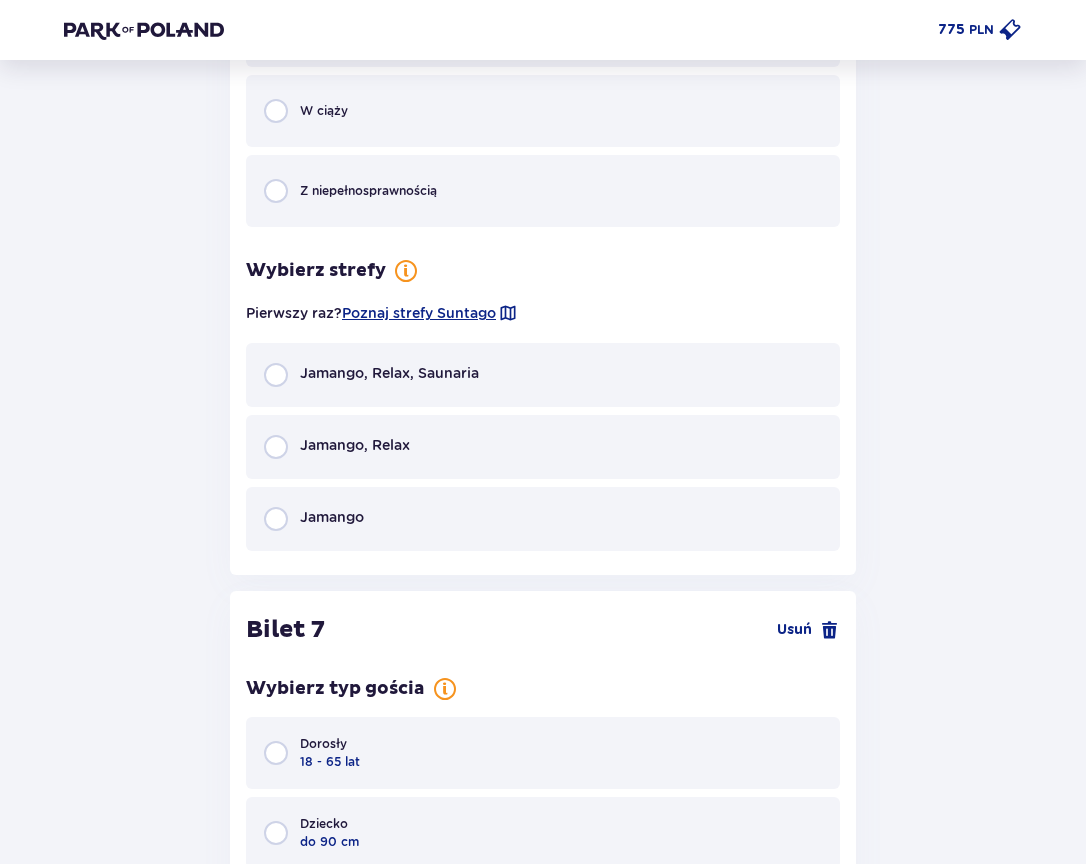 scroll, scrollTop: 8938, scrollLeft: 0, axis: vertical 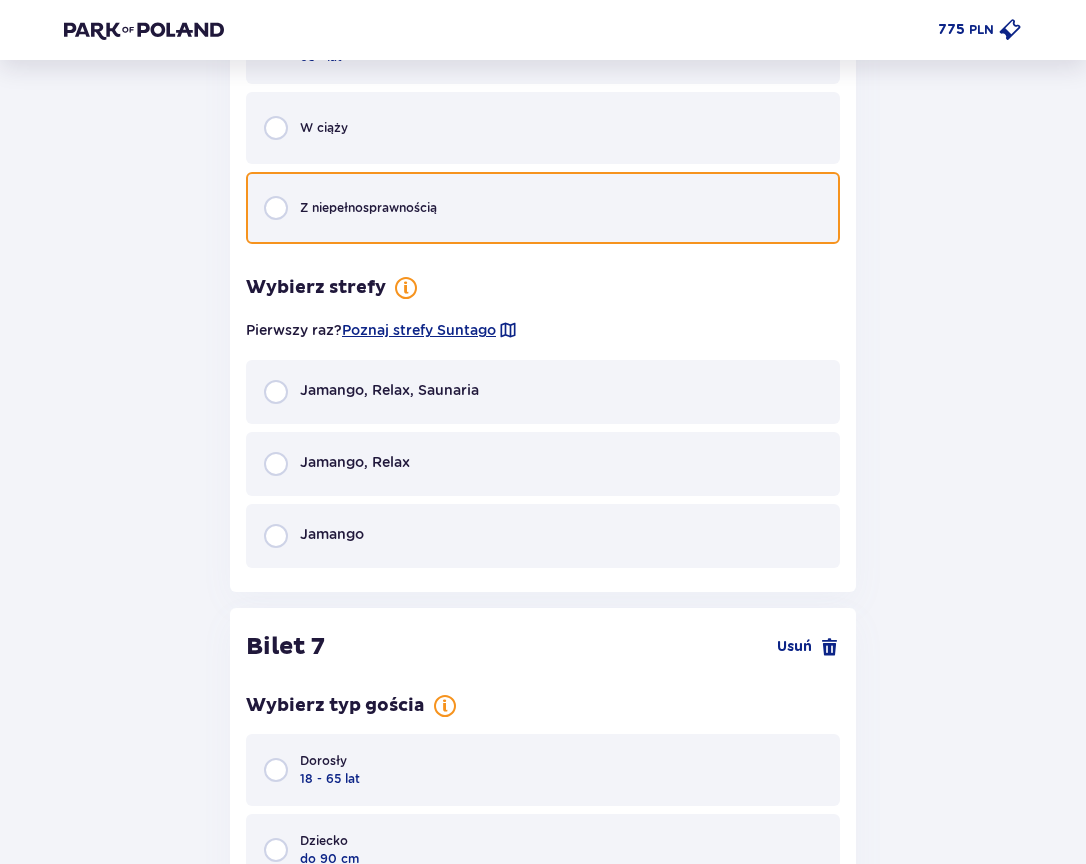 click at bounding box center (276, 208) 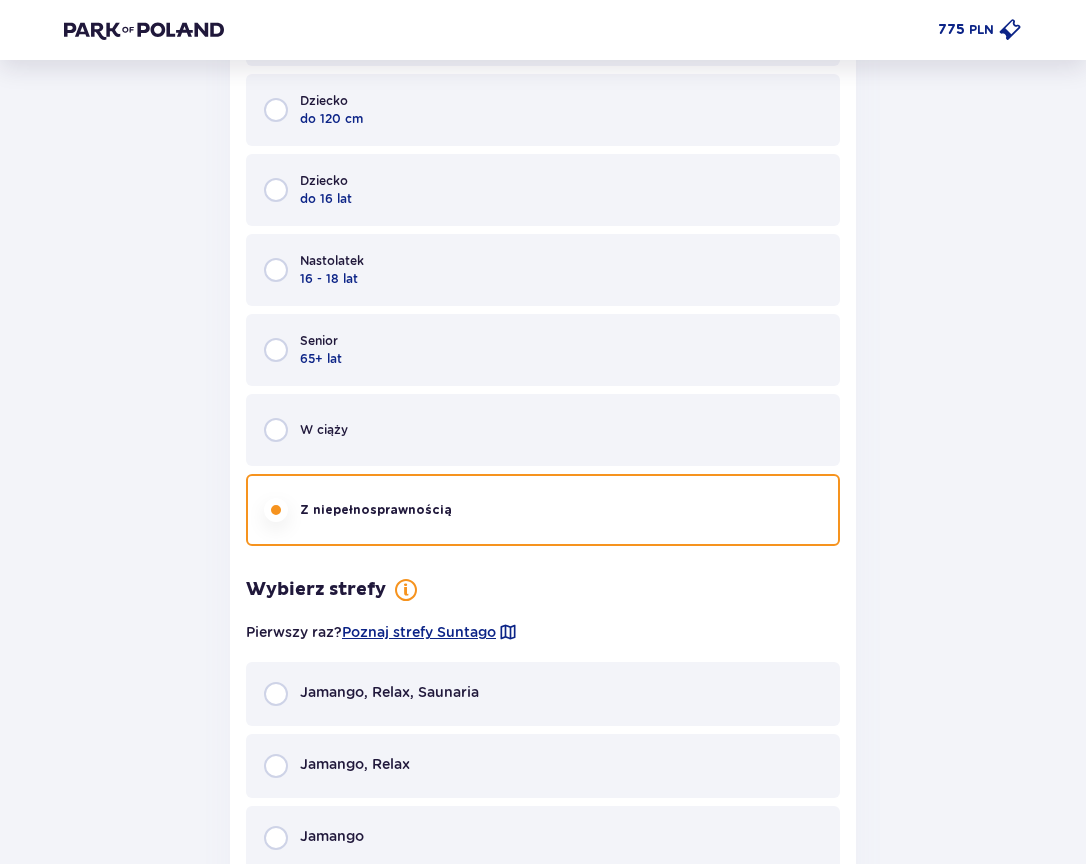 scroll, scrollTop: 8638, scrollLeft: 0, axis: vertical 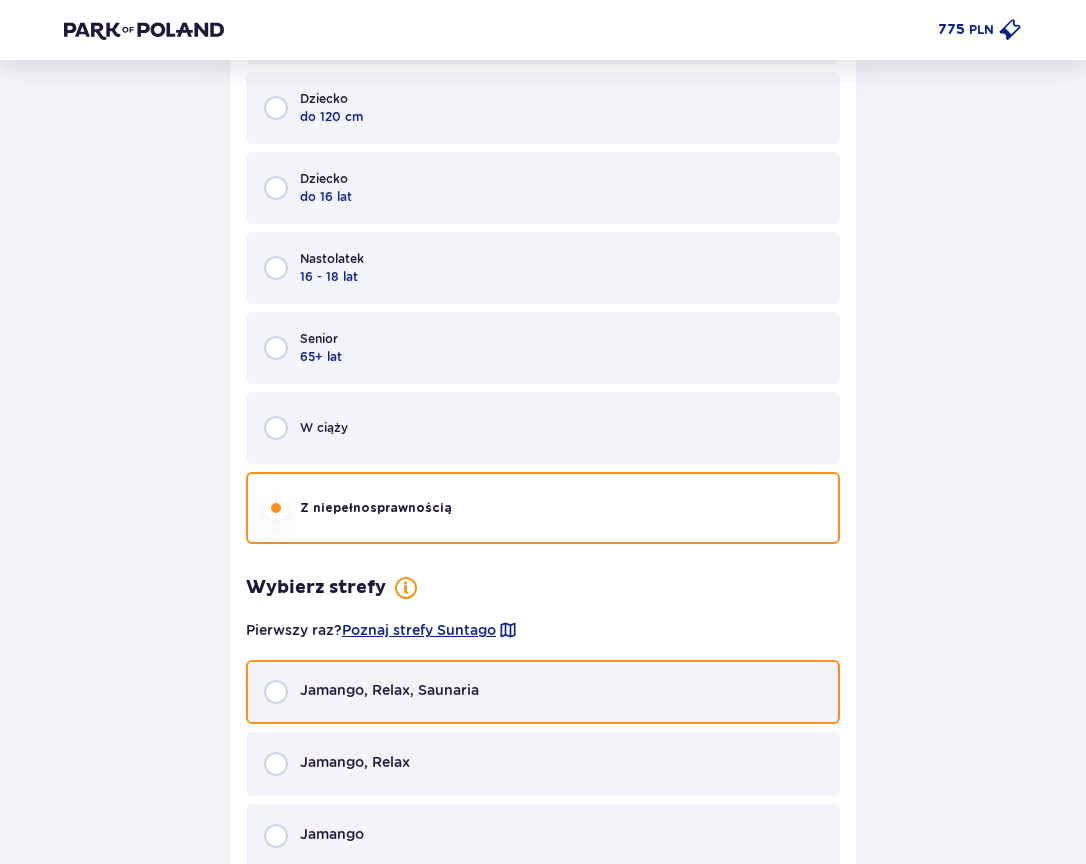 click at bounding box center (276, 692) 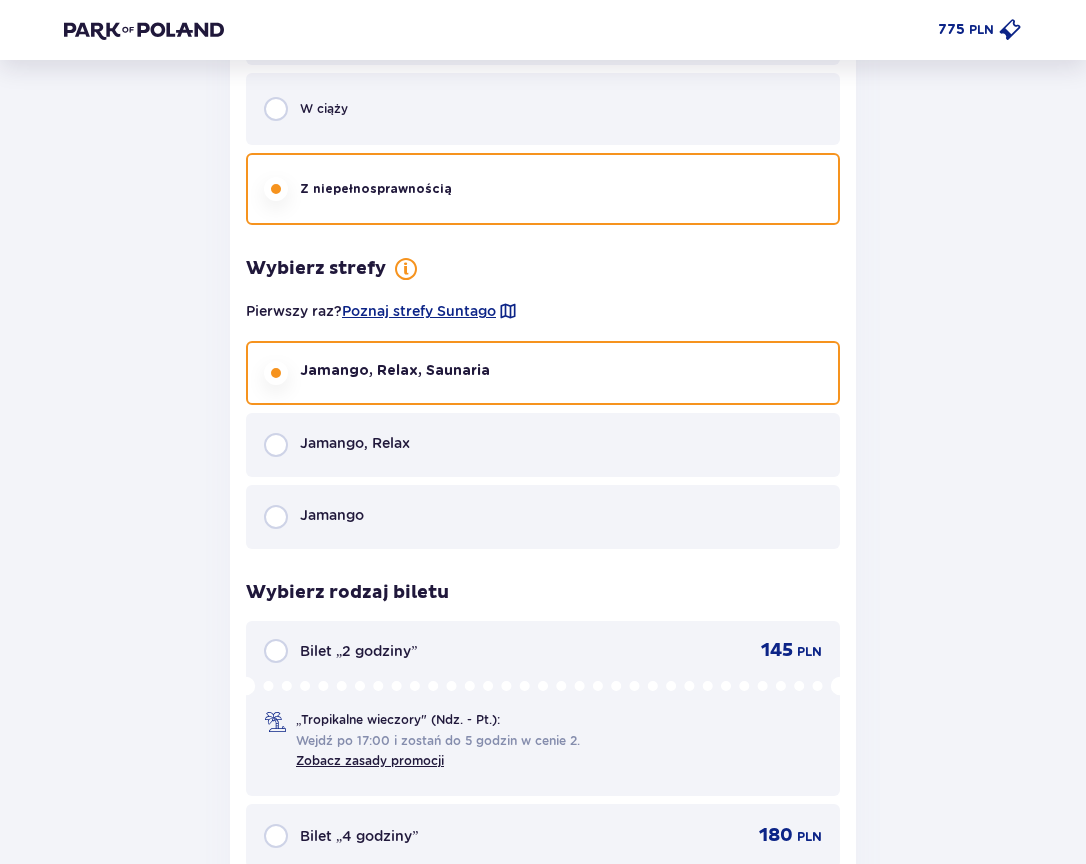 scroll, scrollTop: 8962, scrollLeft: 0, axis: vertical 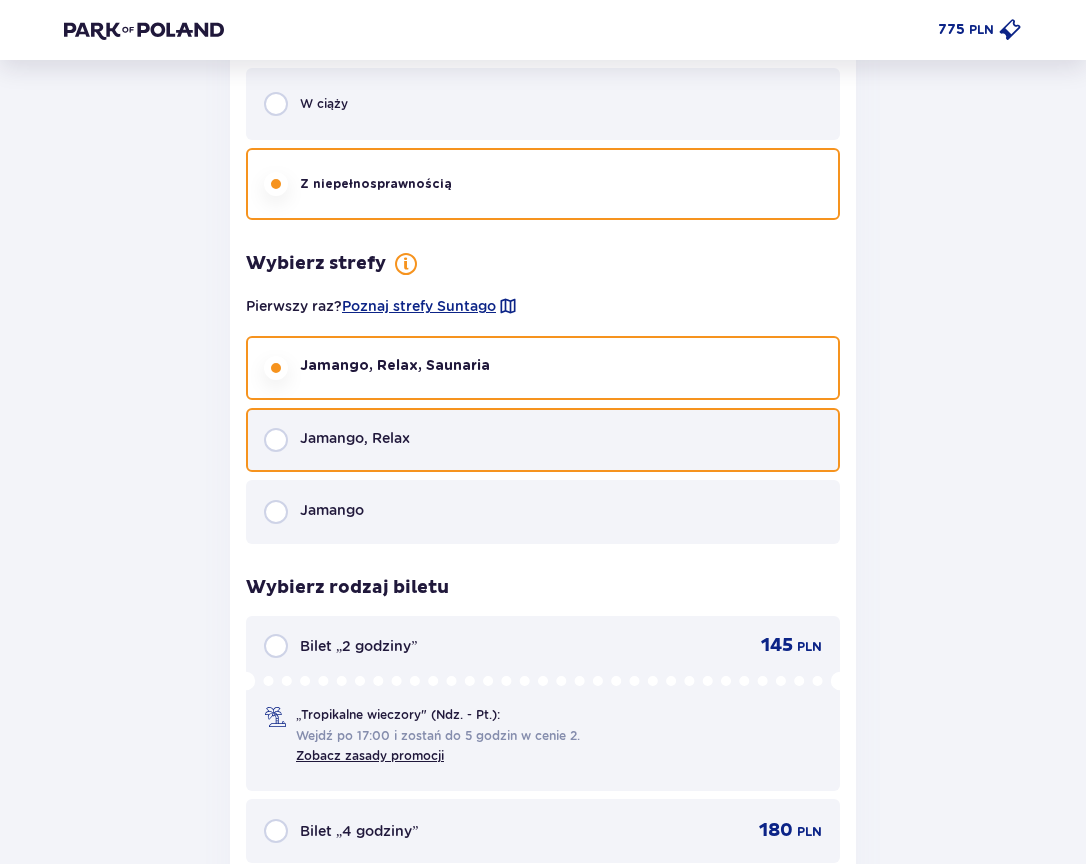 click at bounding box center [276, 440] 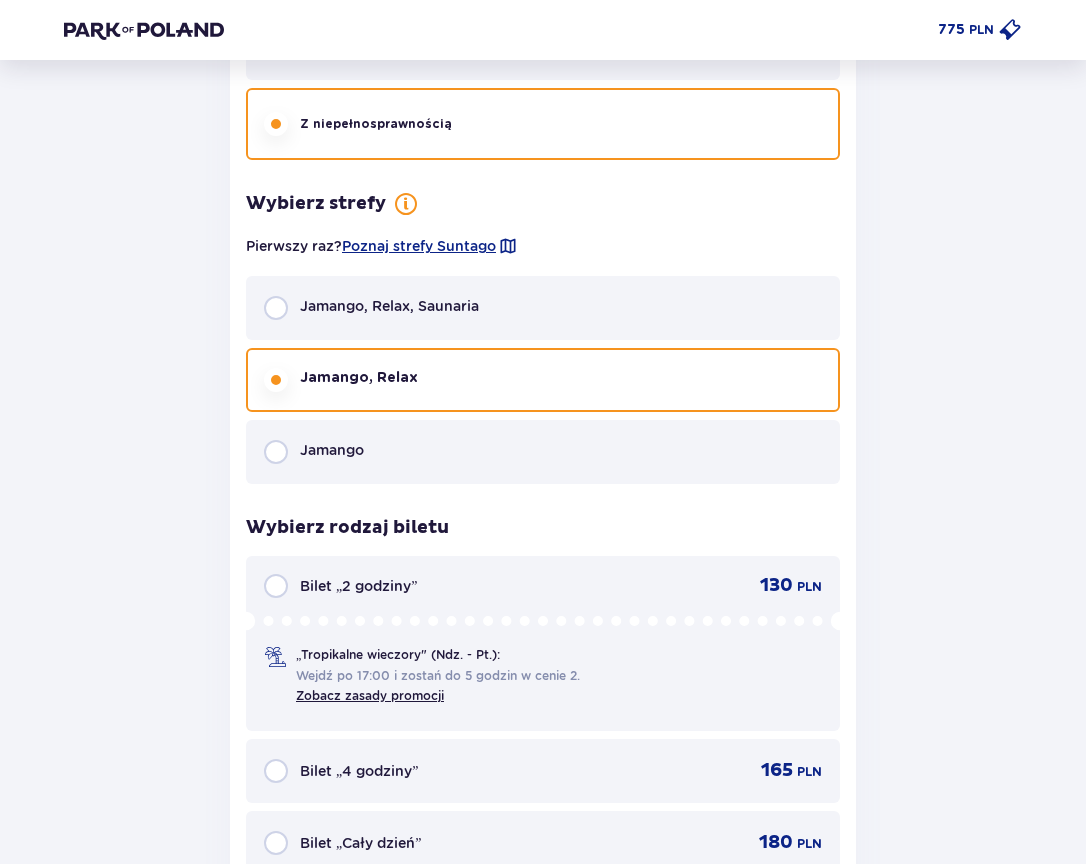 scroll, scrollTop: 9062, scrollLeft: 0, axis: vertical 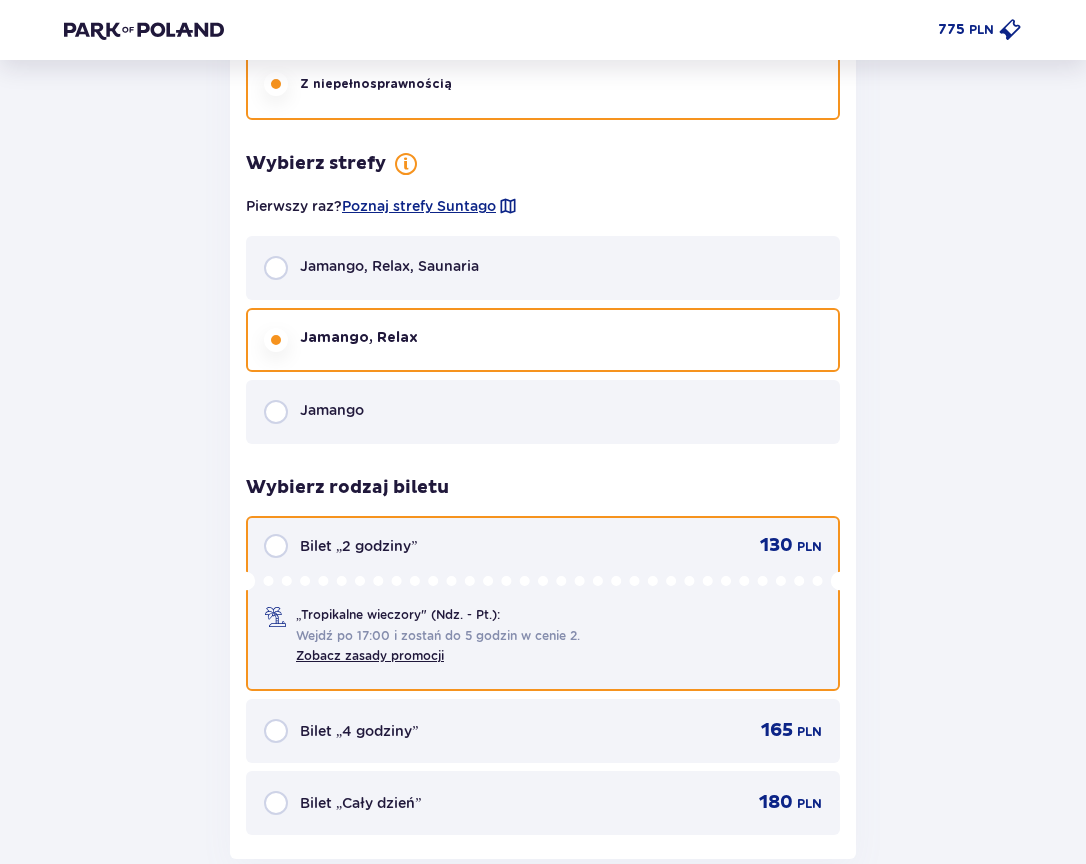 click at bounding box center (276, 546) 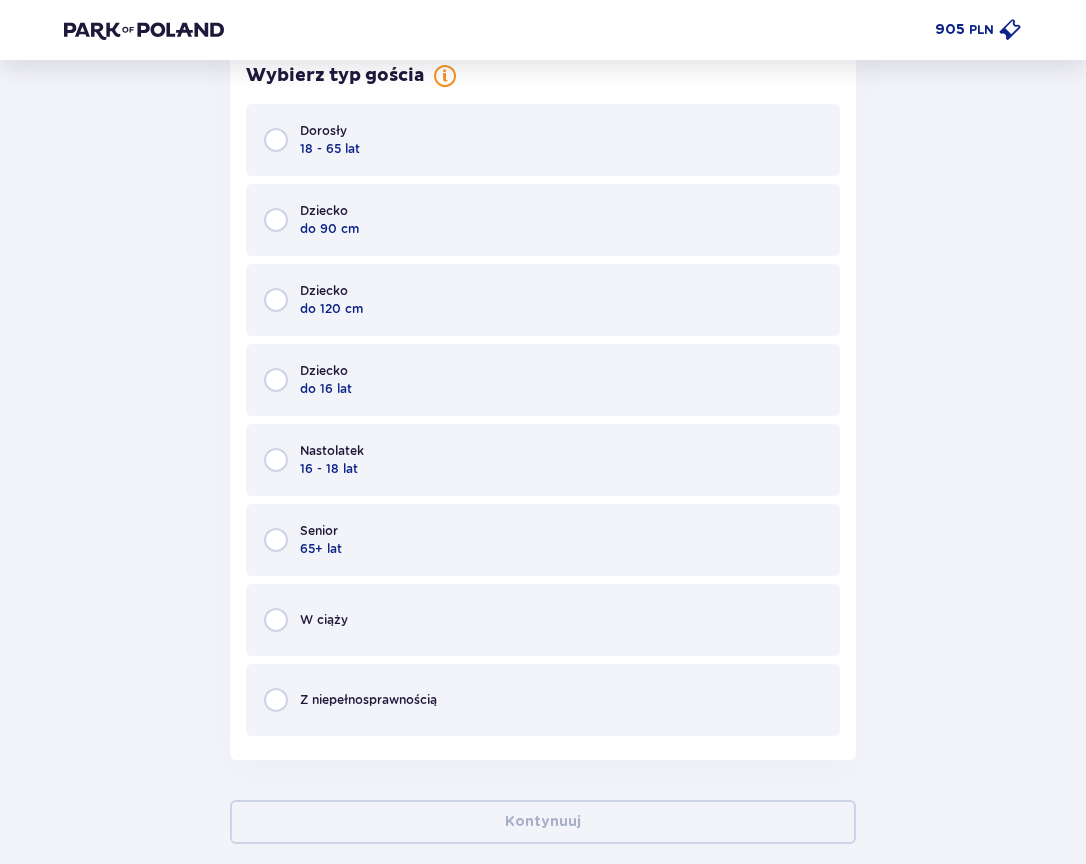 scroll, scrollTop: 9961, scrollLeft: 0, axis: vertical 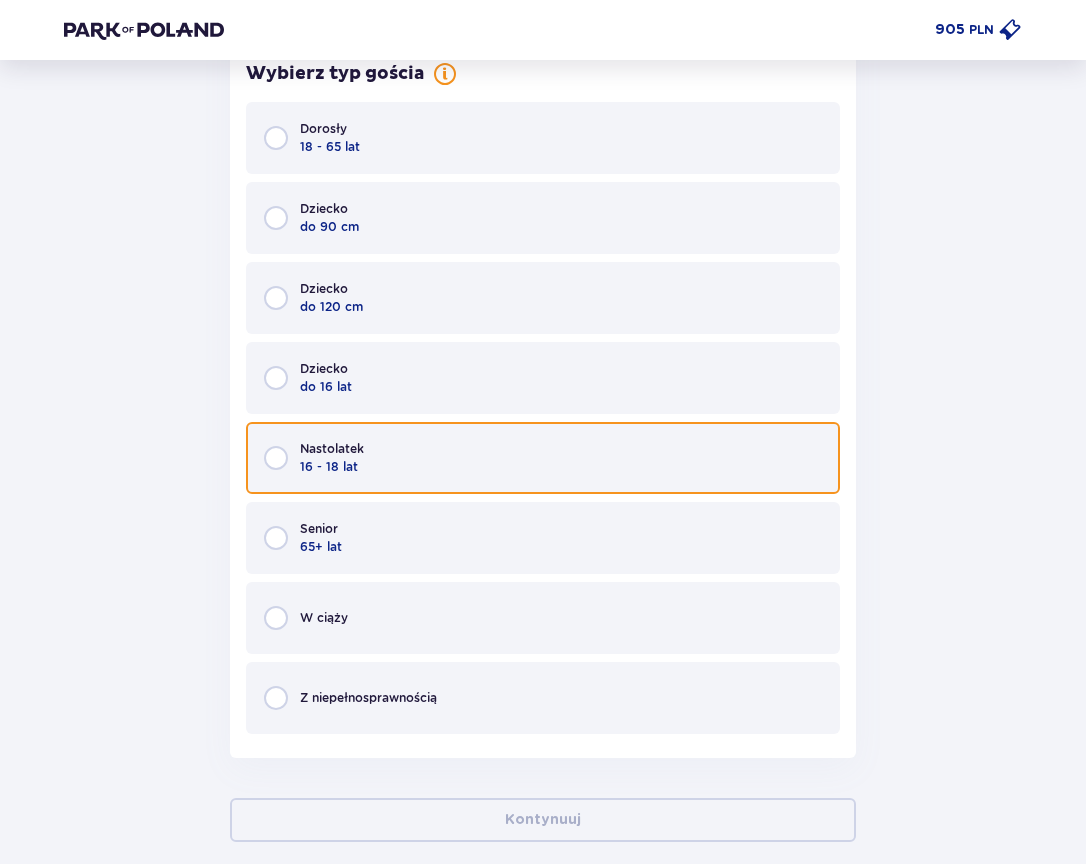 click at bounding box center [276, 458] 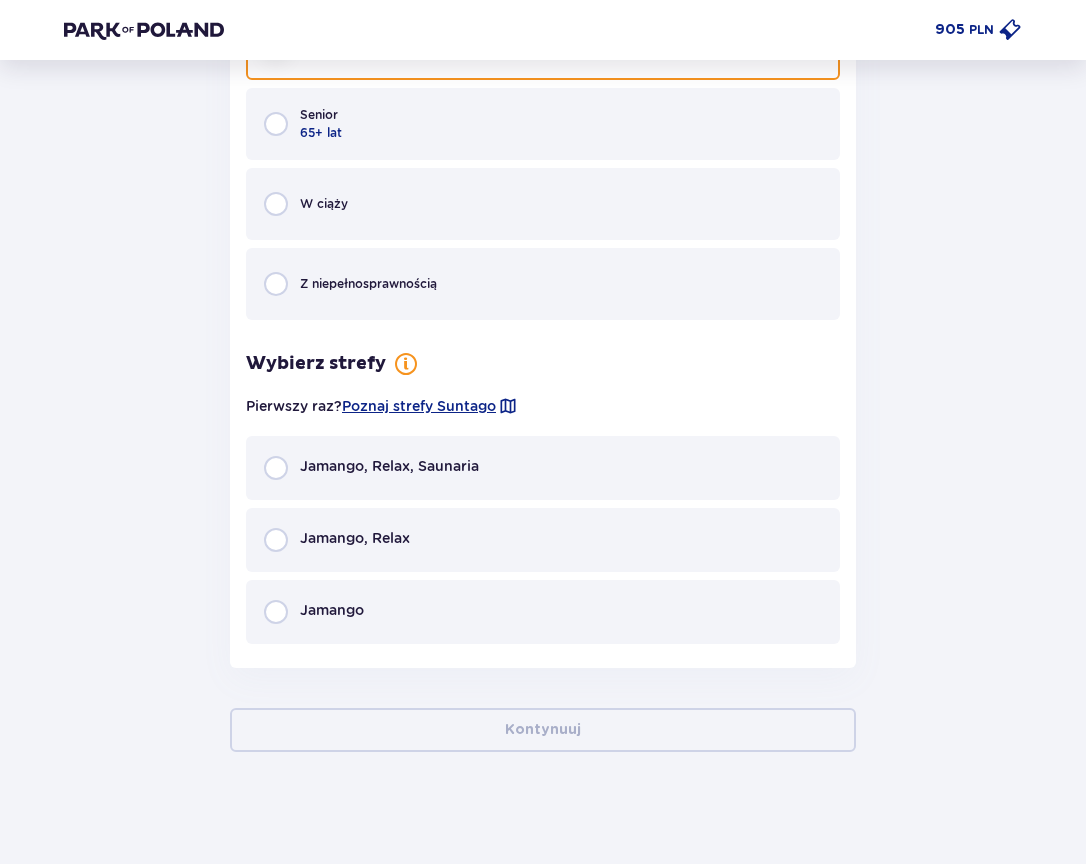 scroll, scrollTop: 10383, scrollLeft: 0, axis: vertical 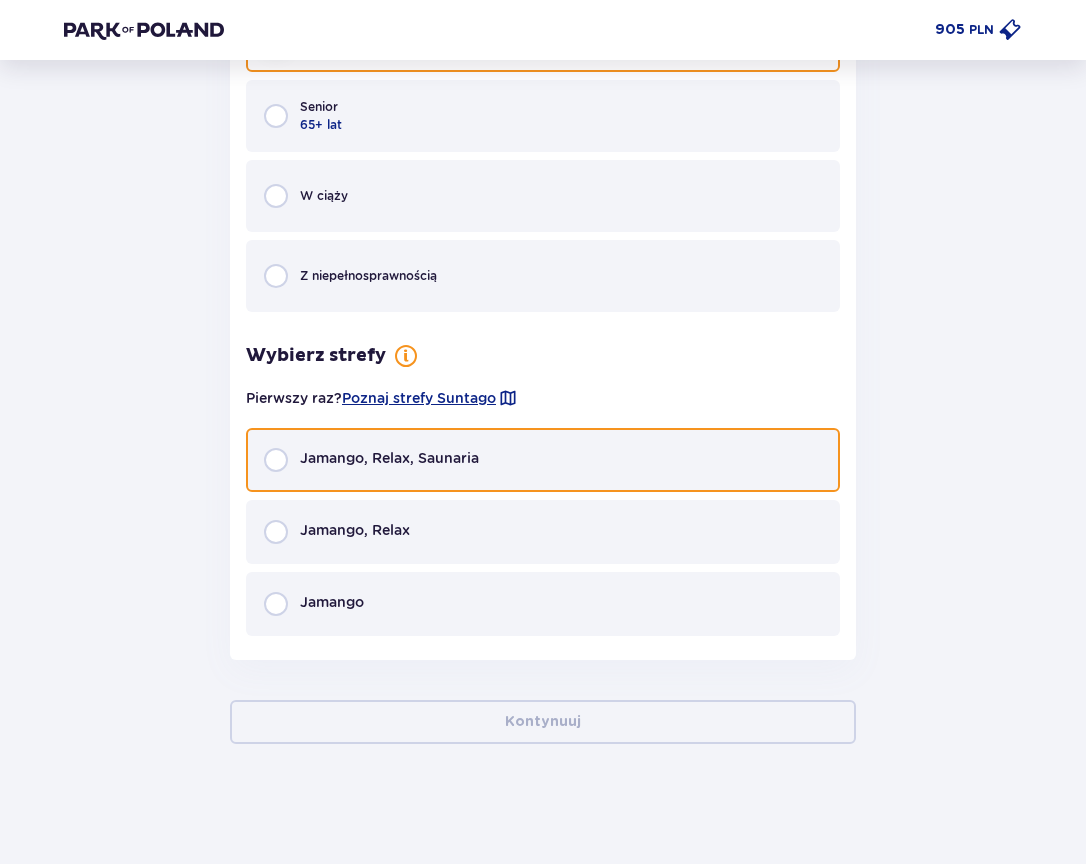 click at bounding box center (276, 460) 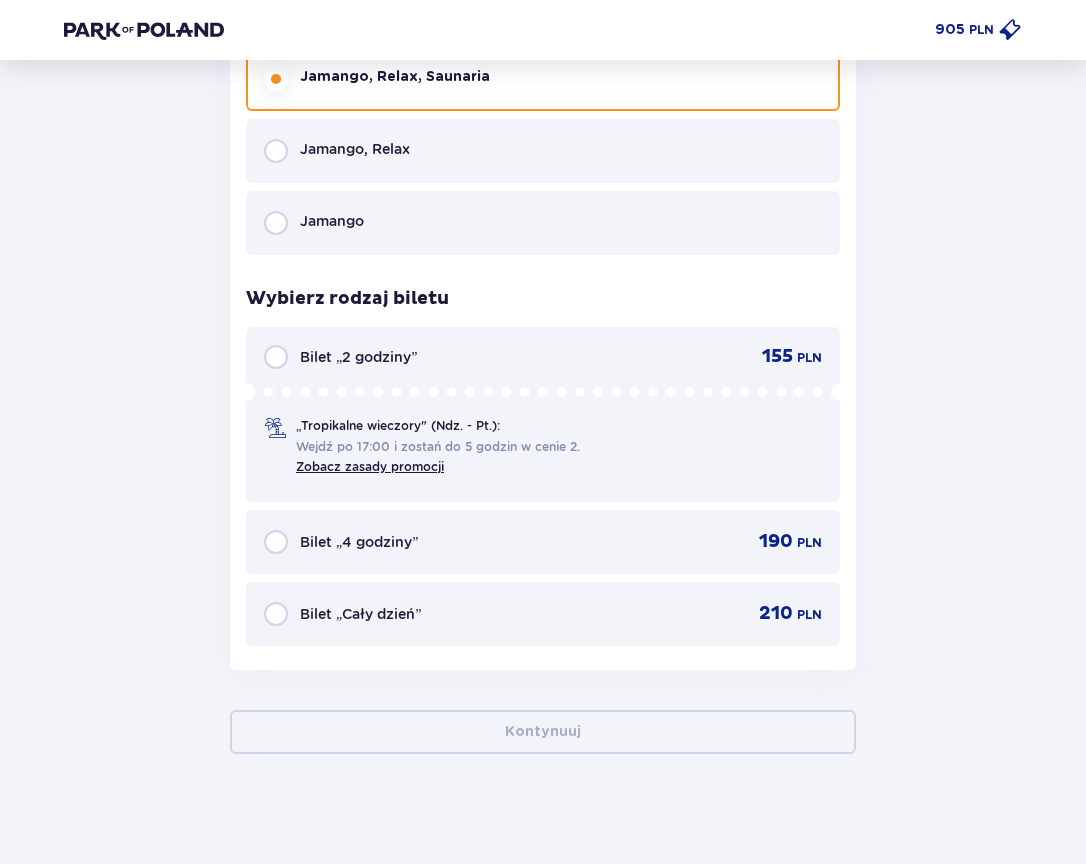 scroll, scrollTop: 10774, scrollLeft: 0, axis: vertical 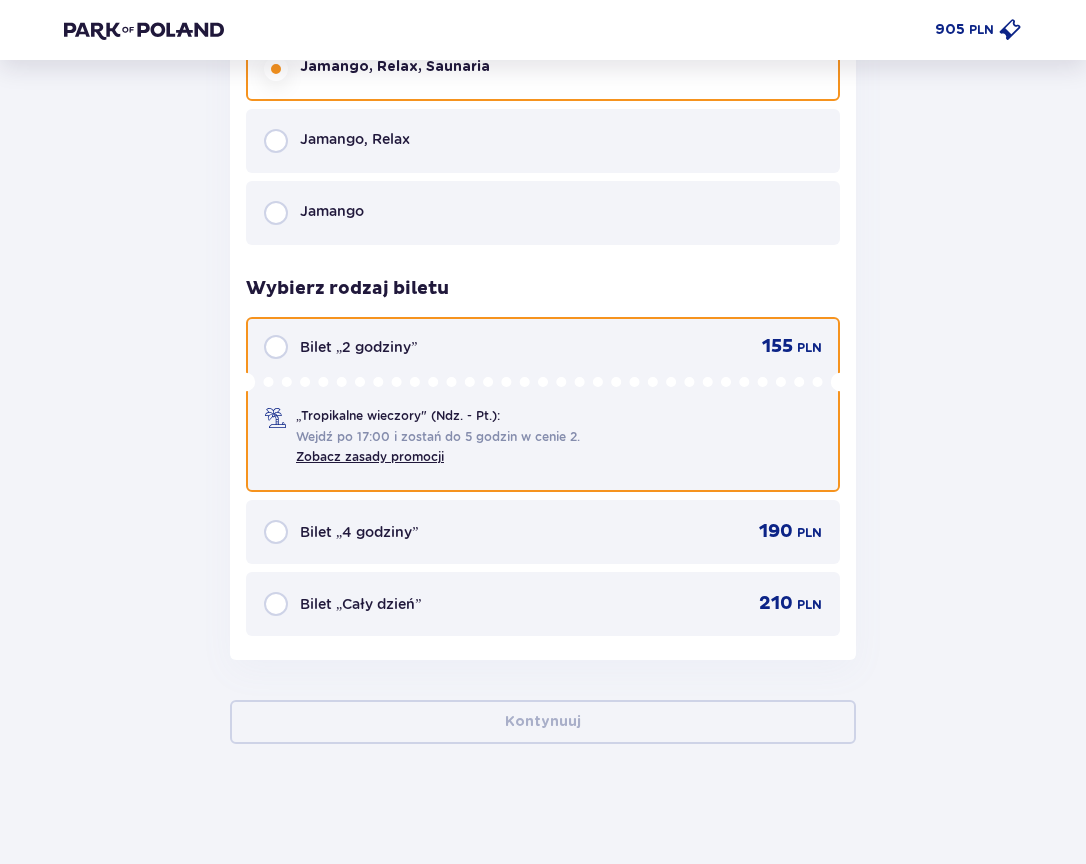 drag, startPoint x: 278, startPoint y: 343, endPoint x: 393, endPoint y: 390, distance: 124.23365 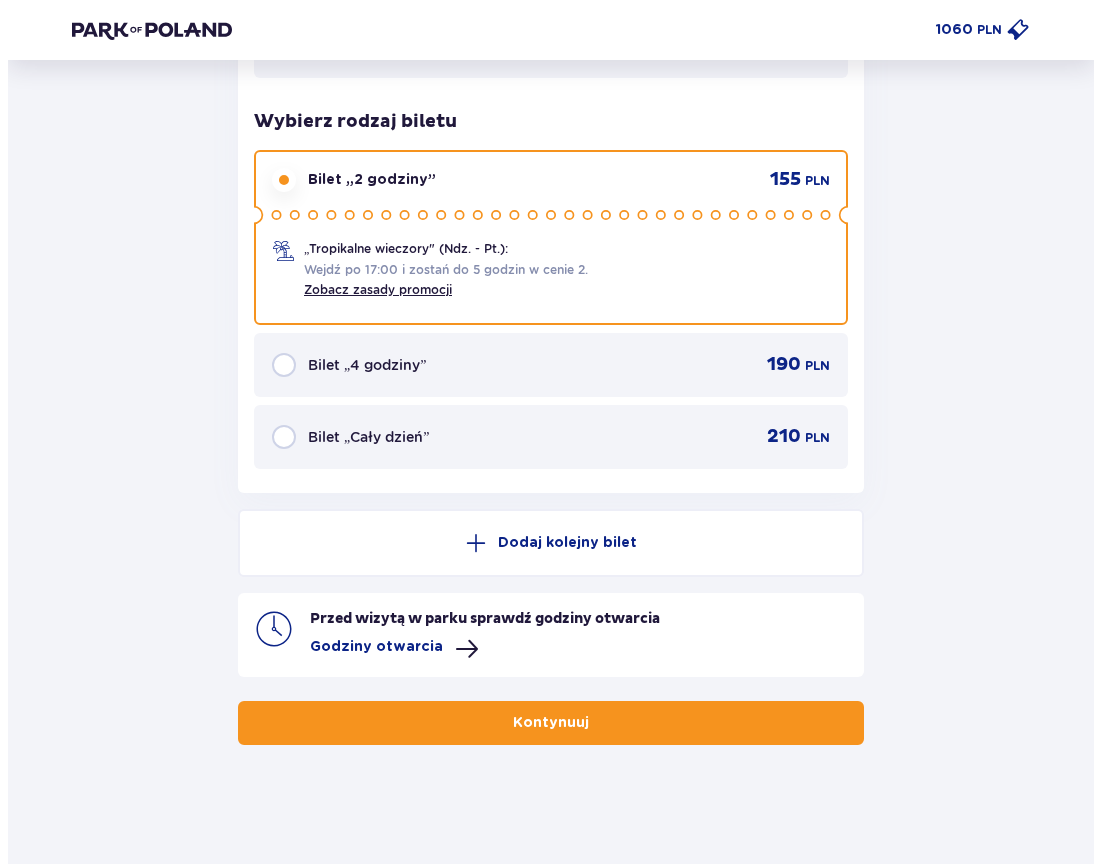 scroll, scrollTop: 10942, scrollLeft: 0, axis: vertical 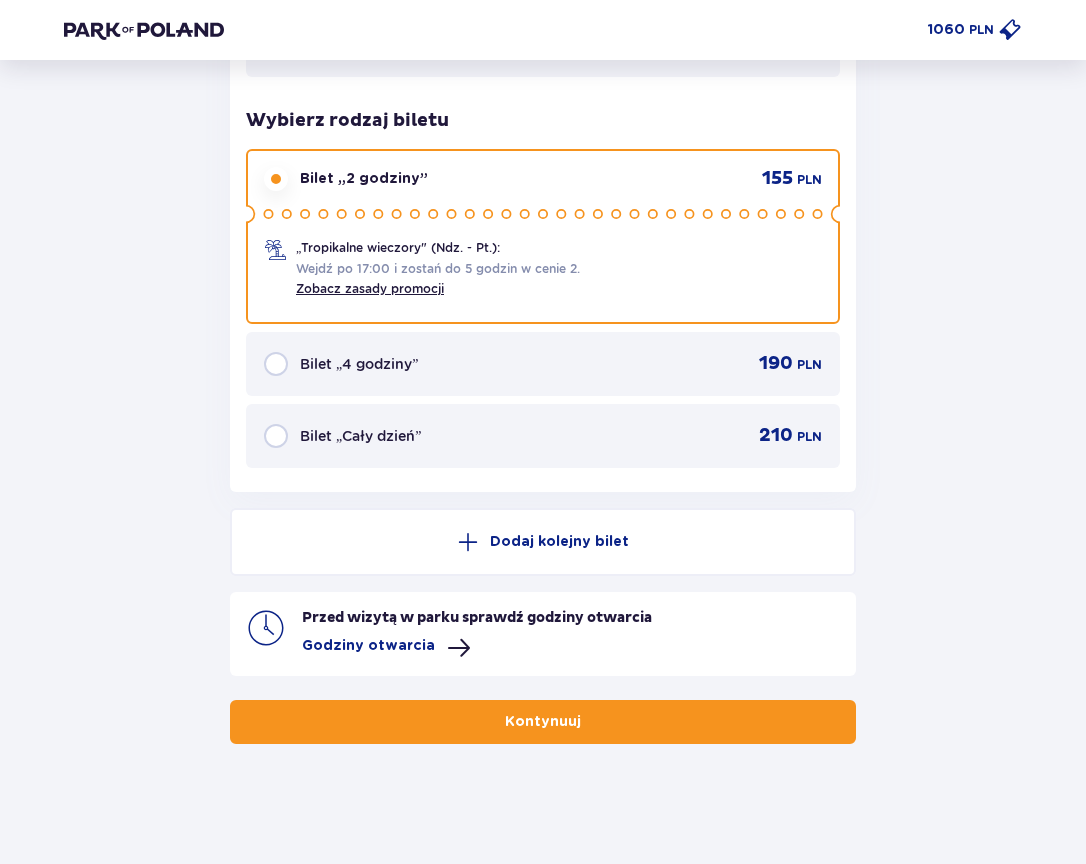 click on "Godziny otwarcia" at bounding box center (368, 646) 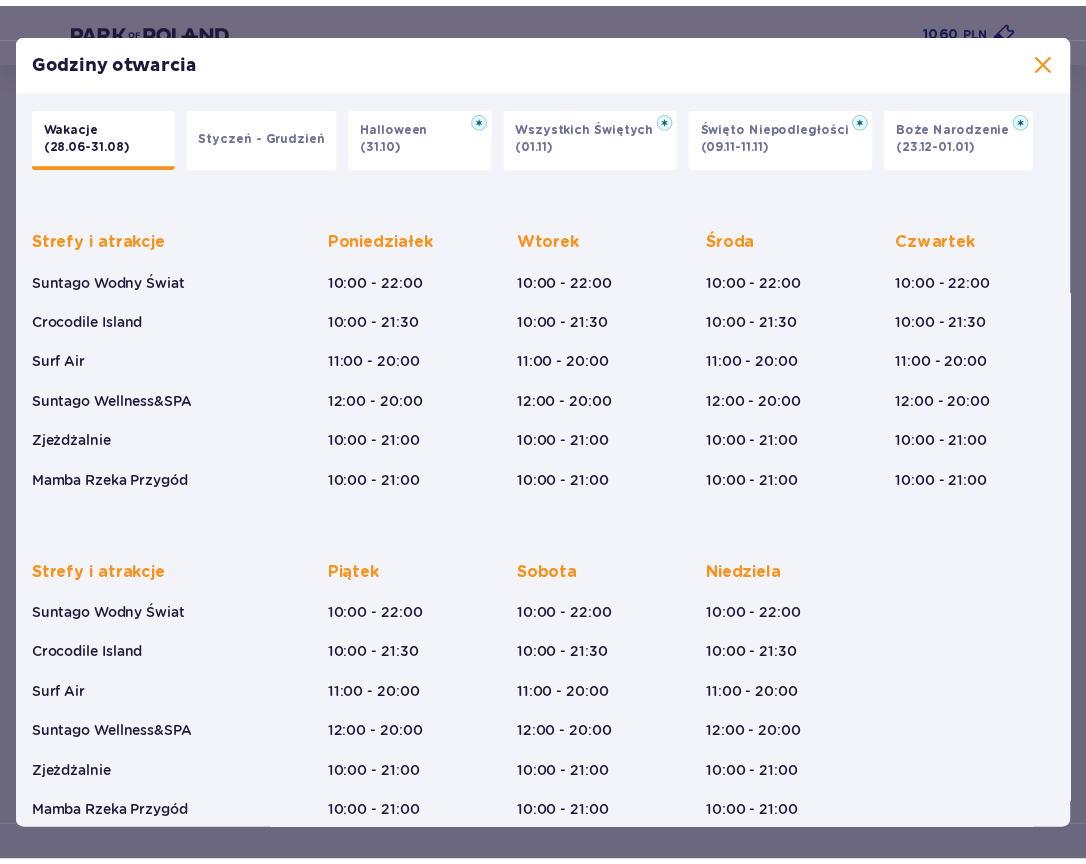 scroll, scrollTop: 36, scrollLeft: 0, axis: vertical 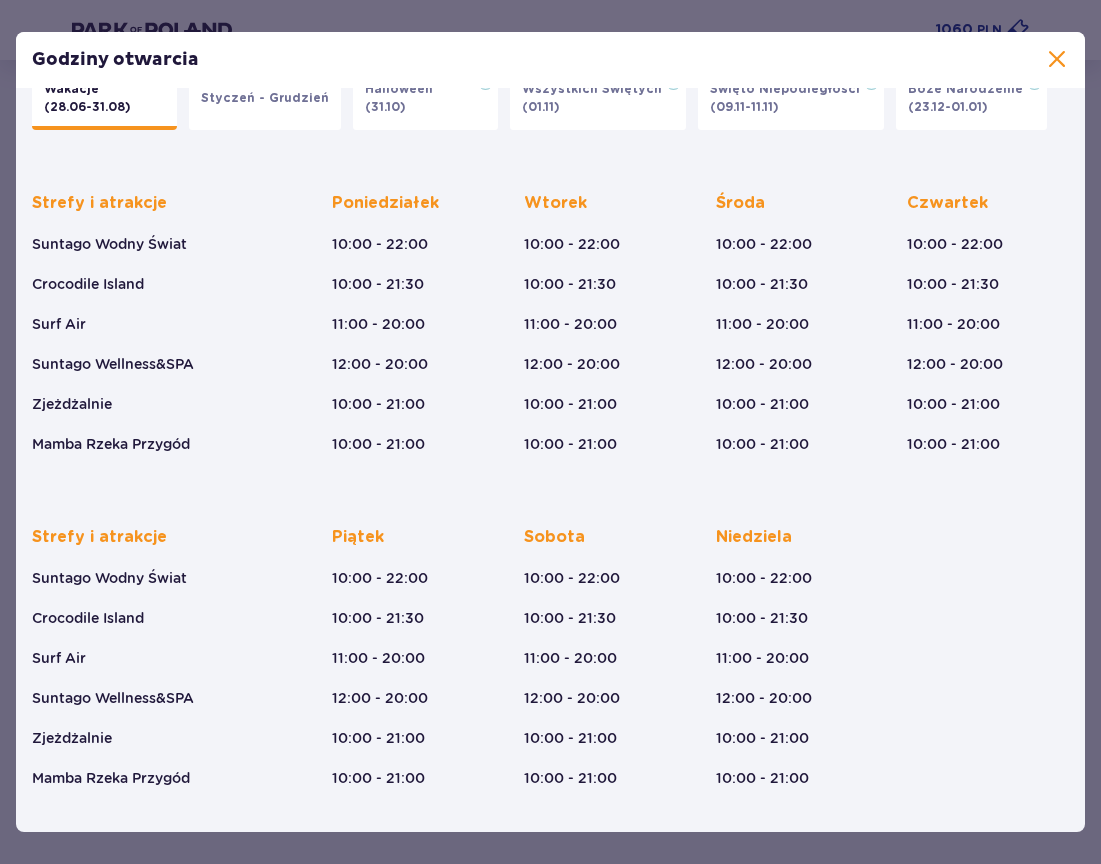 click at bounding box center [1057, 60] 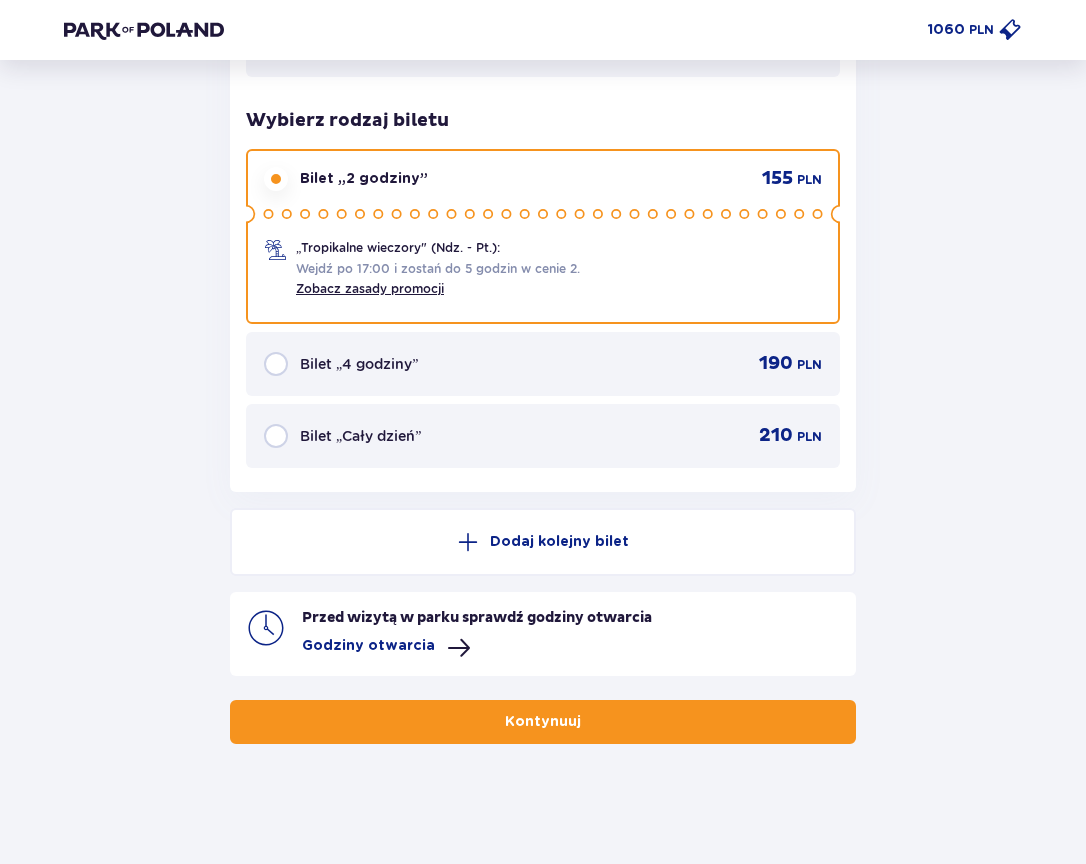 click on "Kontynuuj" at bounding box center [543, 722] 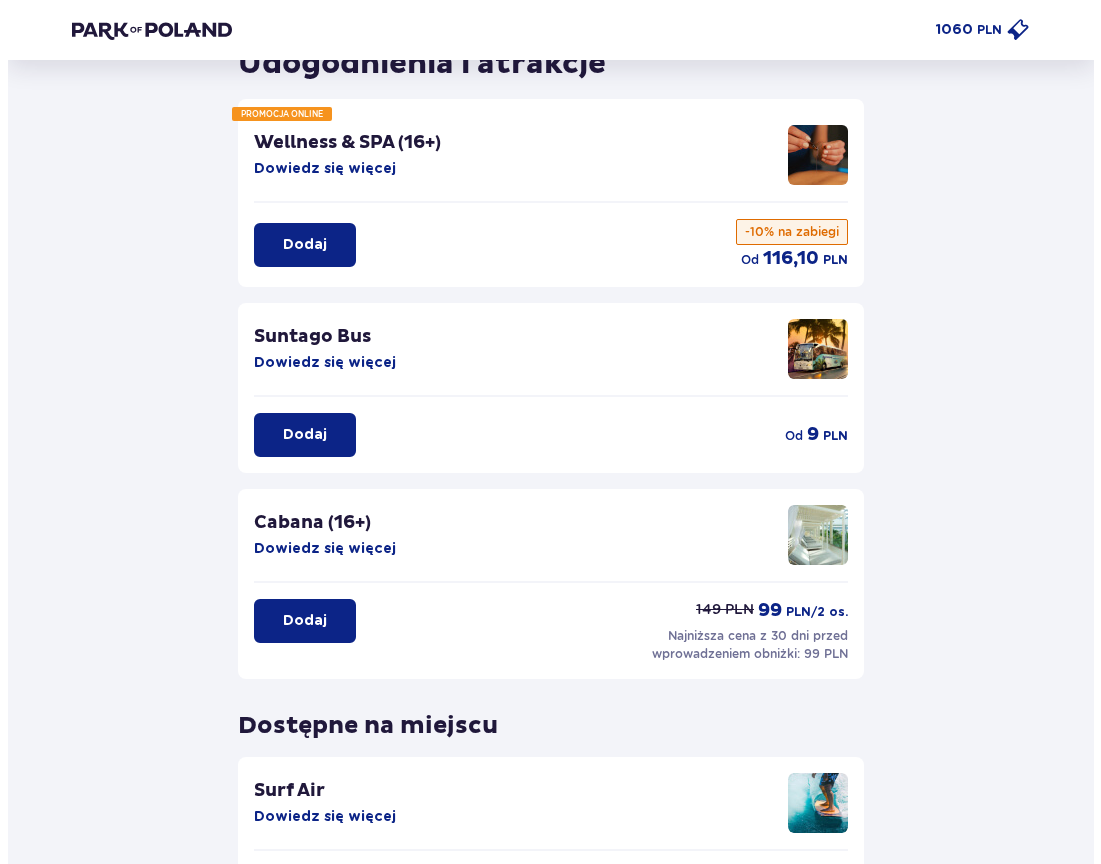 scroll, scrollTop: 42, scrollLeft: 0, axis: vertical 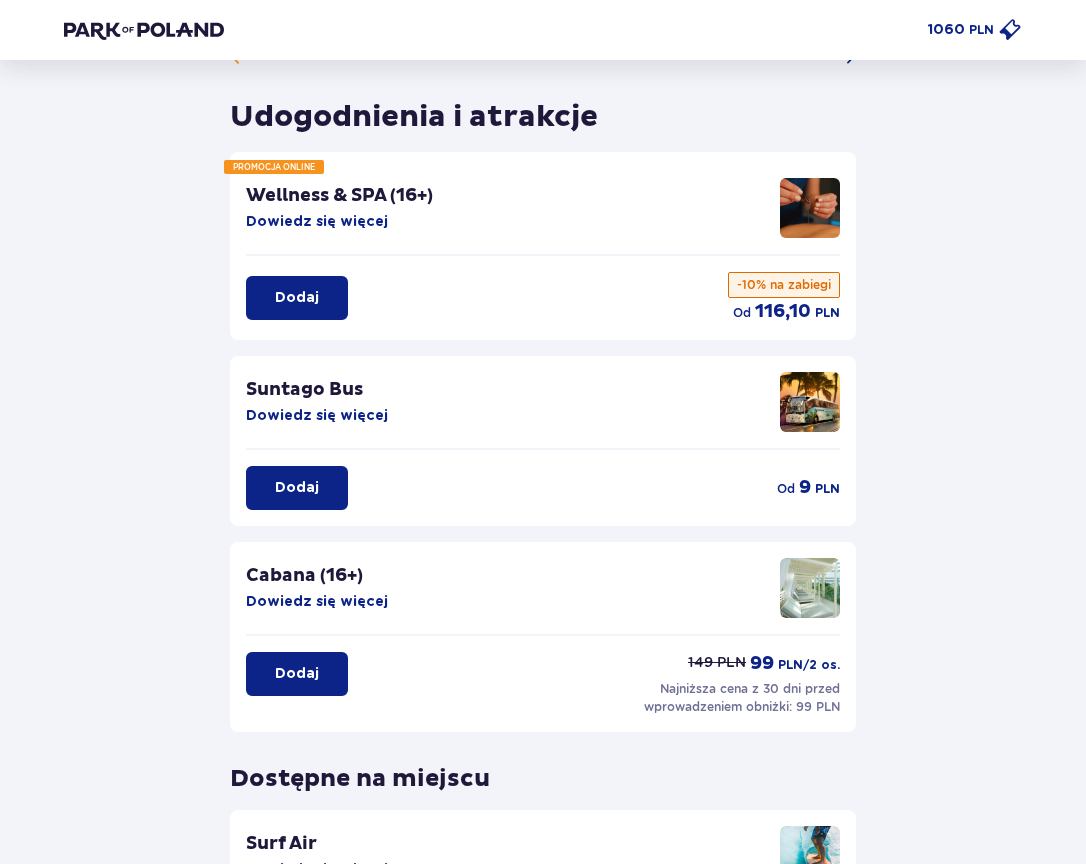 click on "Dowiedz się więcej" at bounding box center (317, 222) 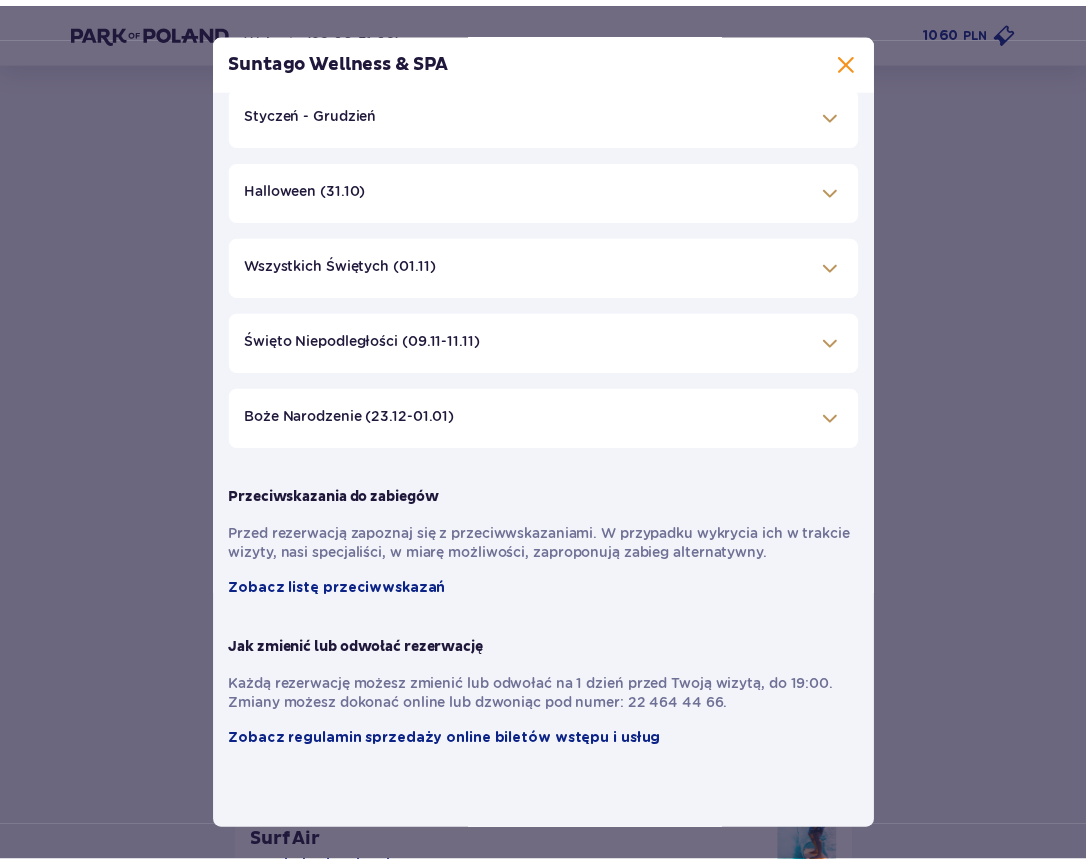 scroll, scrollTop: 600, scrollLeft: 0, axis: vertical 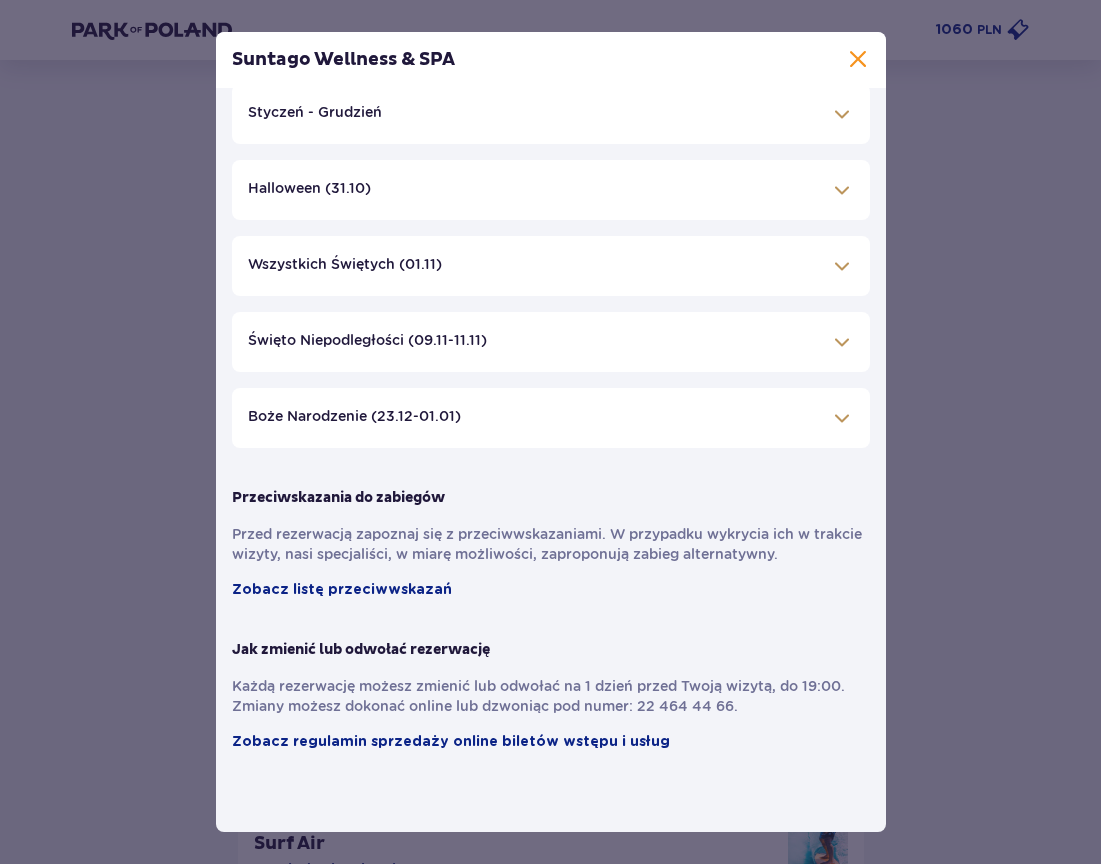click at bounding box center (842, 38) 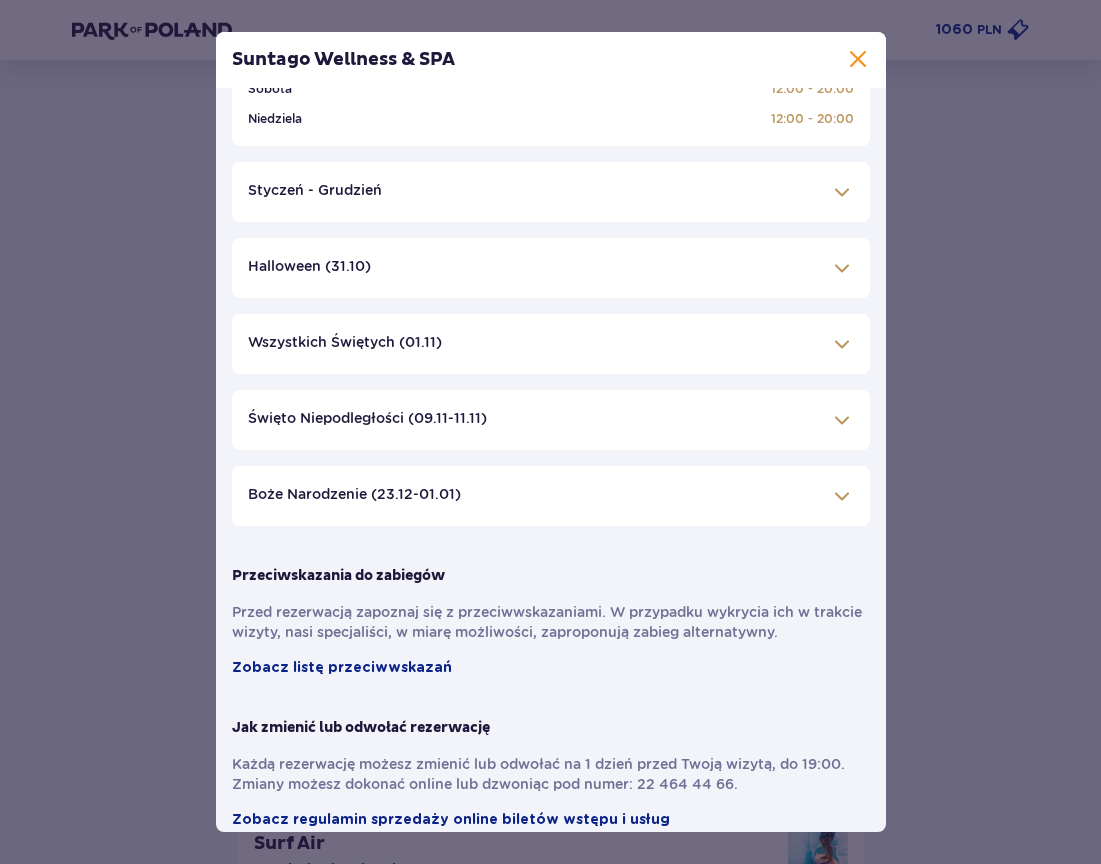 click at bounding box center (858, 60) 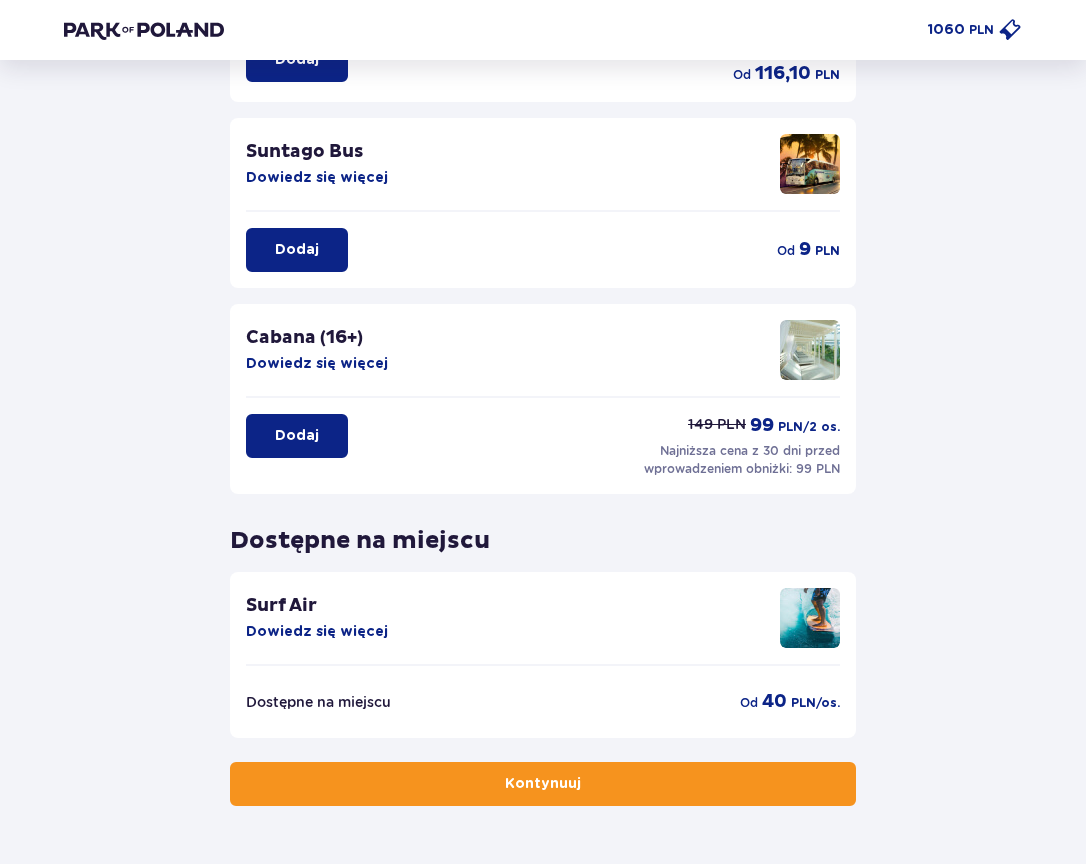 scroll, scrollTop: 342, scrollLeft: 0, axis: vertical 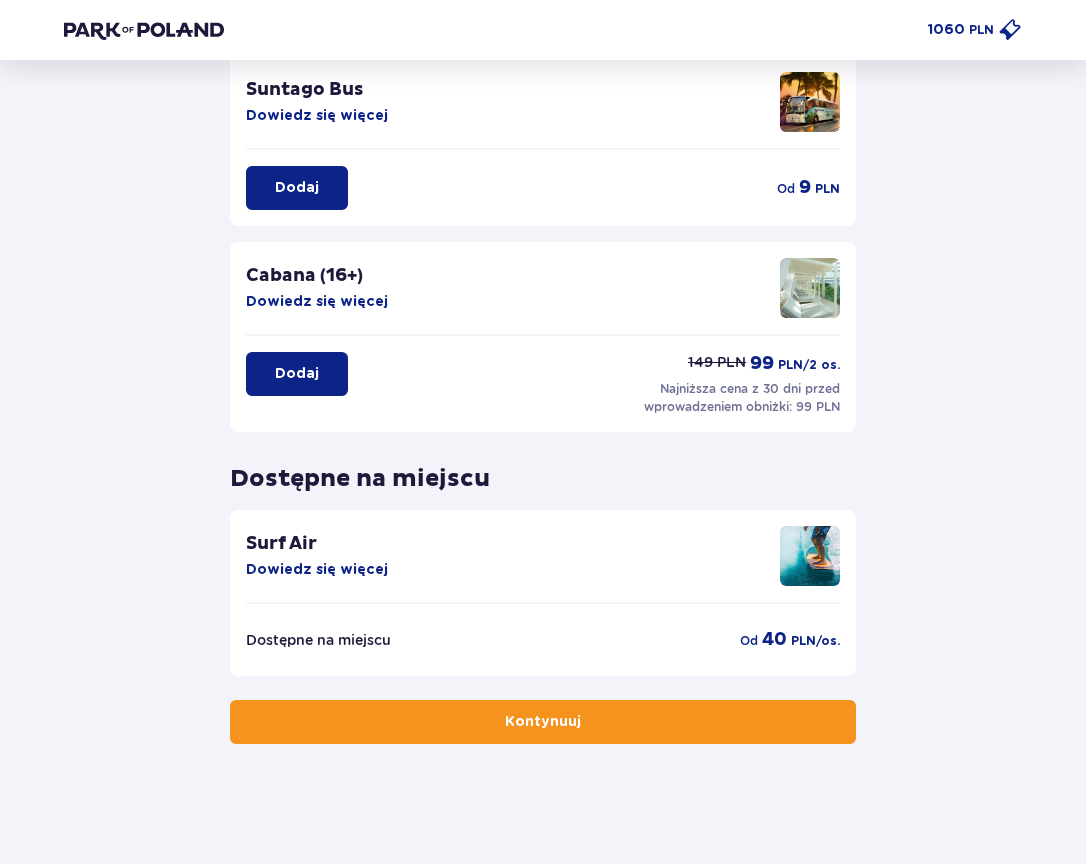 click on "Dowiedz się więcej" at bounding box center (317, 570) 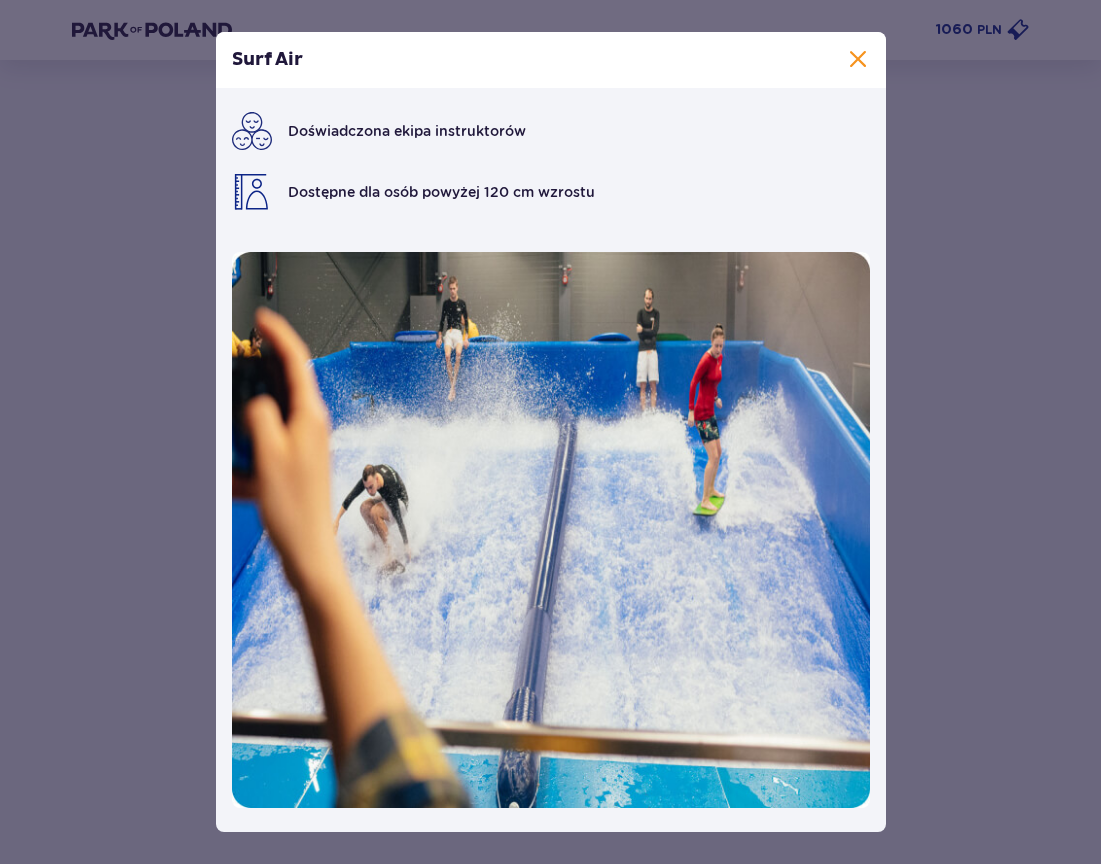click at bounding box center (858, 60) 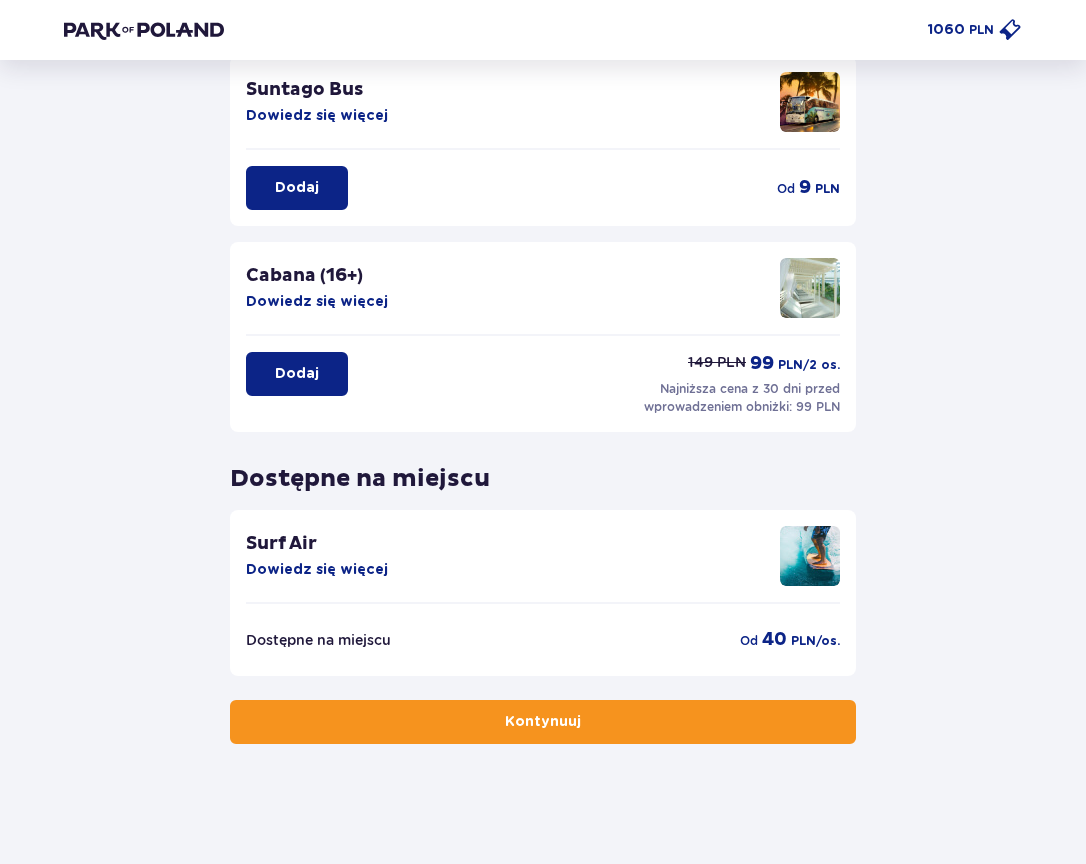 click at bounding box center (585, 722) 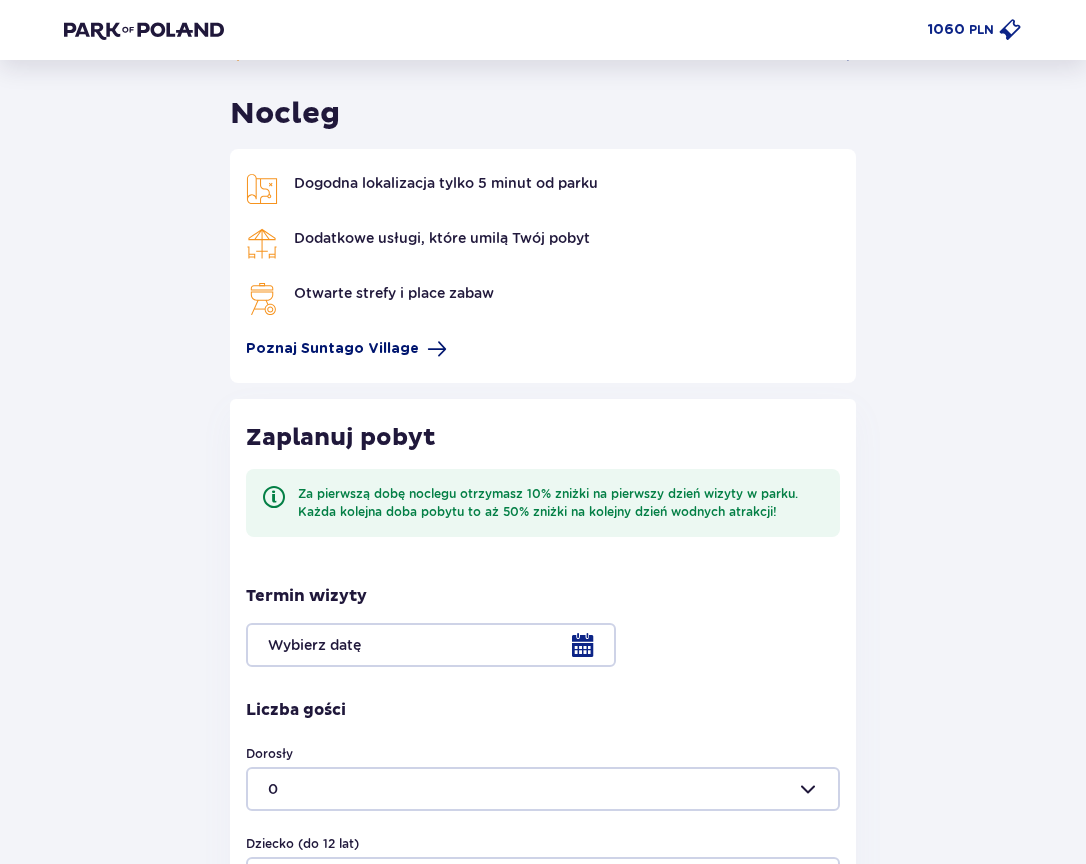 scroll, scrollTop: 0, scrollLeft: 0, axis: both 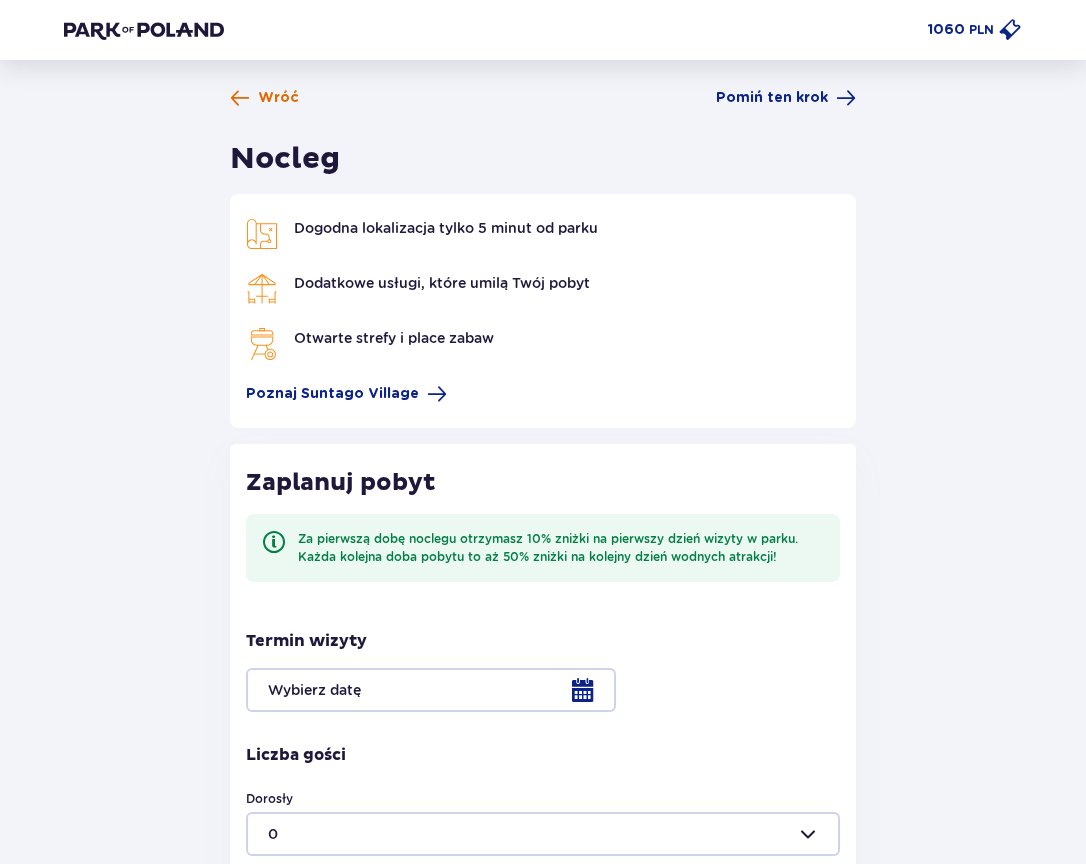click on "Wróć" at bounding box center (278, 98) 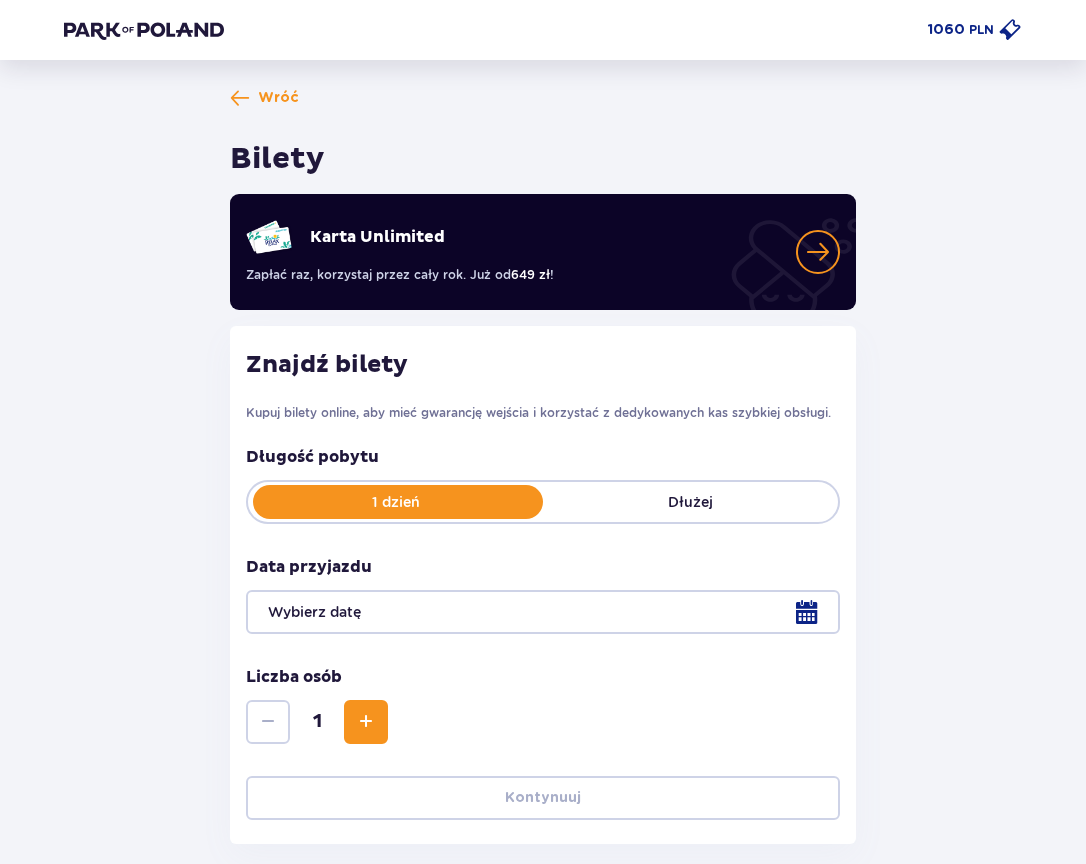 drag, startPoint x: 280, startPoint y: 92, endPoint x: 302, endPoint y: 95, distance: 22.203604 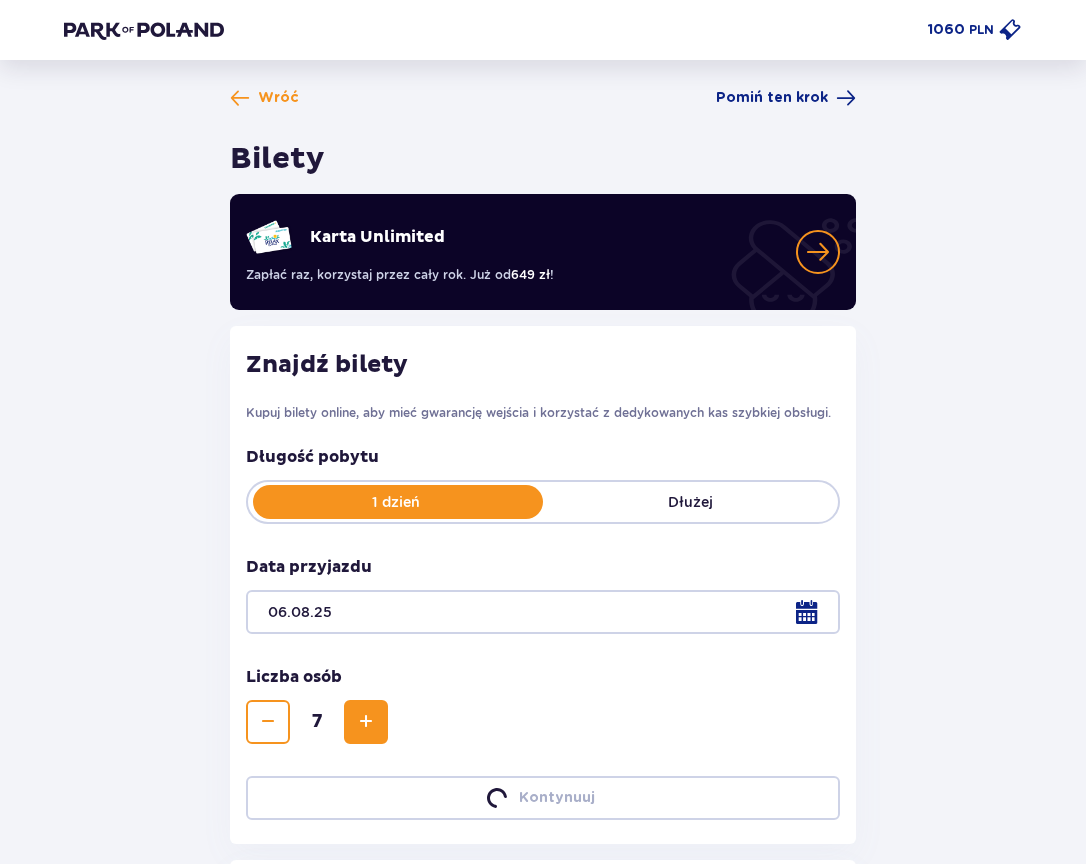 type on "06.08.25" 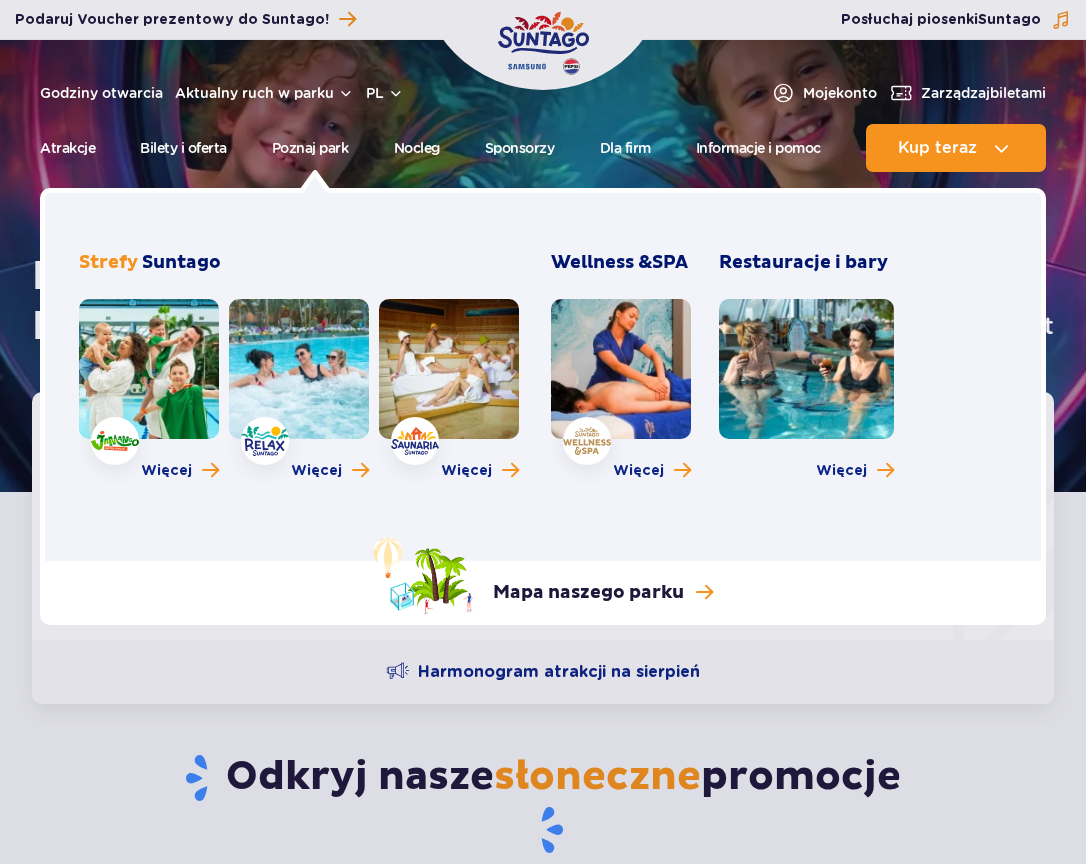 scroll, scrollTop: 297, scrollLeft: 0, axis: vertical 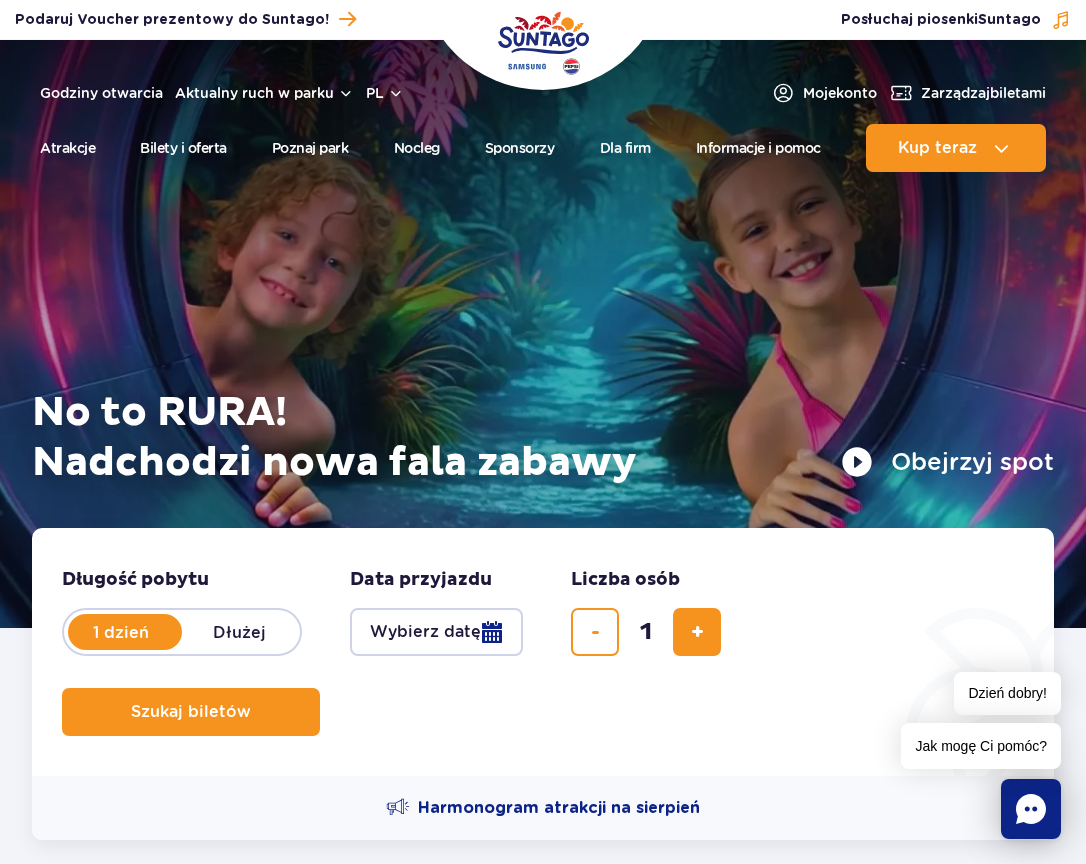 click on "Wybierz datę" at bounding box center [436, 632] 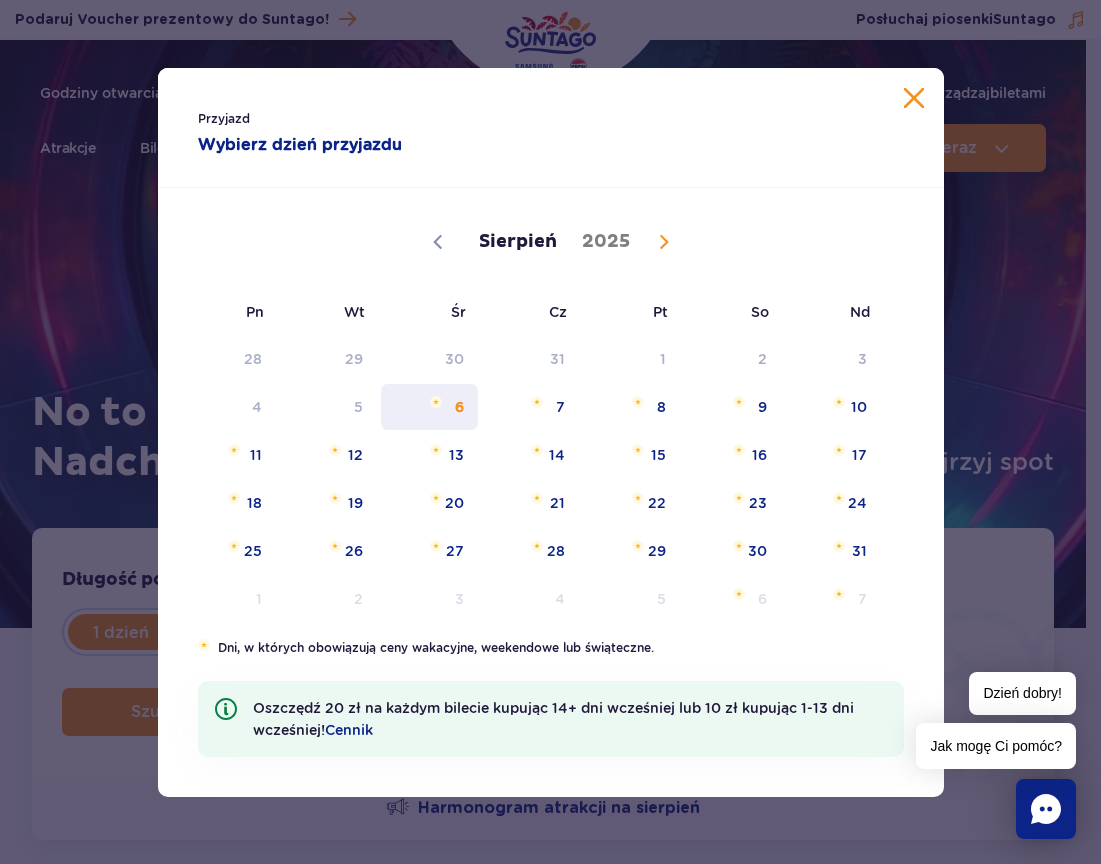 click on "6" at bounding box center [429, 407] 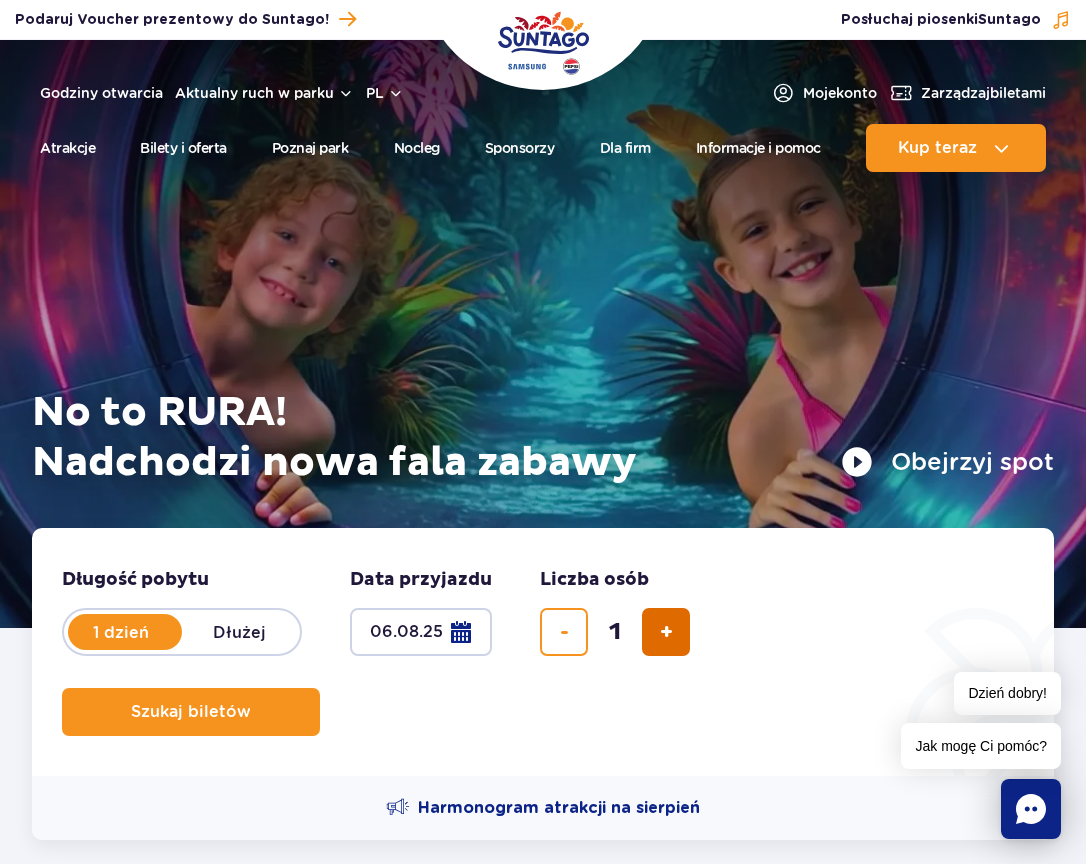 click at bounding box center (666, 632) 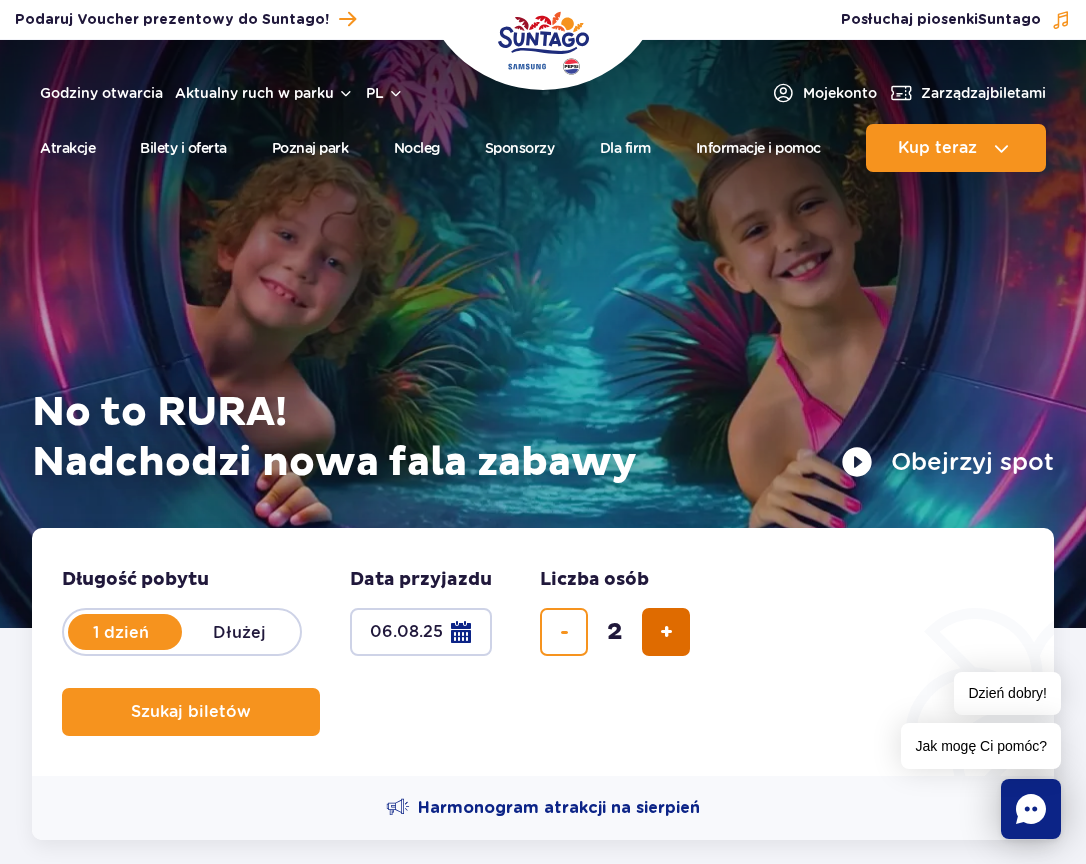 click at bounding box center [666, 632] 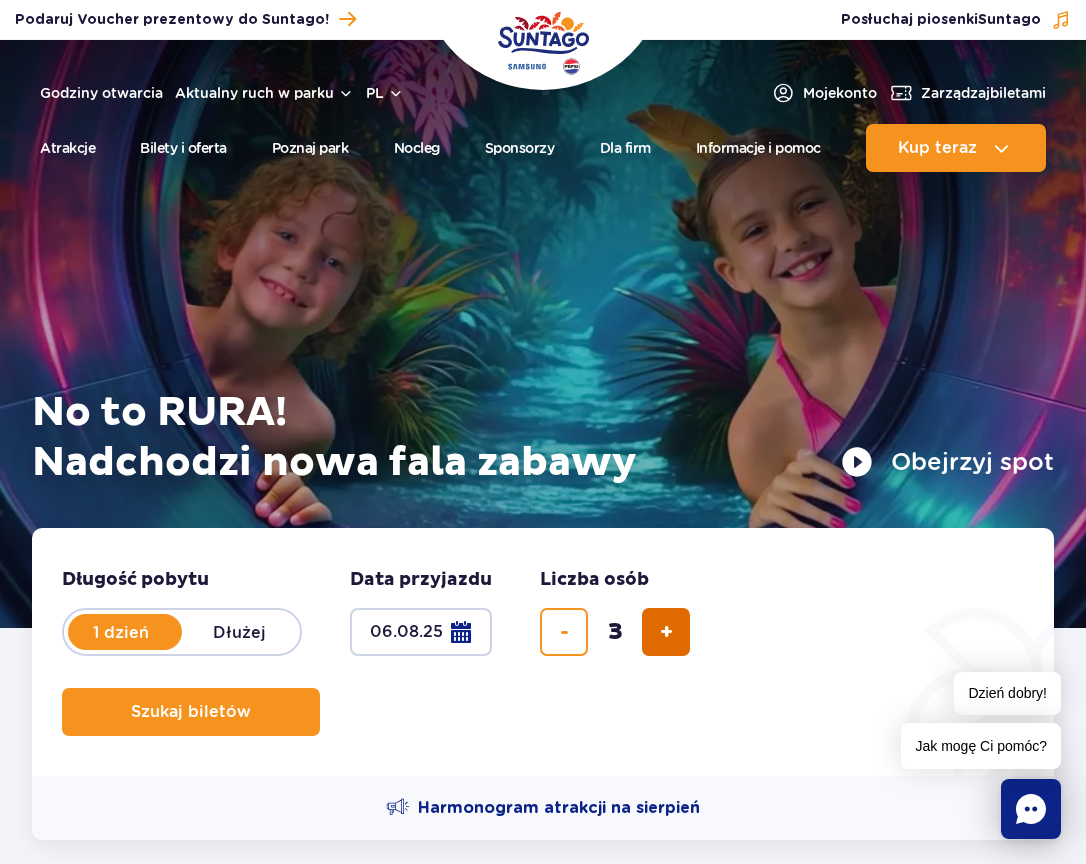 click at bounding box center (666, 632) 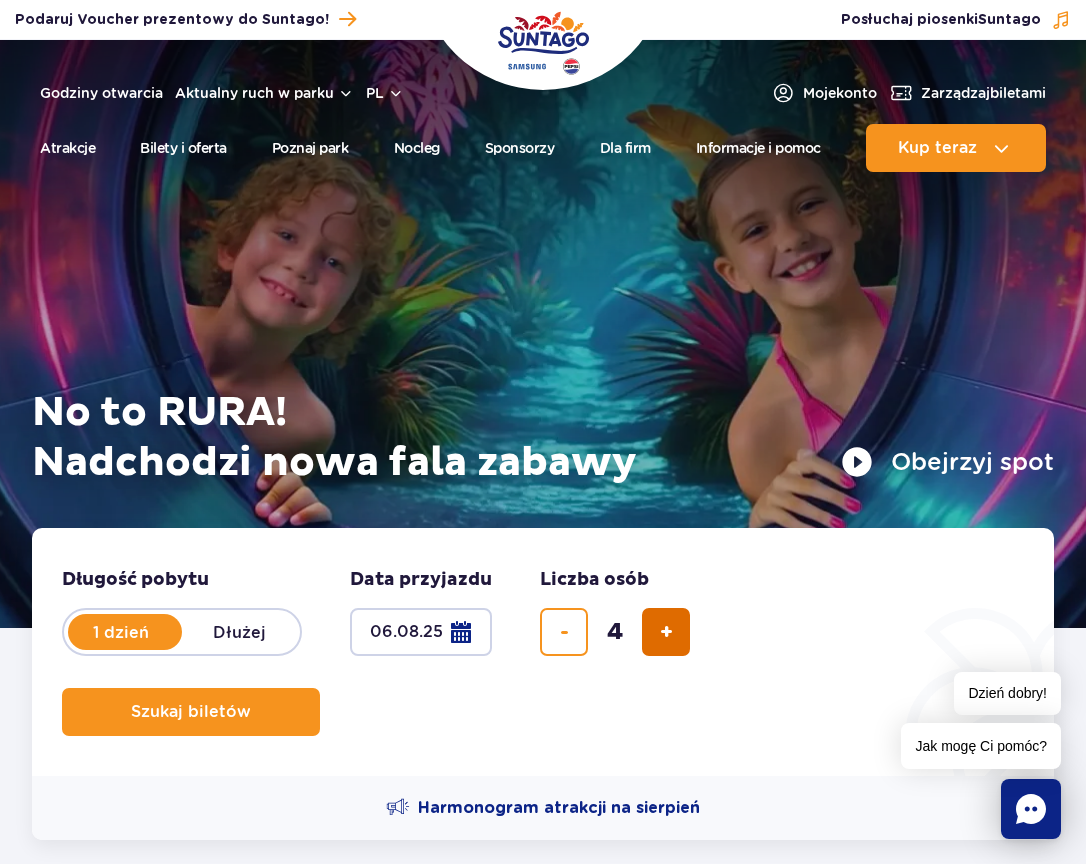 click at bounding box center [666, 632] 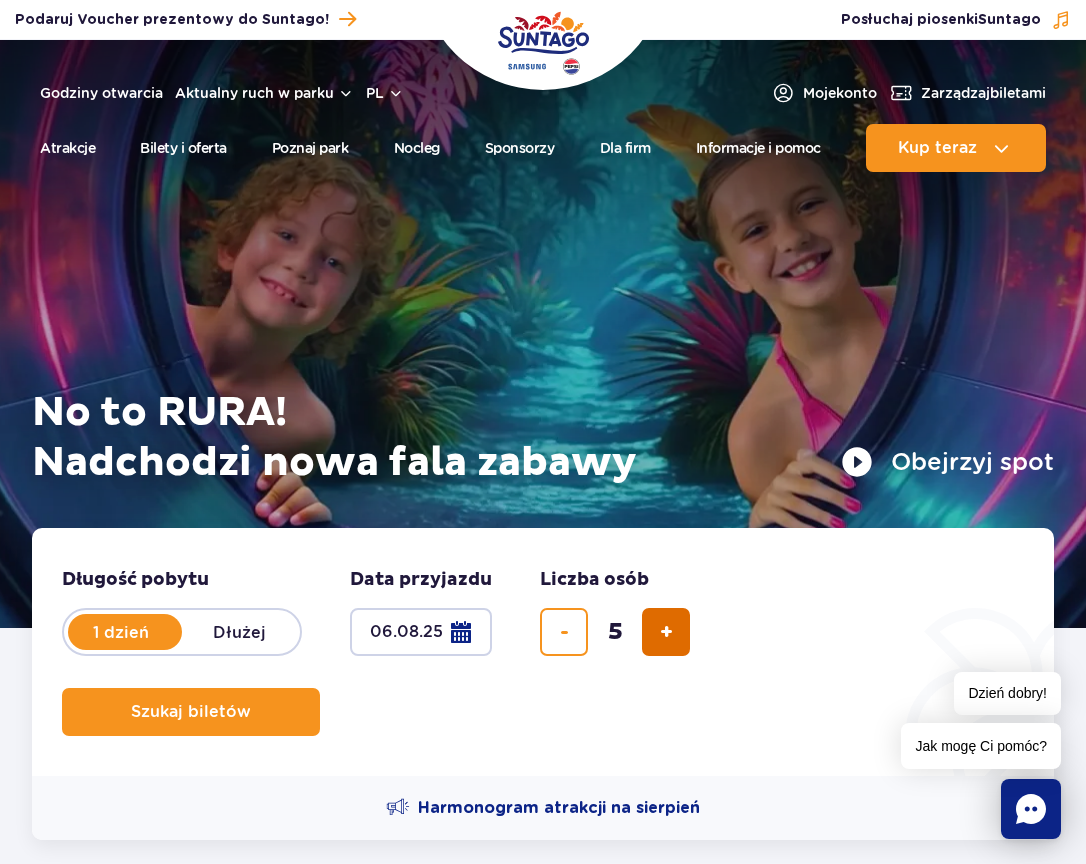 click at bounding box center (666, 632) 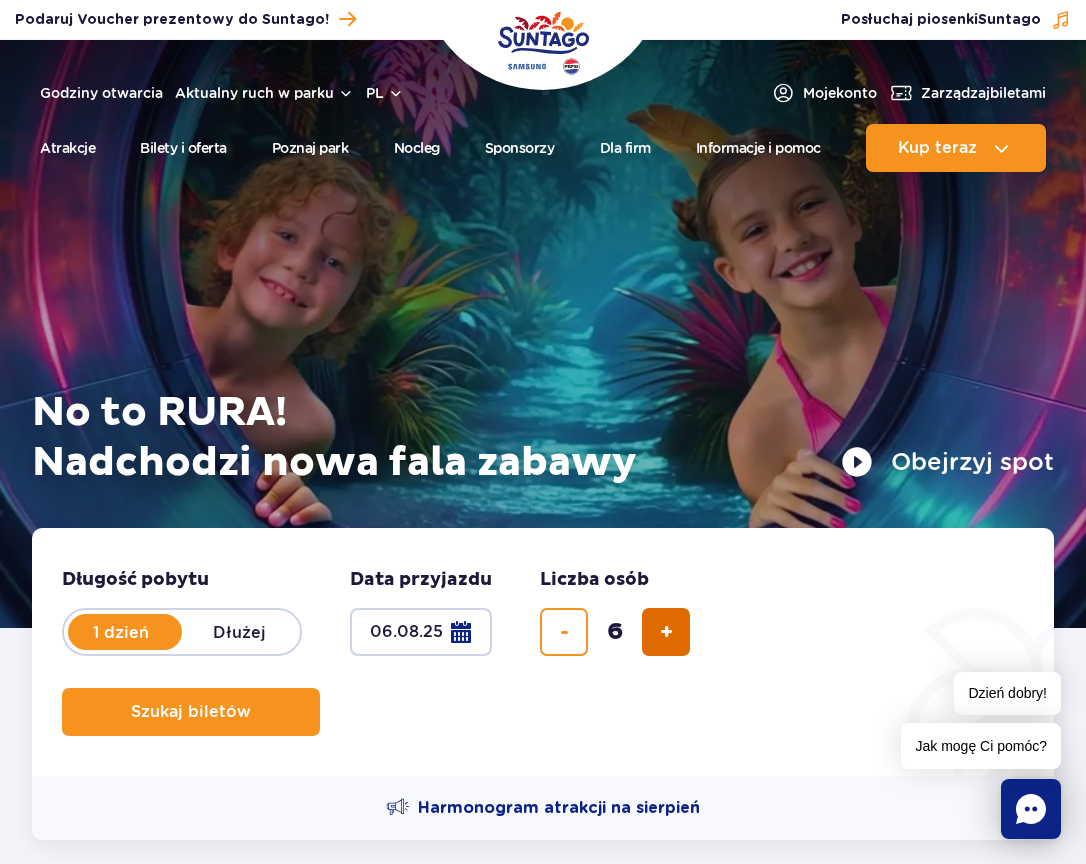 click at bounding box center (666, 632) 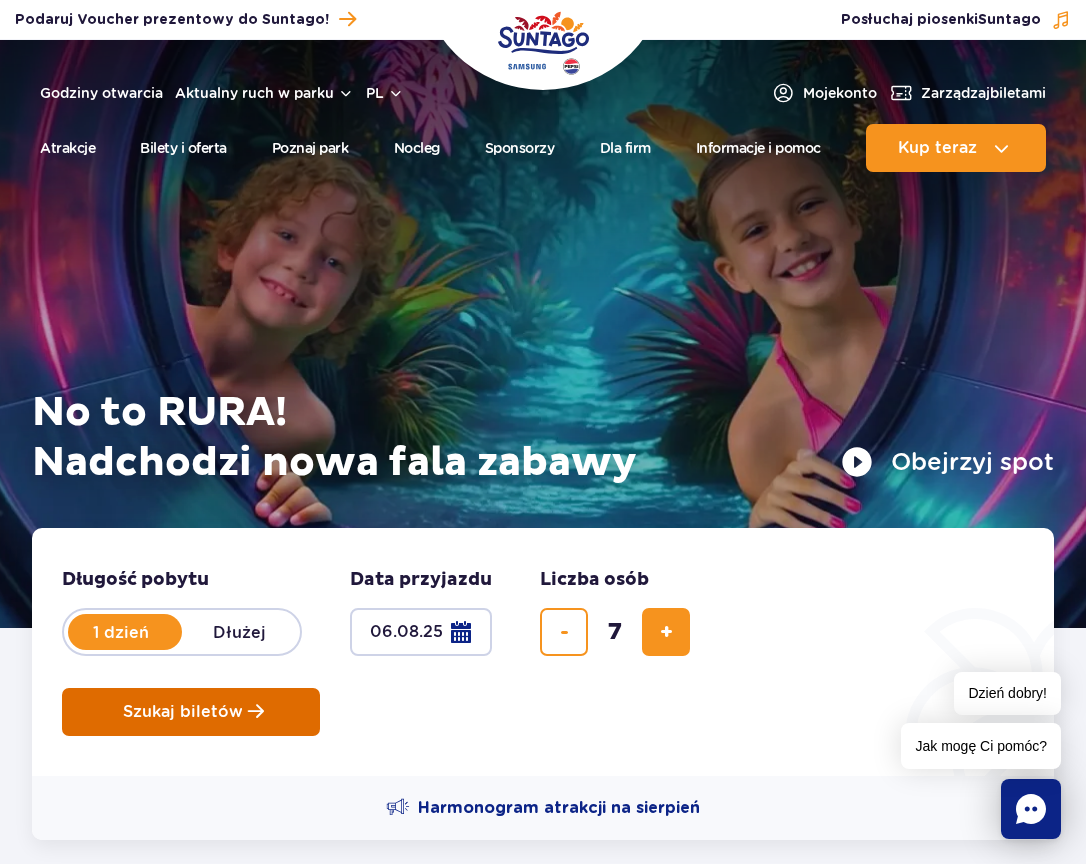 click on "Szukaj biletów" at bounding box center [183, 712] 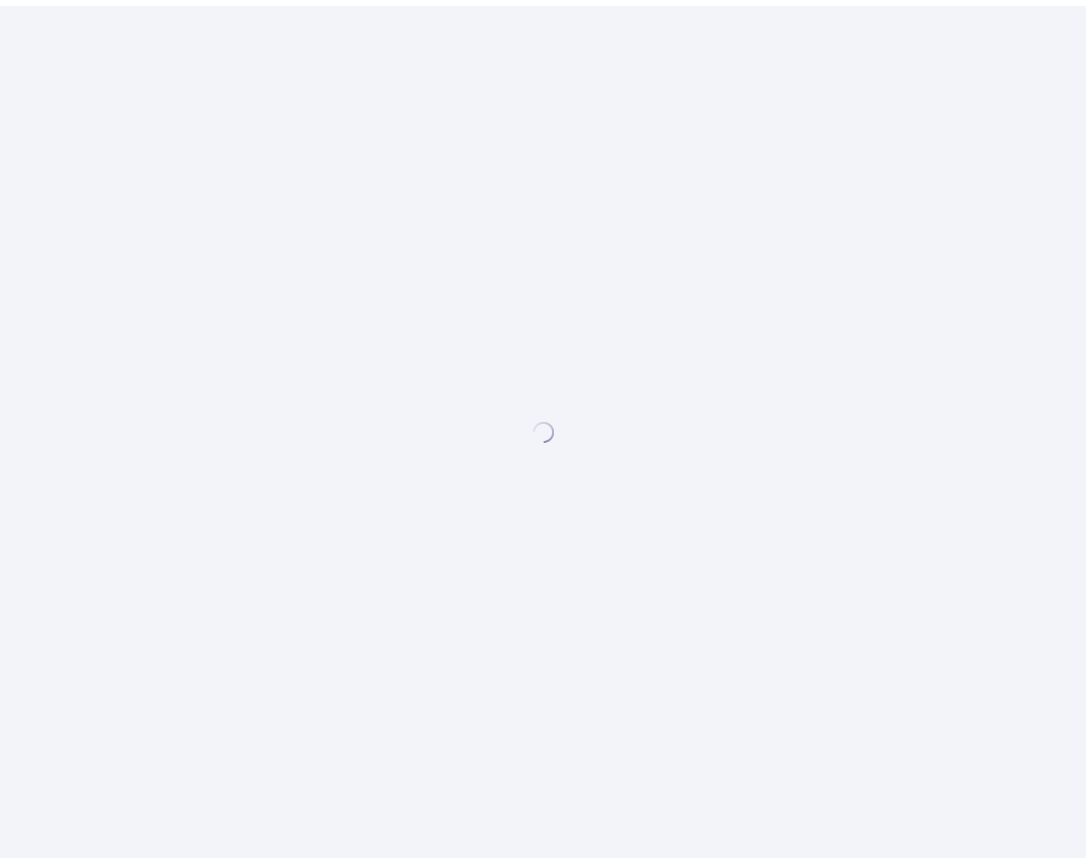 scroll, scrollTop: 0, scrollLeft: 0, axis: both 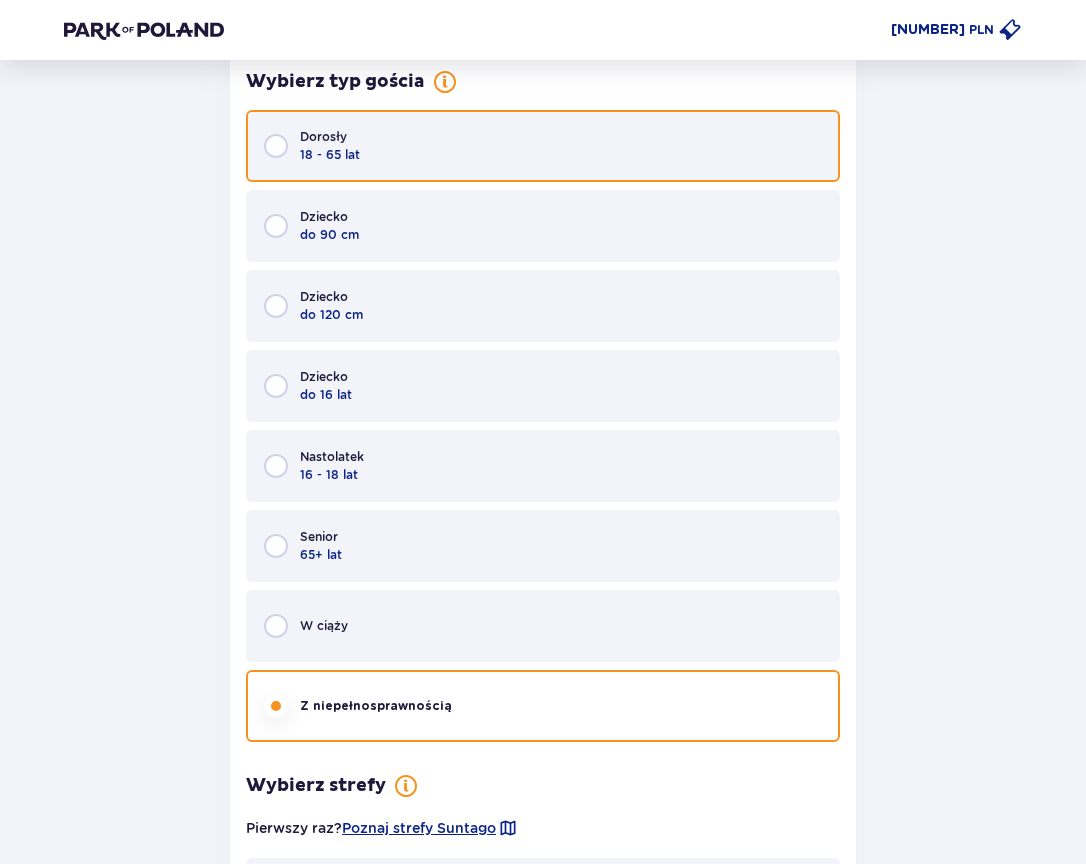 click at bounding box center [276, 146] 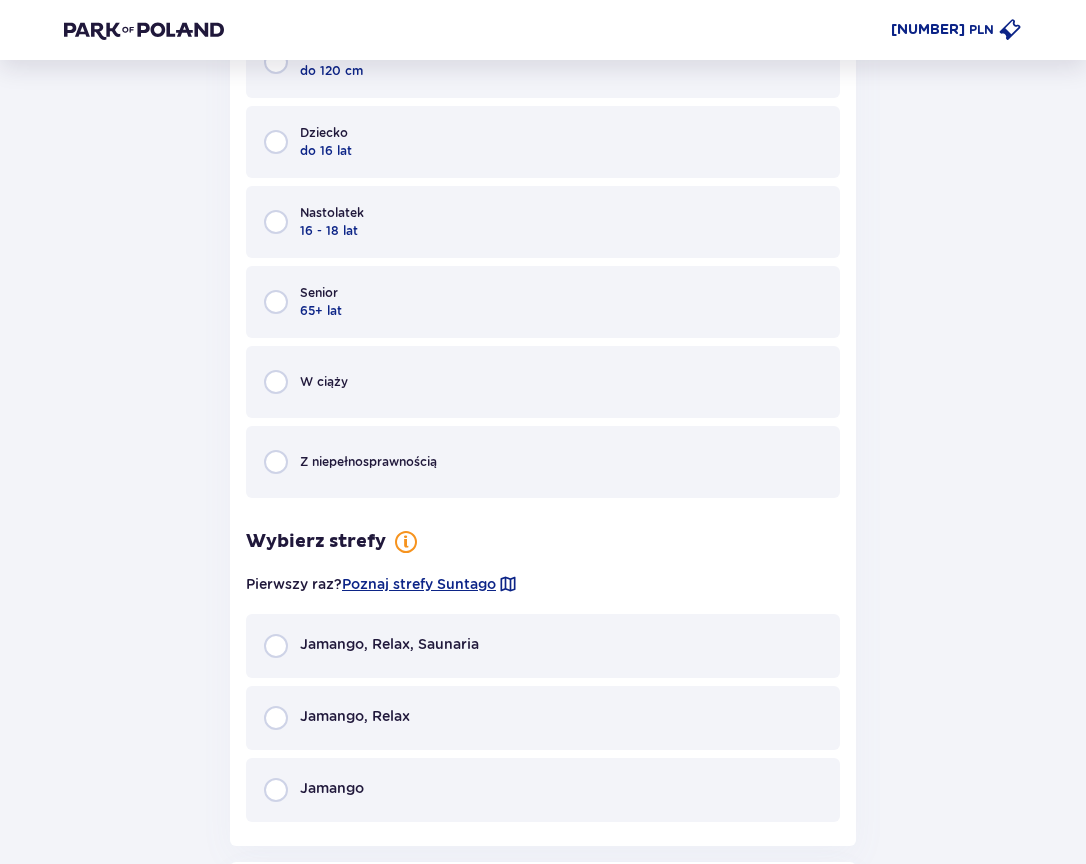 scroll, scrollTop: 4599, scrollLeft: 0, axis: vertical 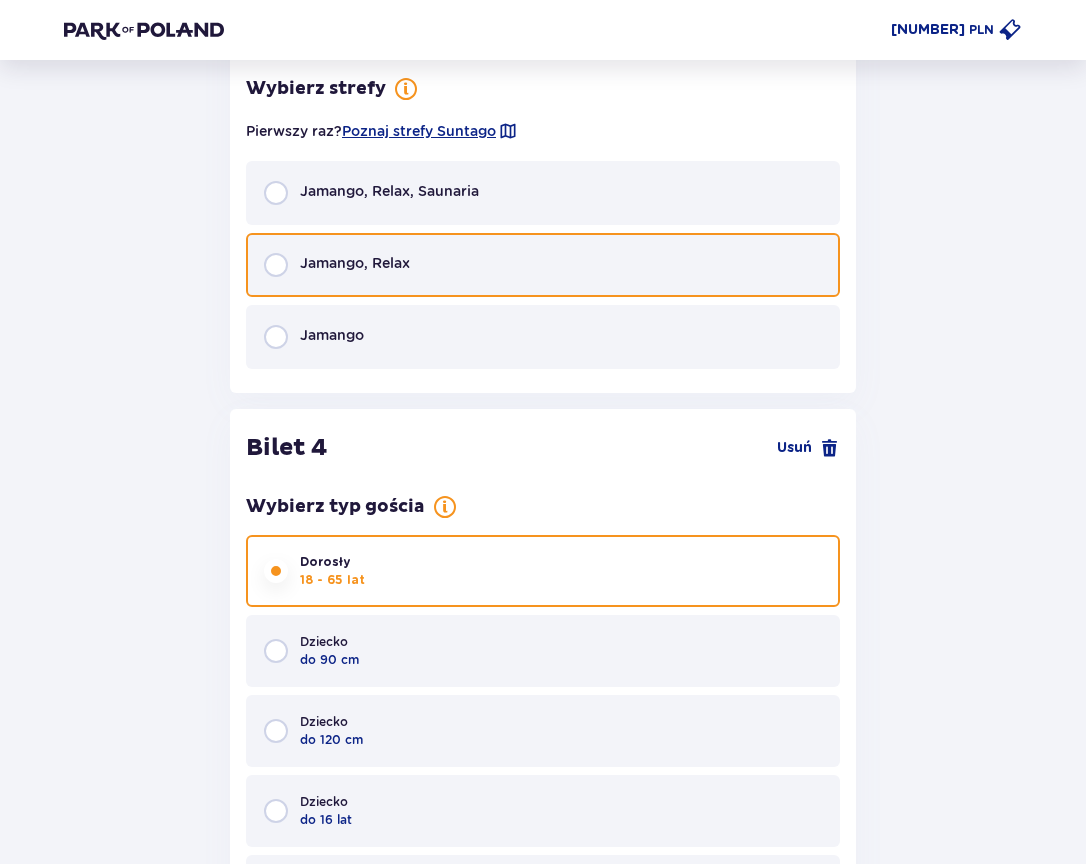 click at bounding box center (276, 265) 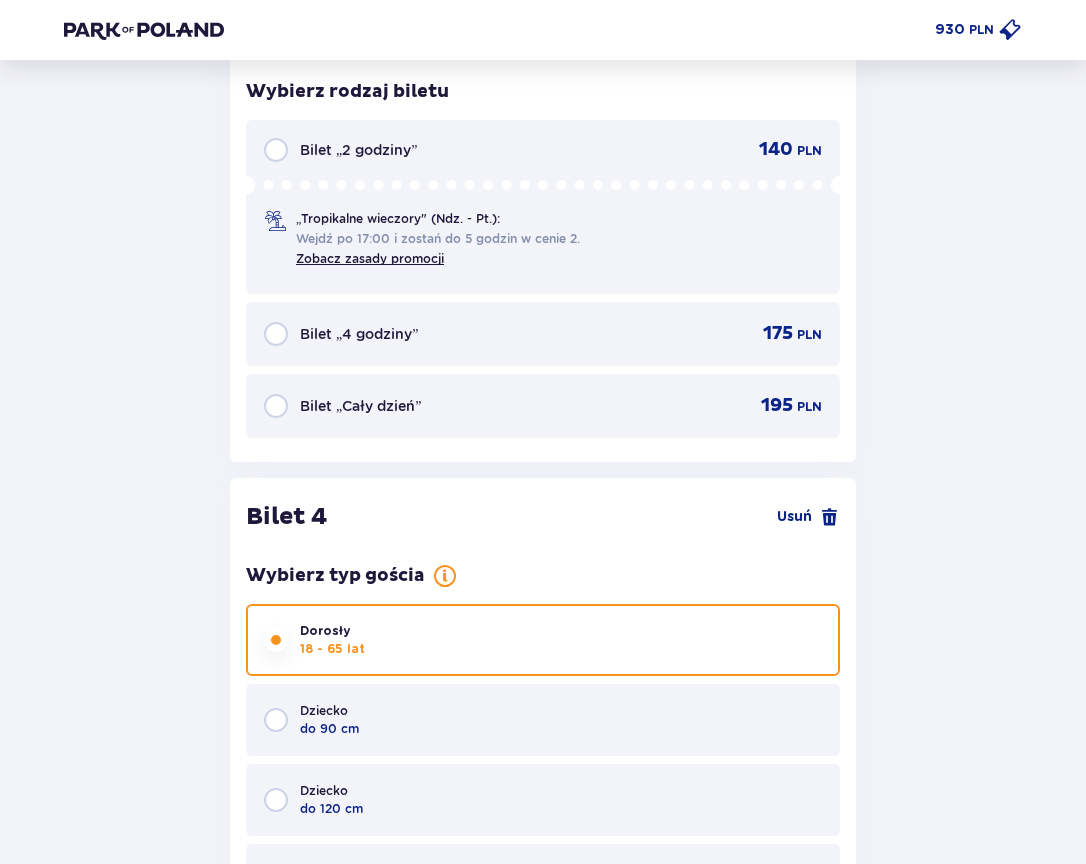 scroll, scrollTop: 4924, scrollLeft: 0, axis: vertical 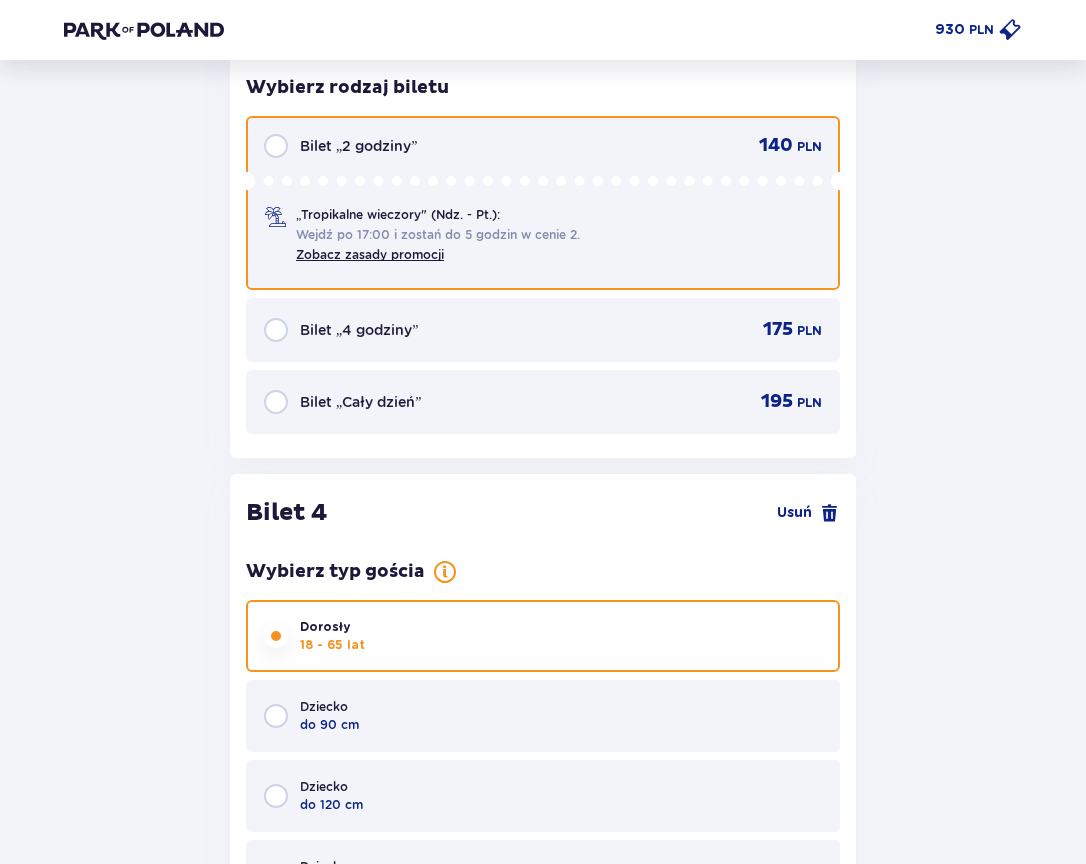 click at bounding box center (276, 146) 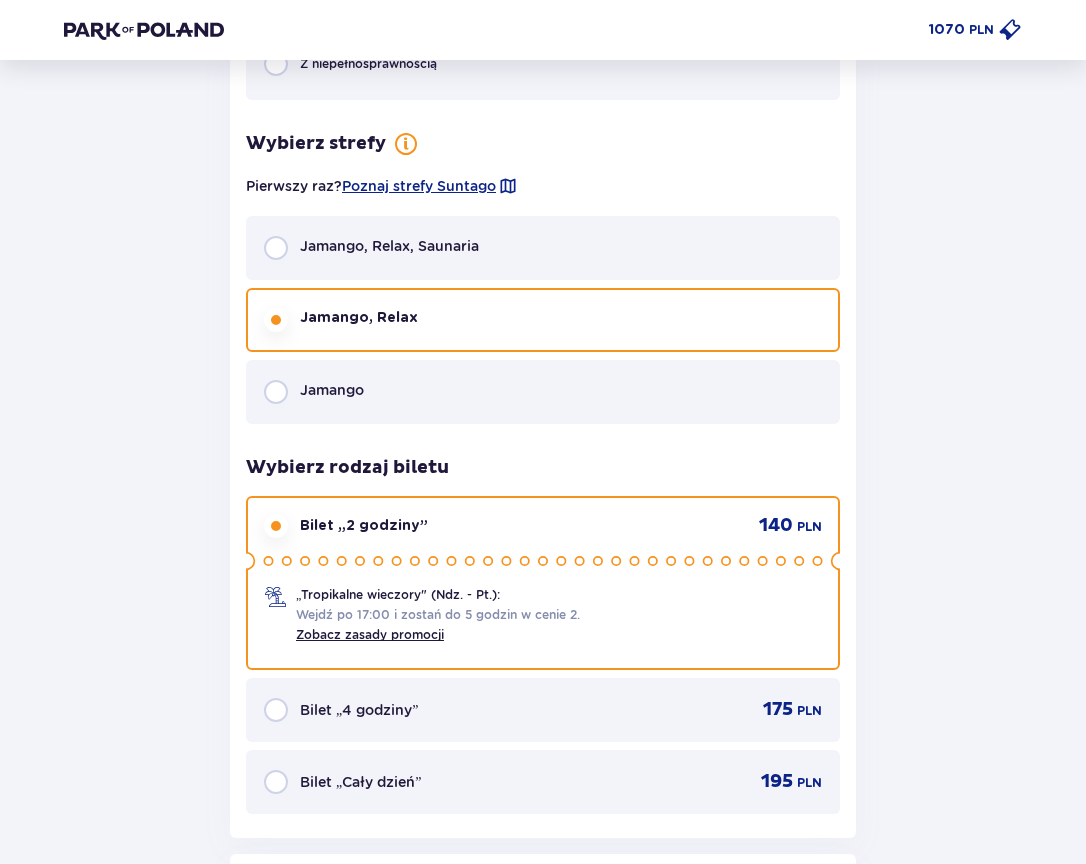 scroll, scrollTop: 4542, scrollLeft: 0, axis: vertical 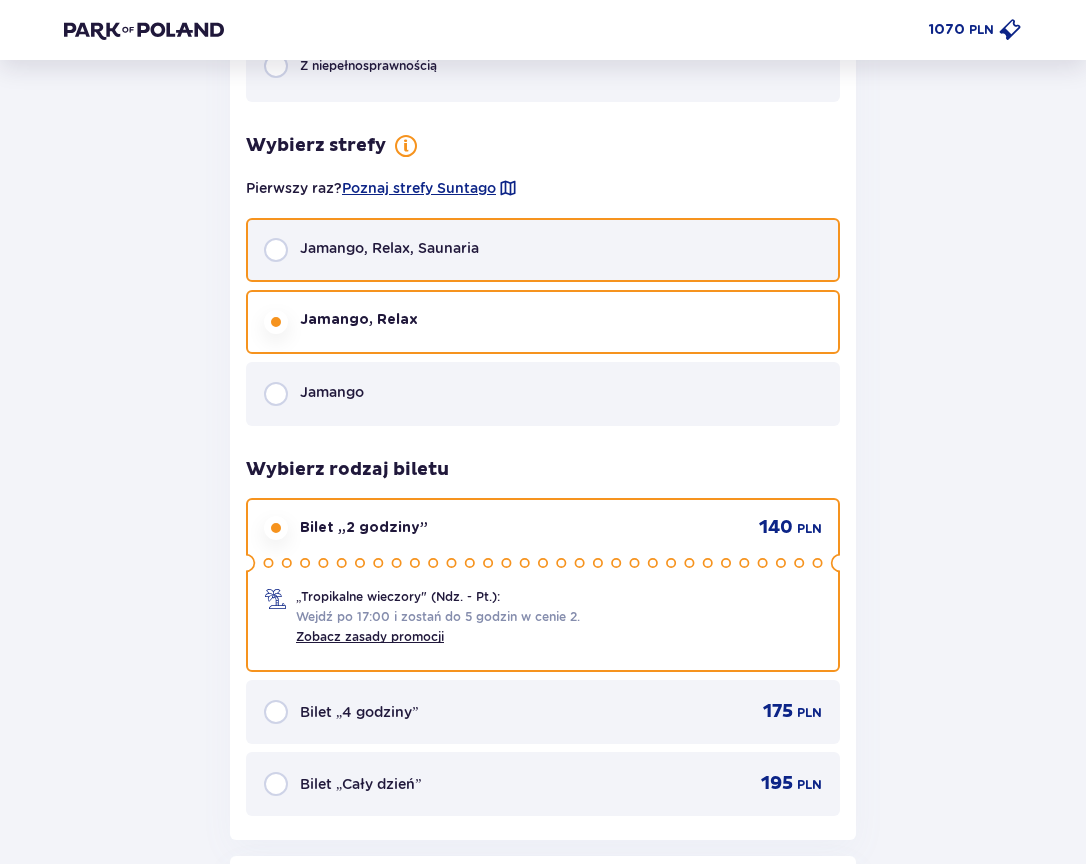 click at bounding box center (276, 250) 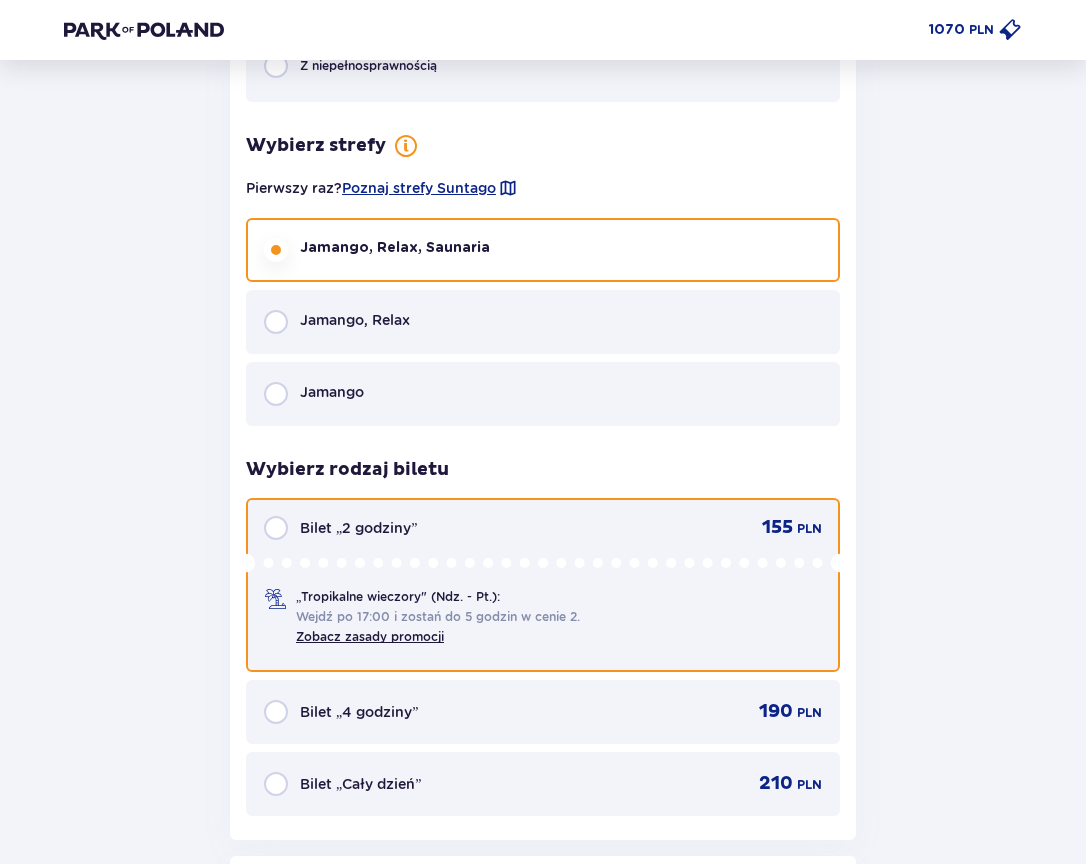 click at bounding box center (276, 528) 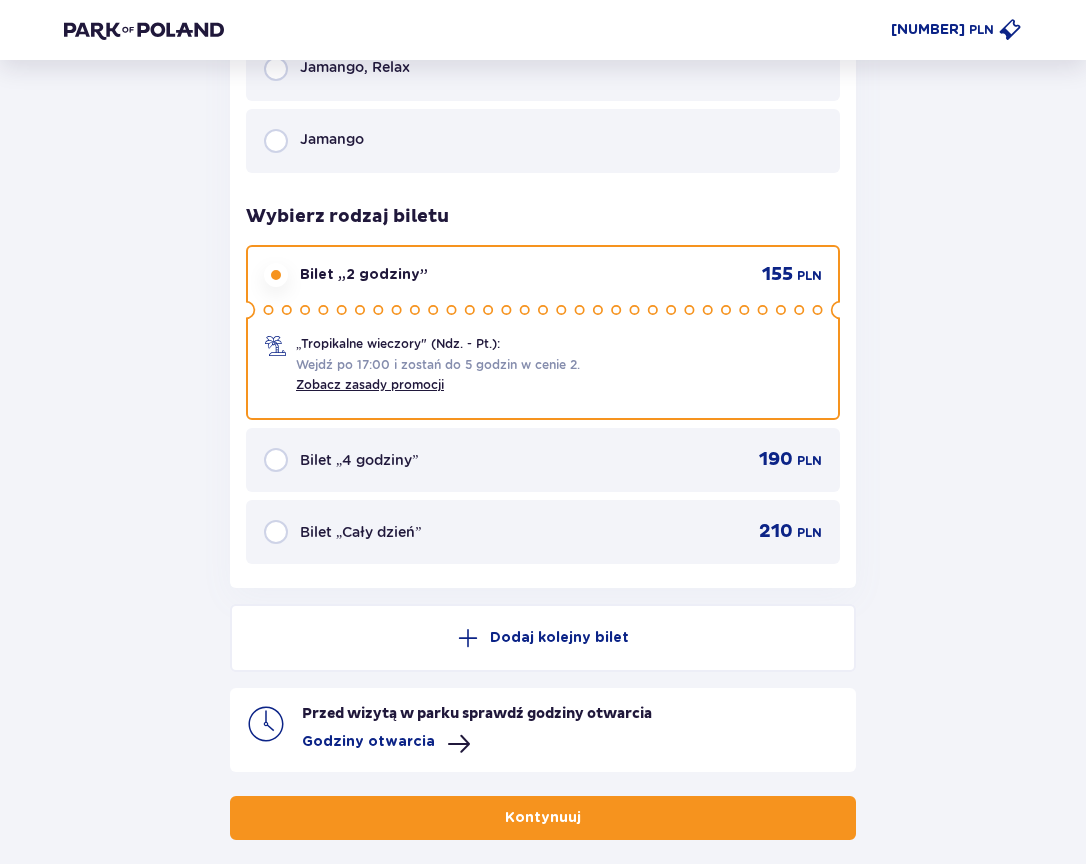 scroll, scrollTop: 10942, scrollLeft: 0, axis: vertical 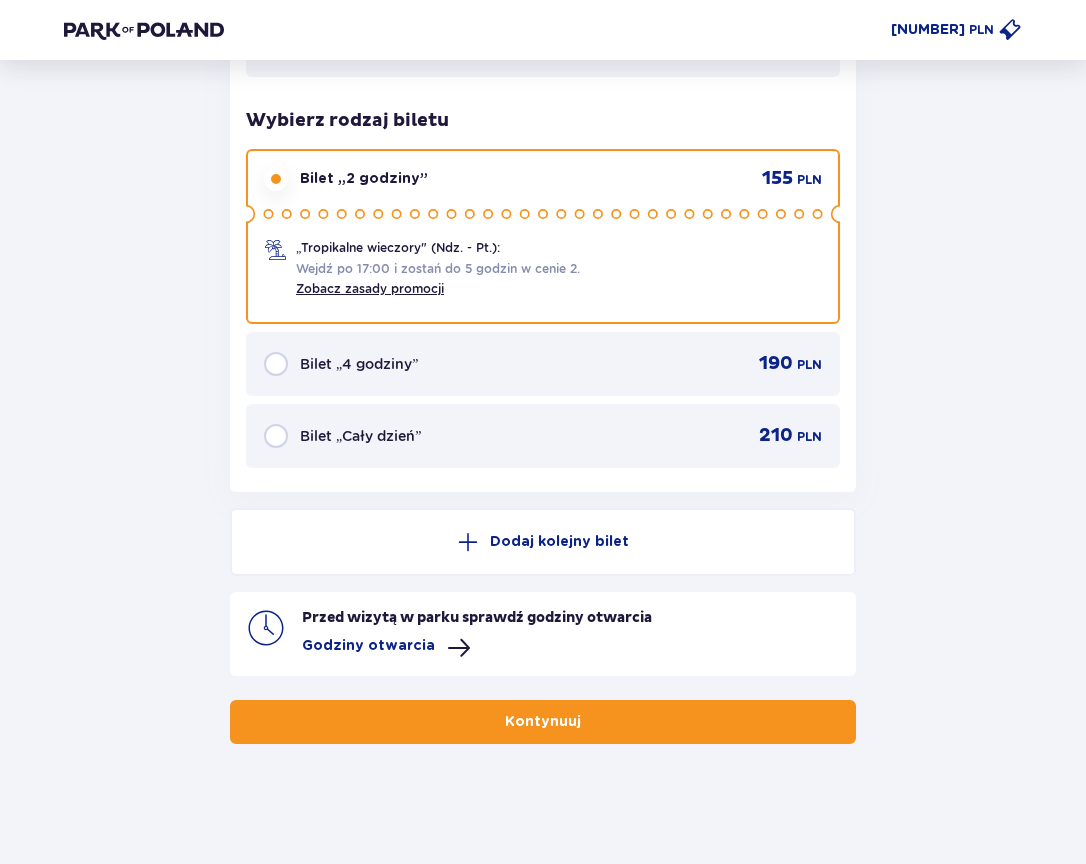 click on "Kontynuuj" at bounding box center (543, 722) 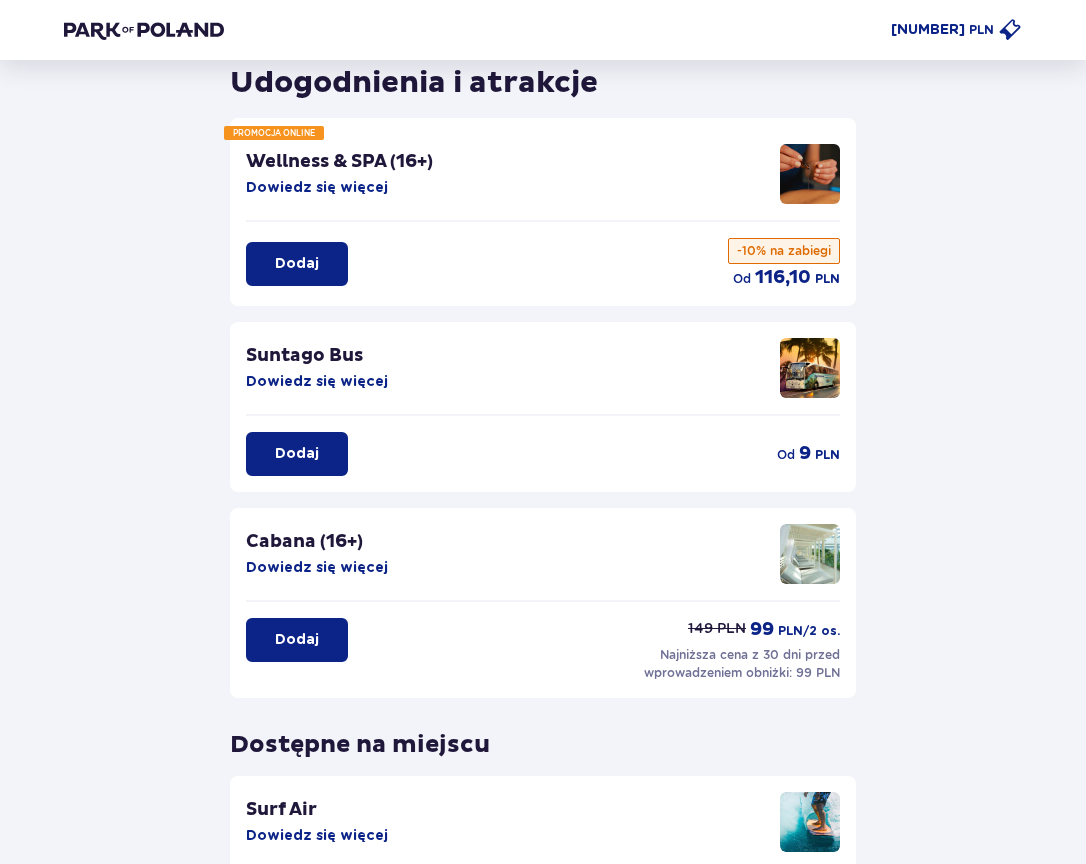 scroll, scrollTop: 300, scrollLeft: 0, axis: vertical 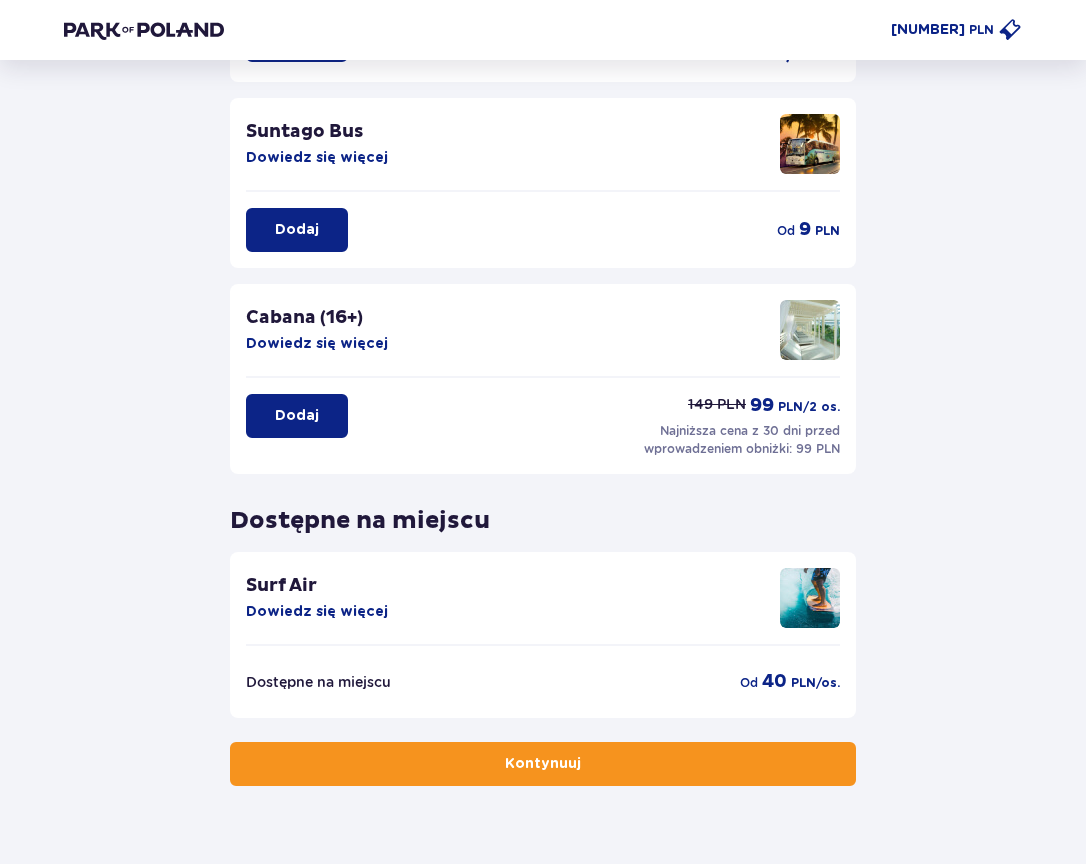 click on "Kontynuuj" at bounding box center [543, 764] 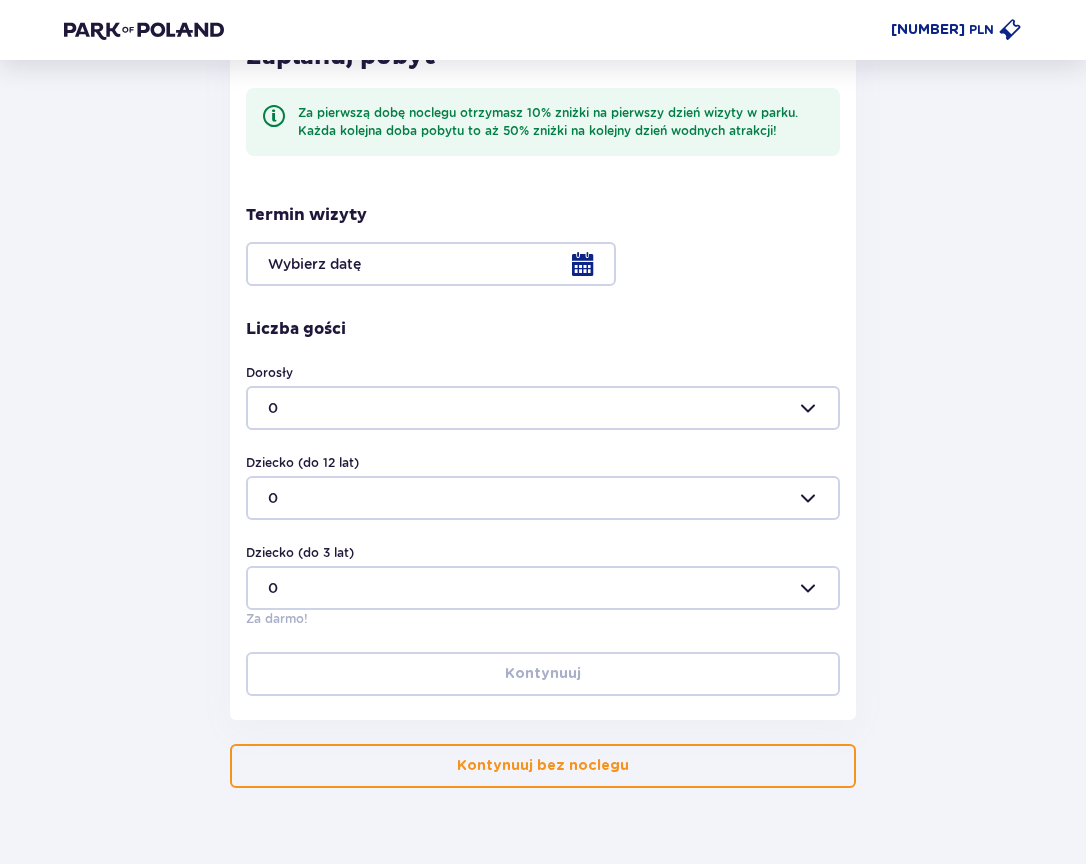 scroll, scrollTop: 470, scrollLeft: 0, axis: vertical 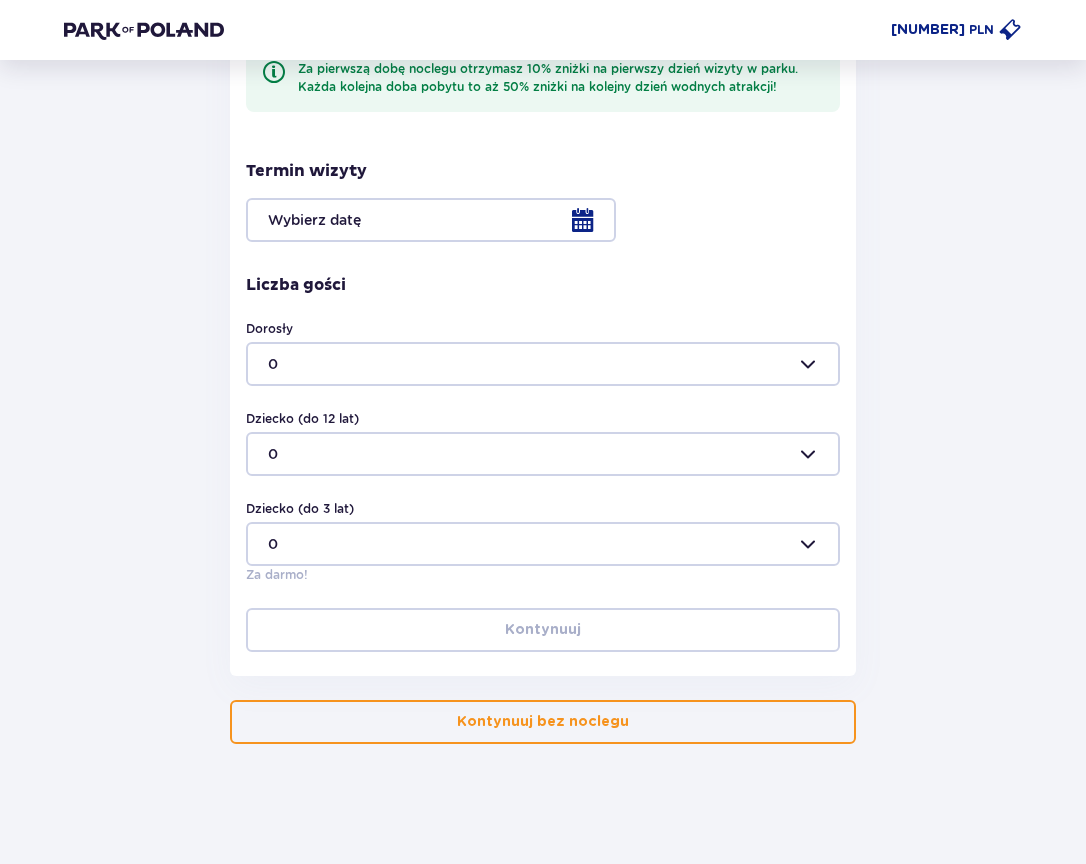 click on "Kontynuuj bez noclegu" at bounding box center [543, 722] 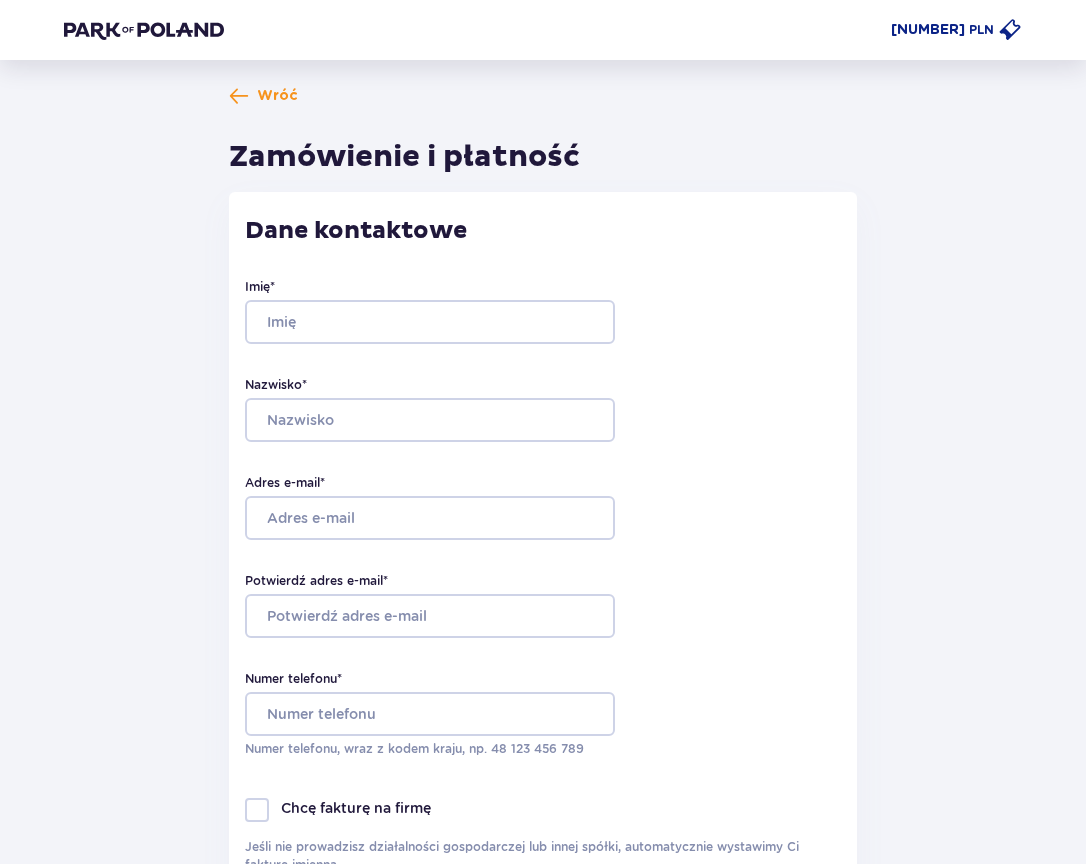 scroll, scrollTop: 0, scrollLeft: 0, axis: both 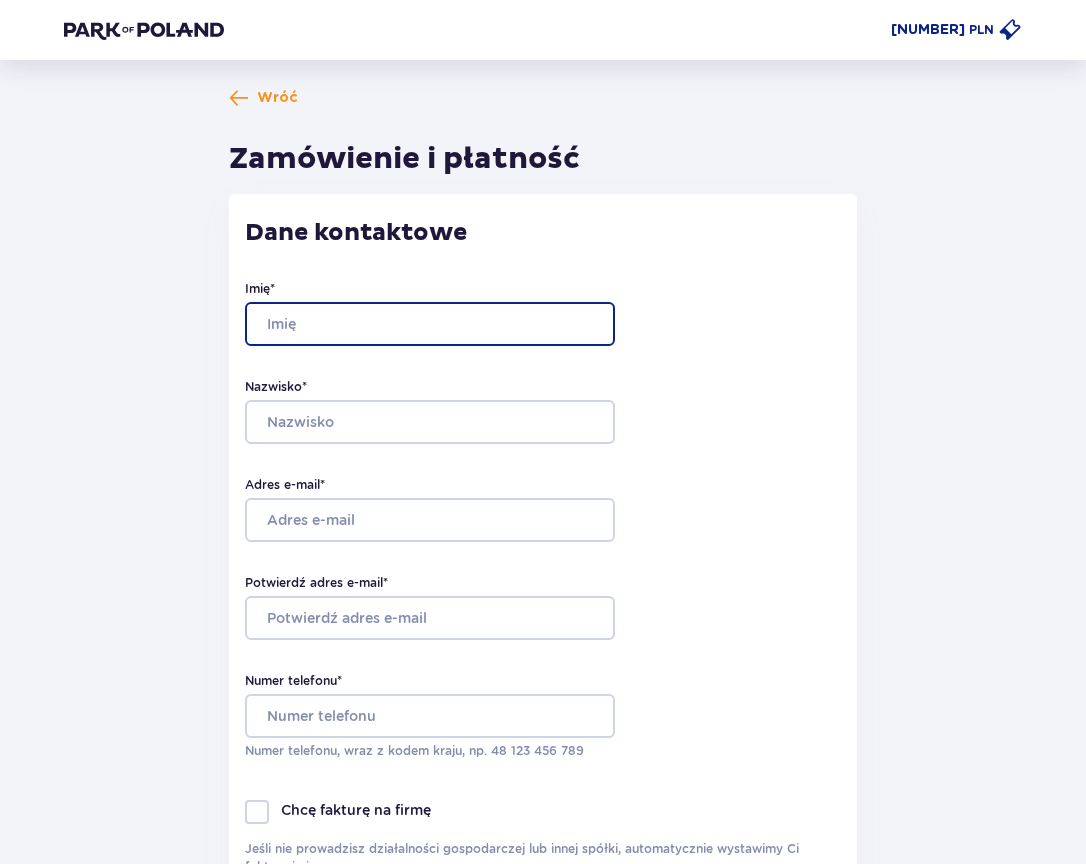 click on "Imię *" at bounding box center [430, 324] 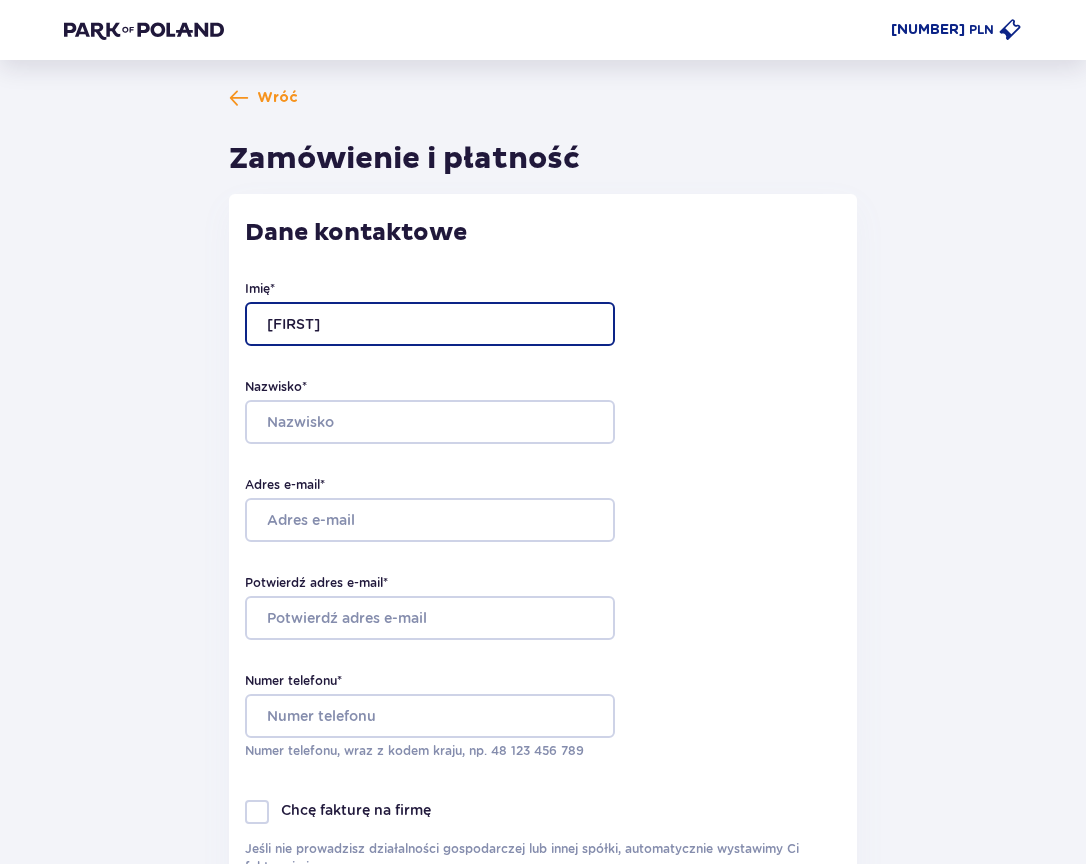 type on "Iryna" 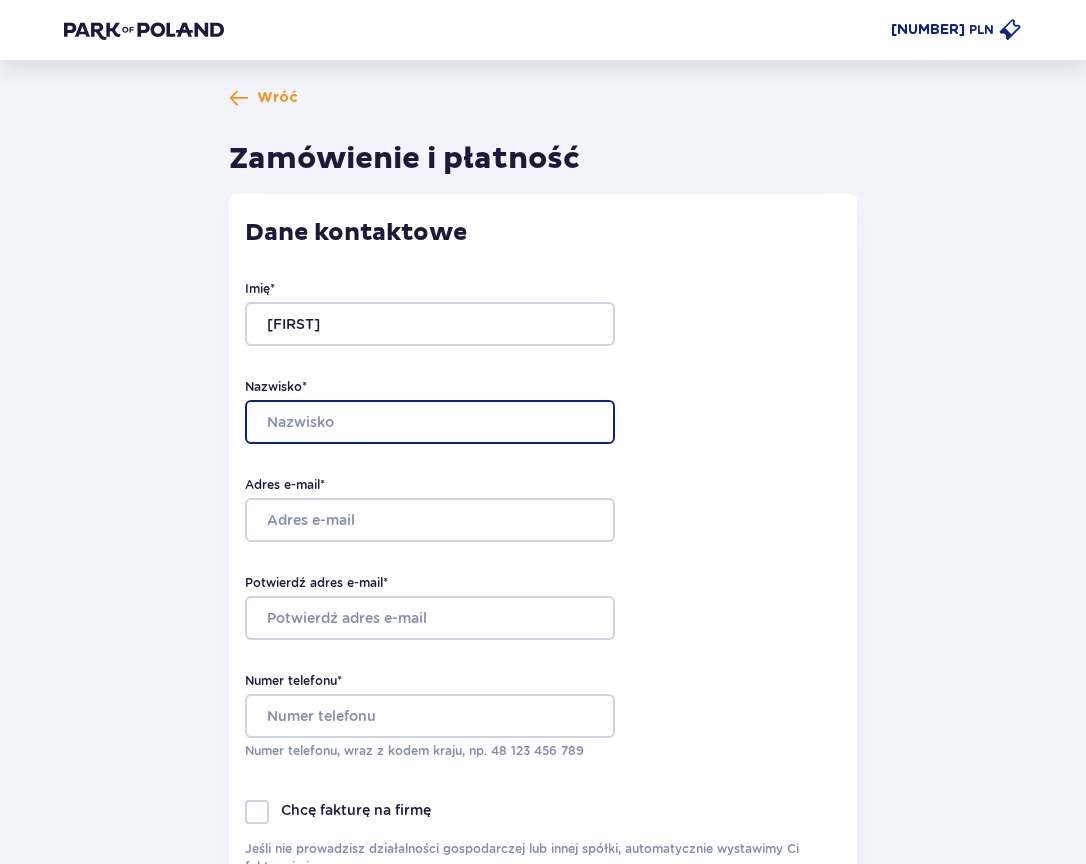click on "Nazwisko *" at bounding box center [430, 422] 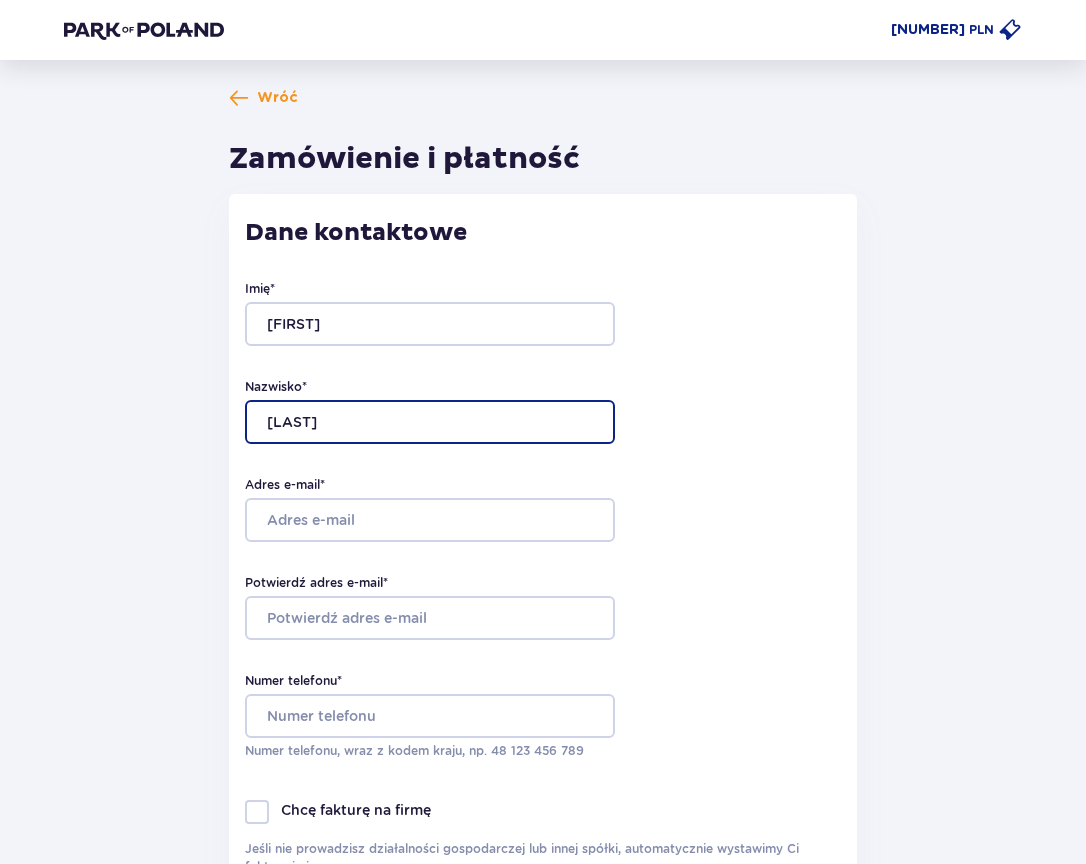 type on "Kovalenko" 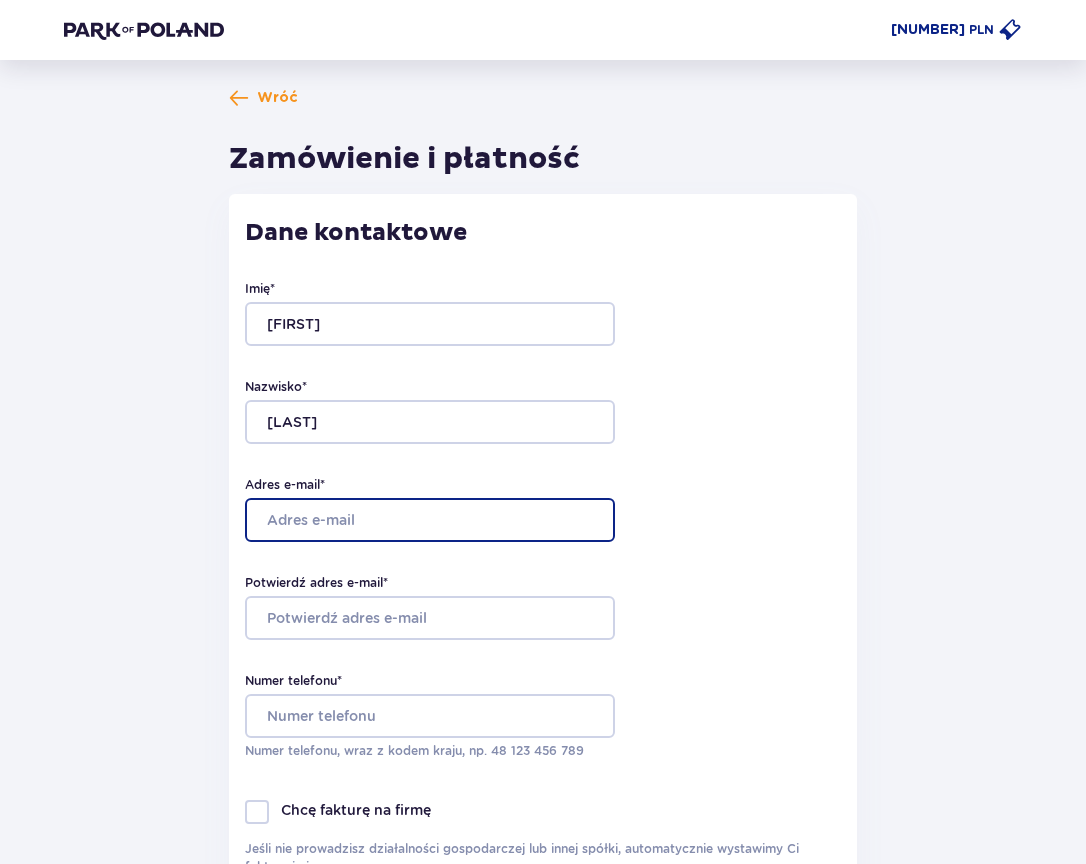 click on "Adres e-mail *" at bounding box center [430, 520] 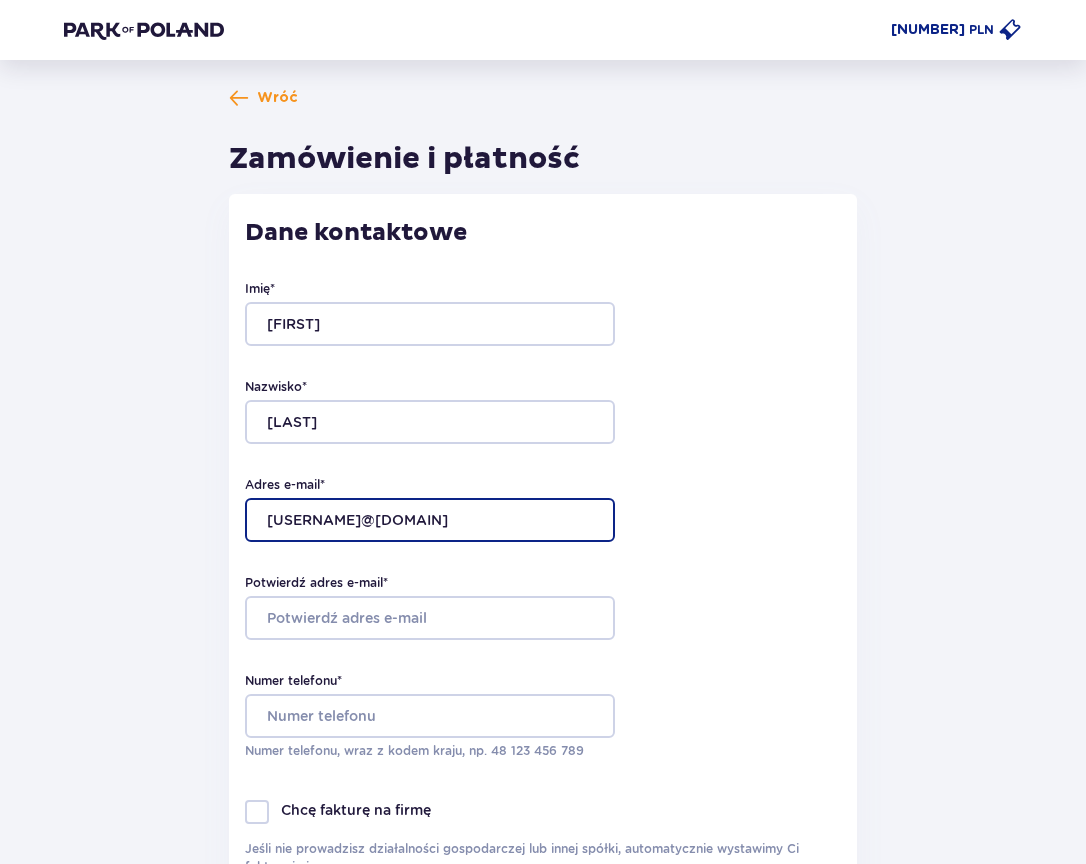 type on "irakovalenko0812@gmail.com" 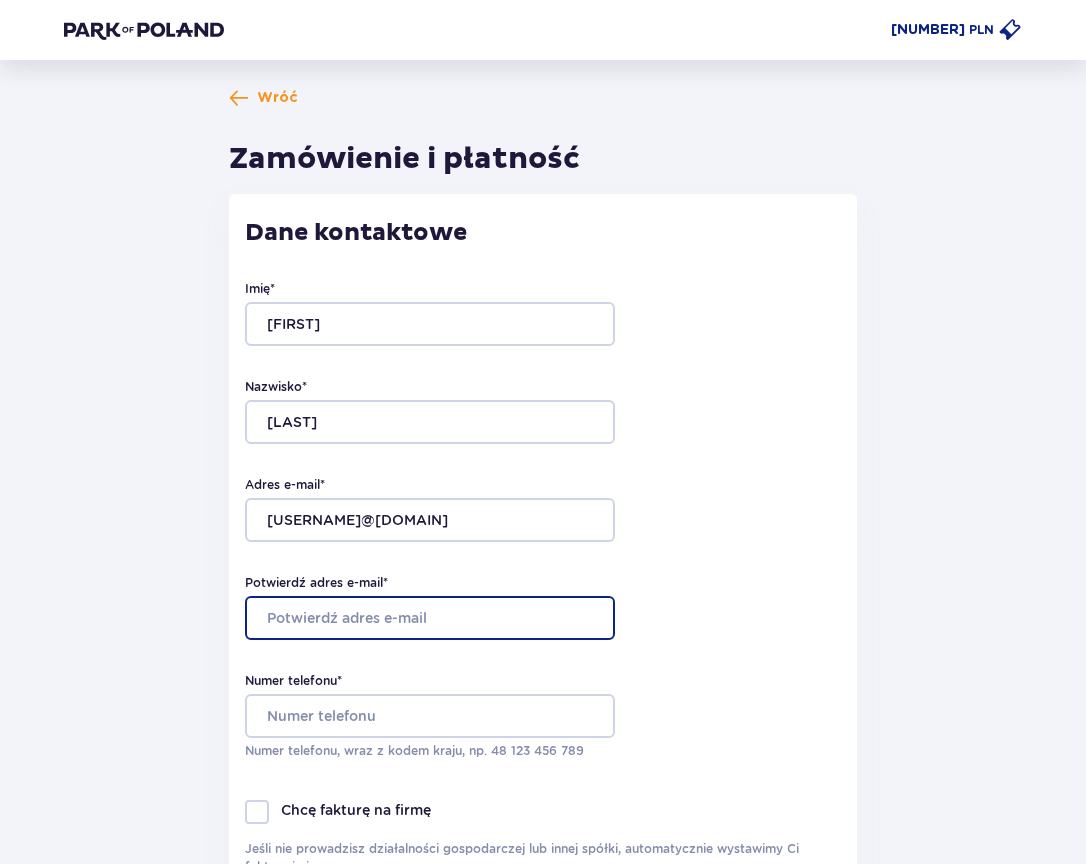 click on "Potwierdź adres e-mail *" at bounding box center [430, 618] 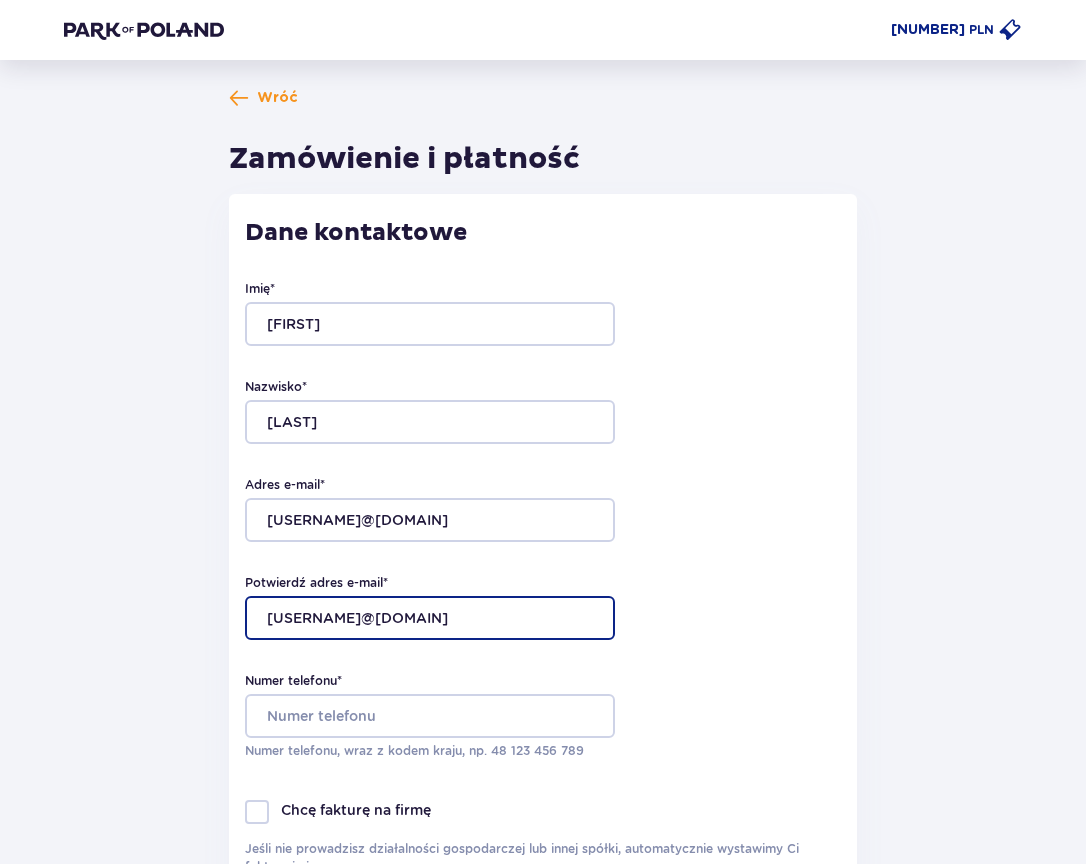 type on "irakovalenko0812@gmail.com" 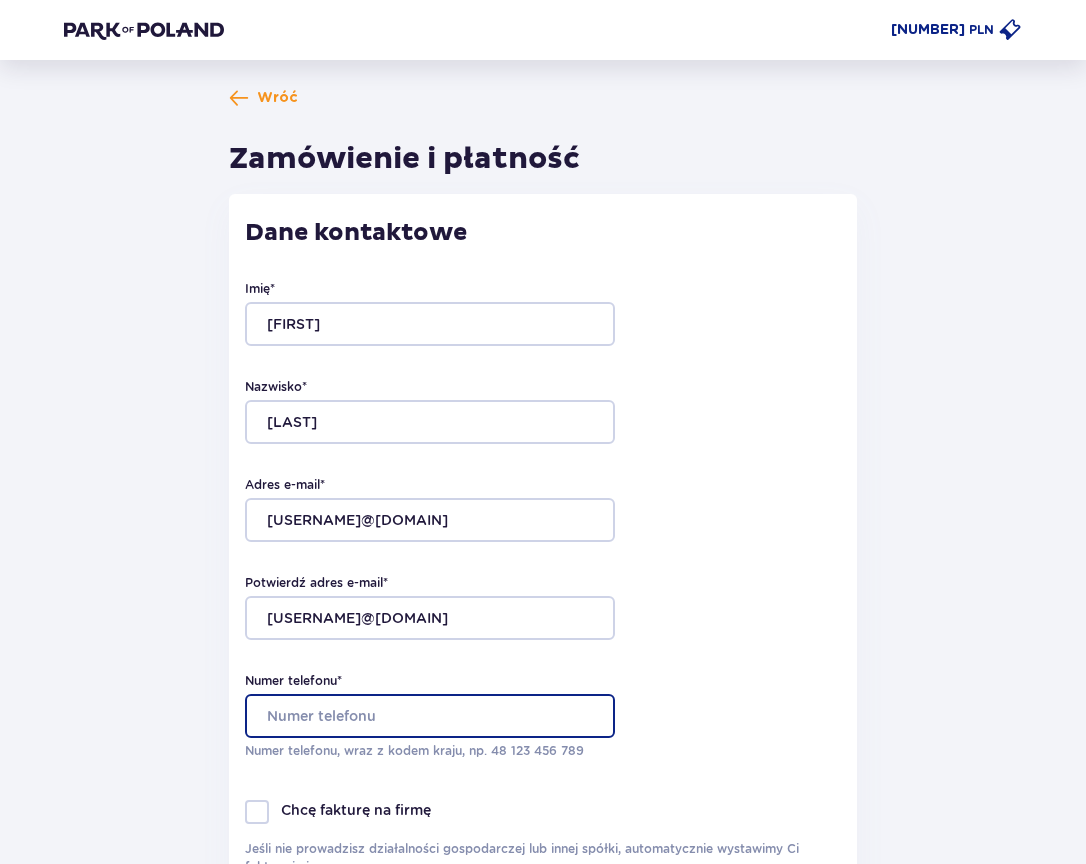 click on "Numer telefonu *" at bounding box center (430, 716) 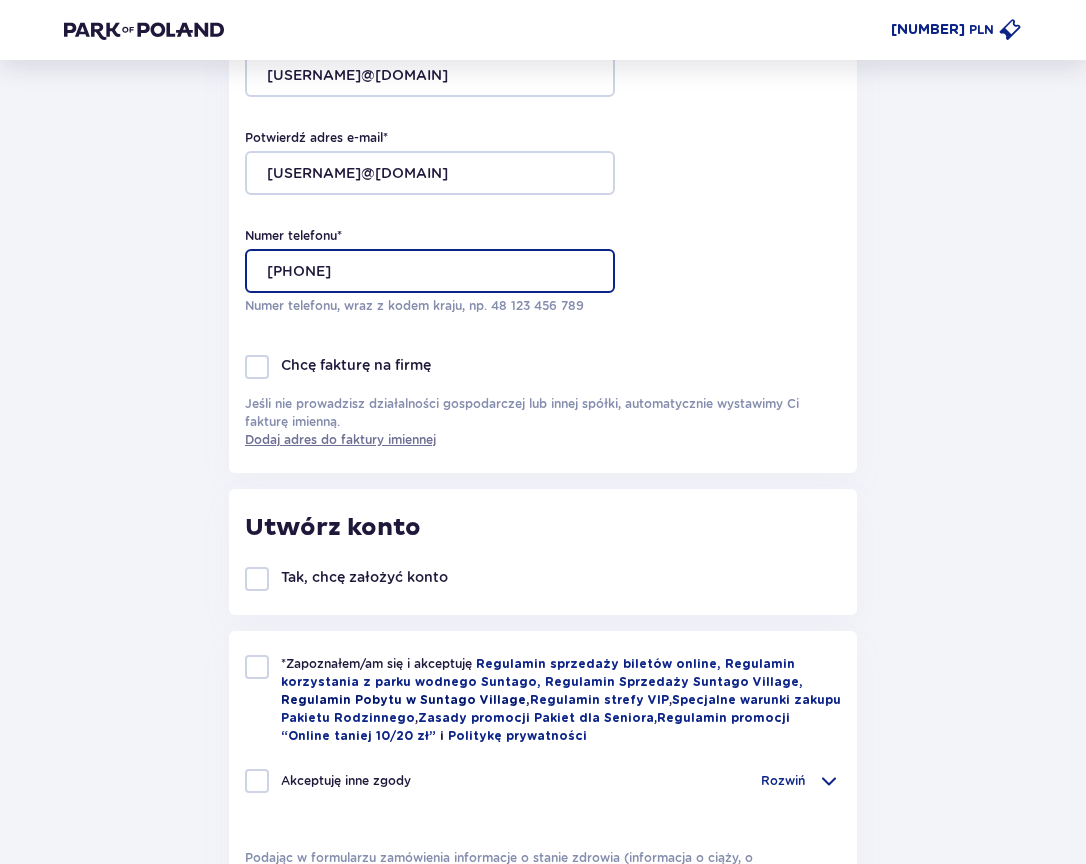 scroll, scrollTop: 500, scrollLeft: 0, axis: vertical 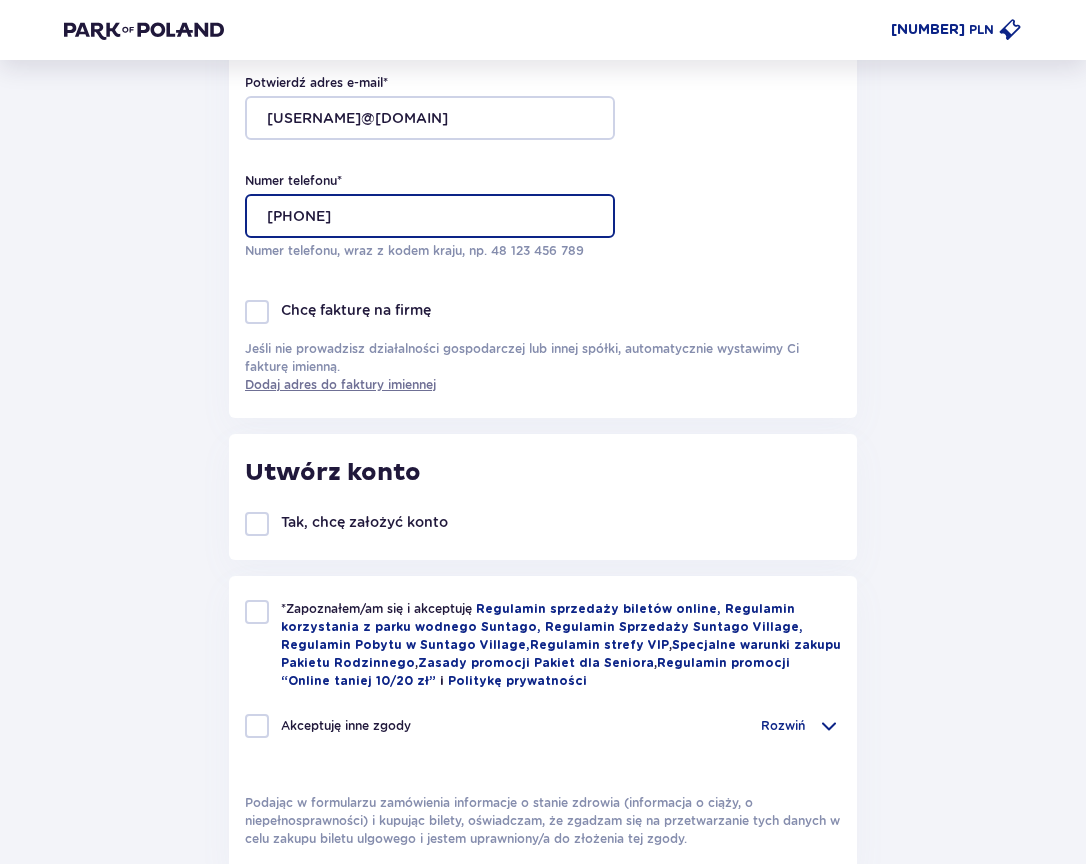 type on "537840222" 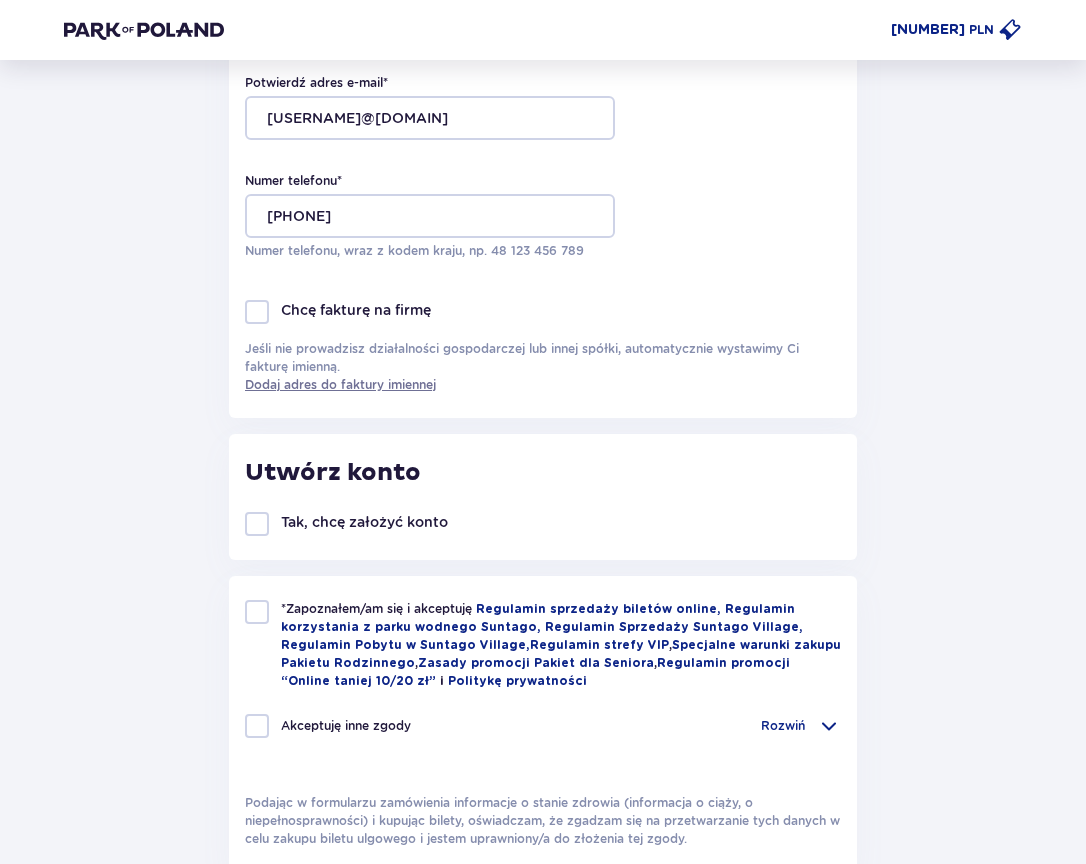 click at bounding box center [257, 524] 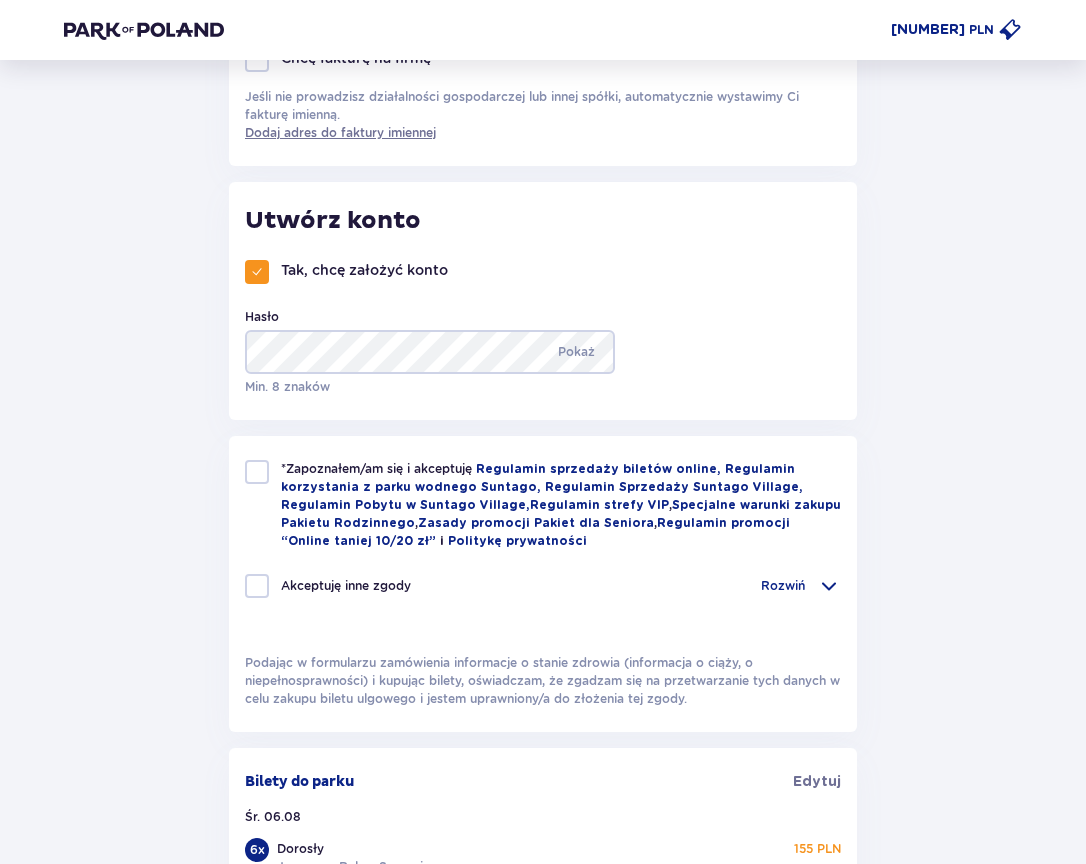 scroll, scrollTop: 800, scrollLeft: 0, axis: vertical 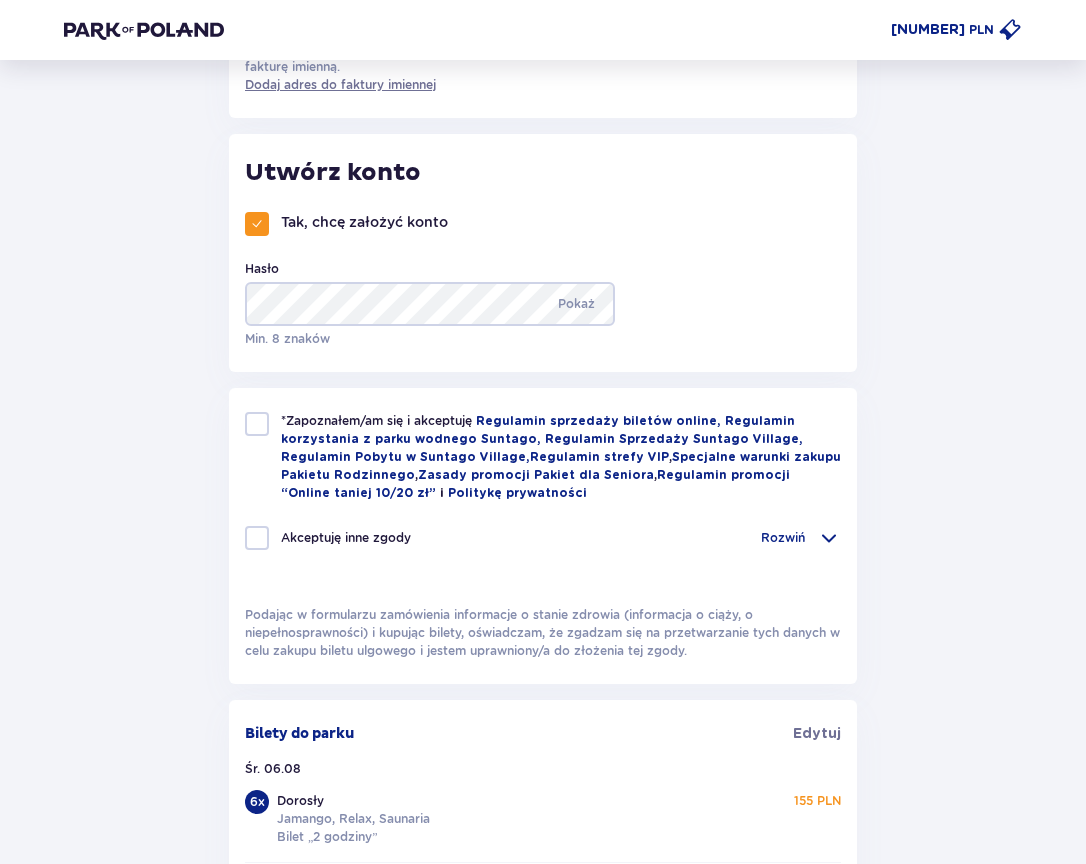 click at bounding box center (257, 224) 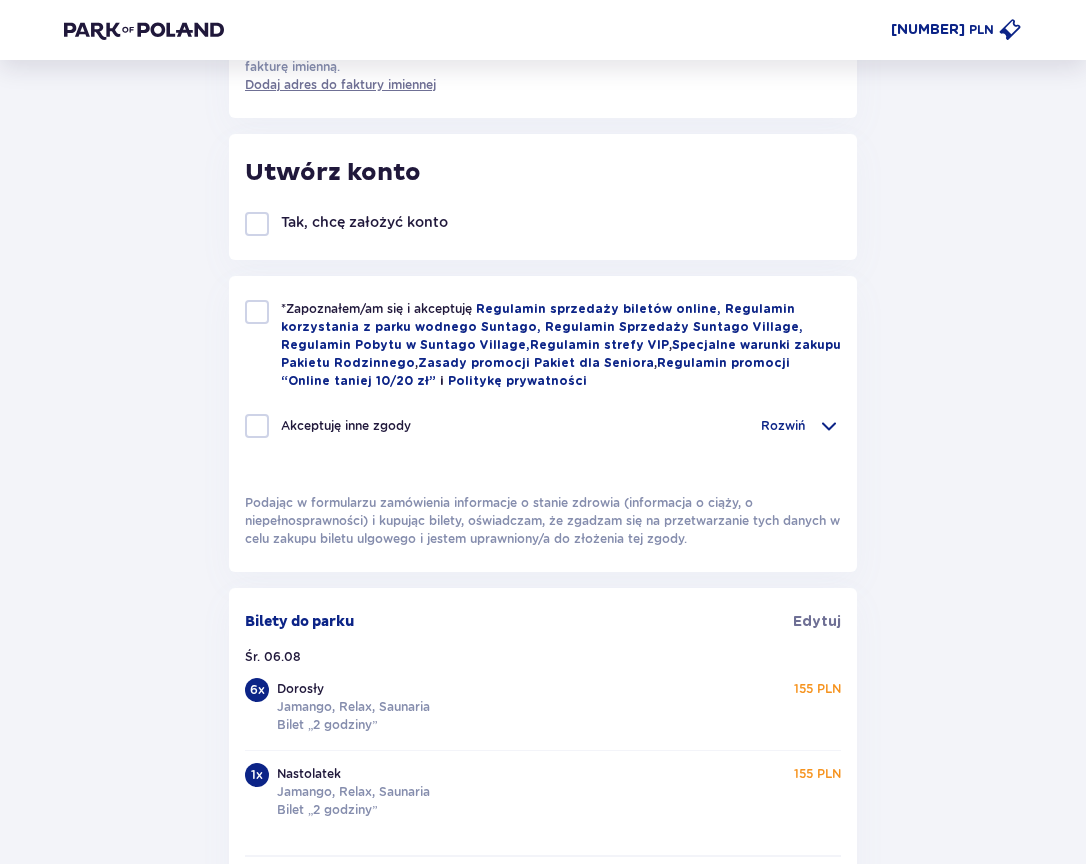 click at bounding box center [257, 312] 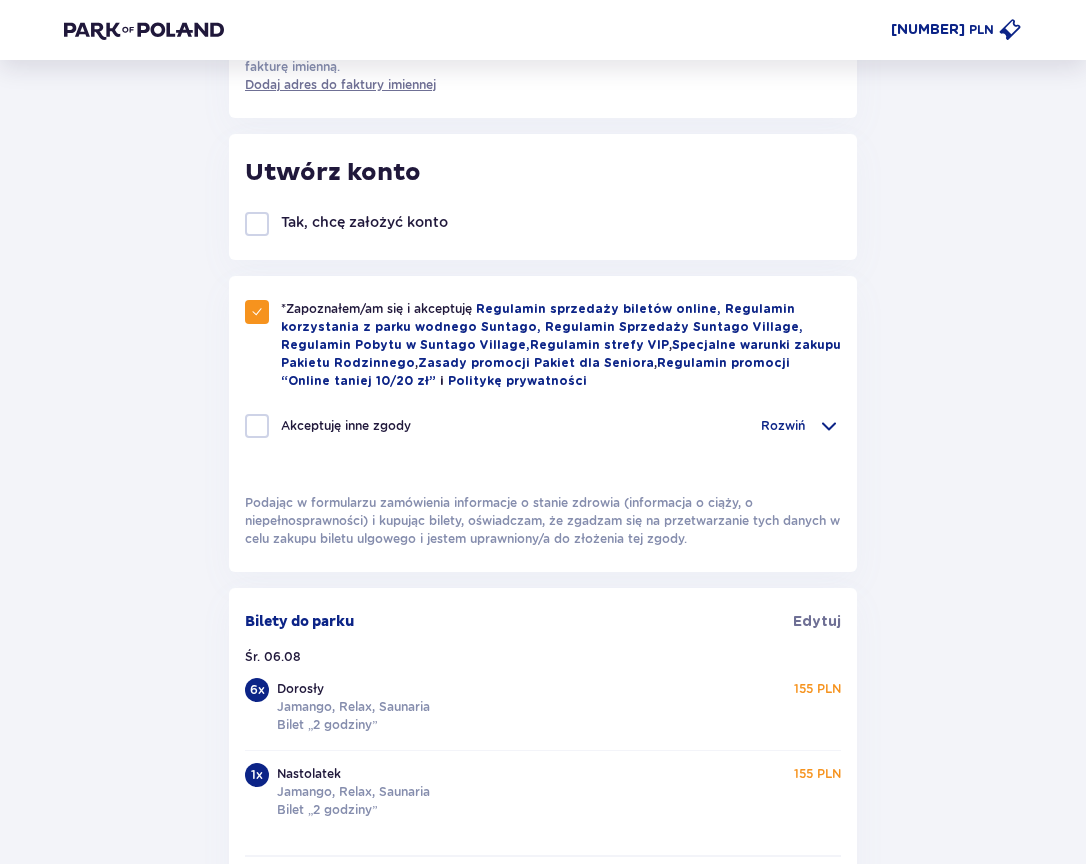 click on "Akceptuję inne zgody" at bounding box center [328, 426] 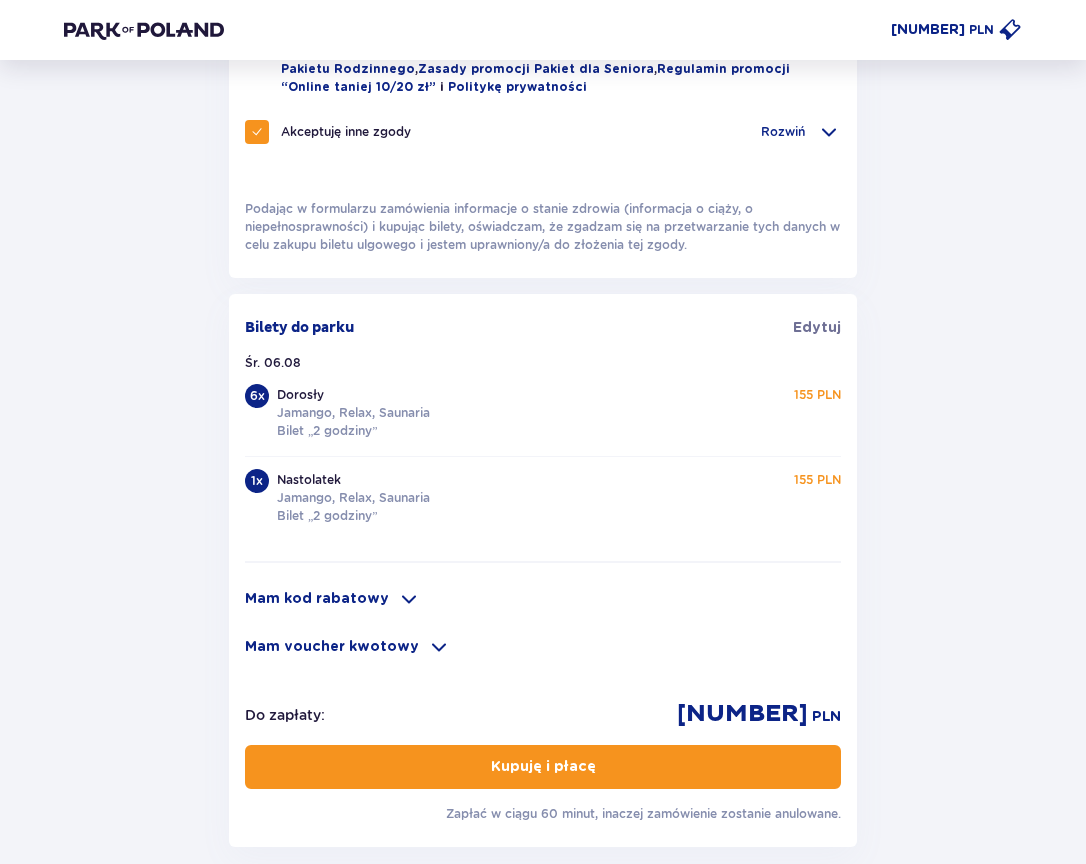 scroll, scrollTop: 1100, scrollLeft: 0, axis: vertical 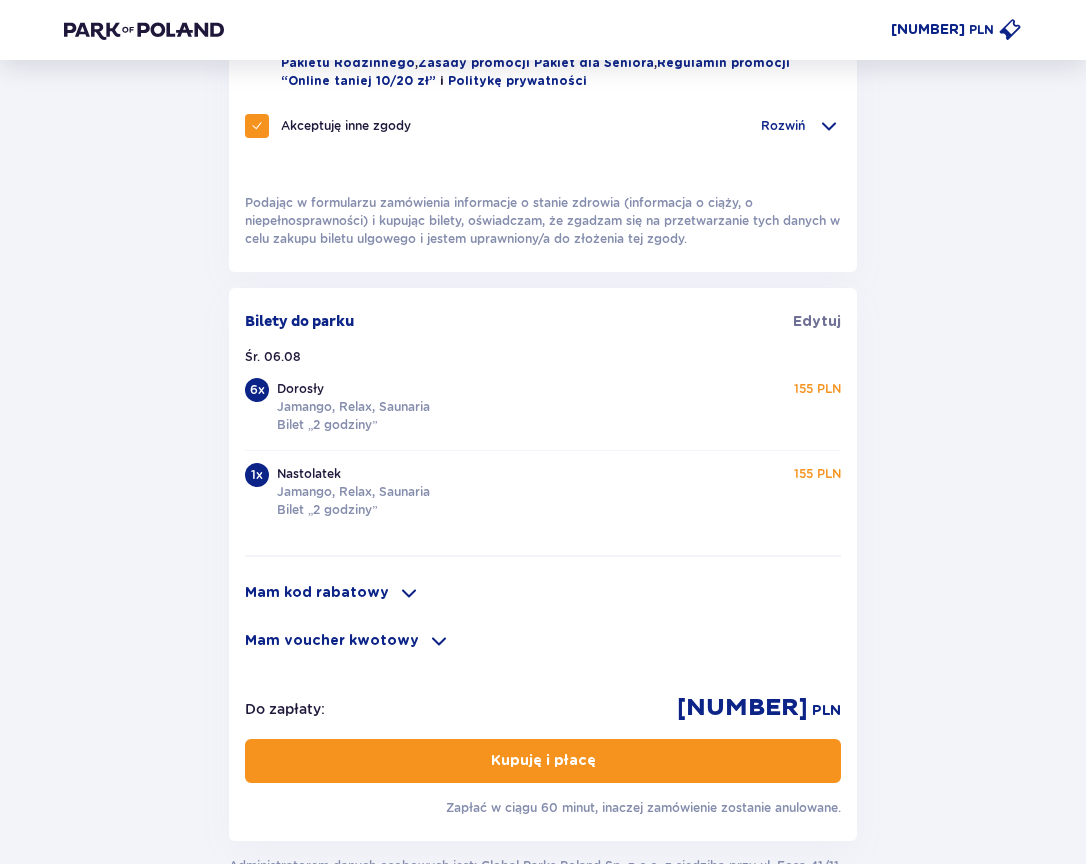 click at bounding box center (409, 593) 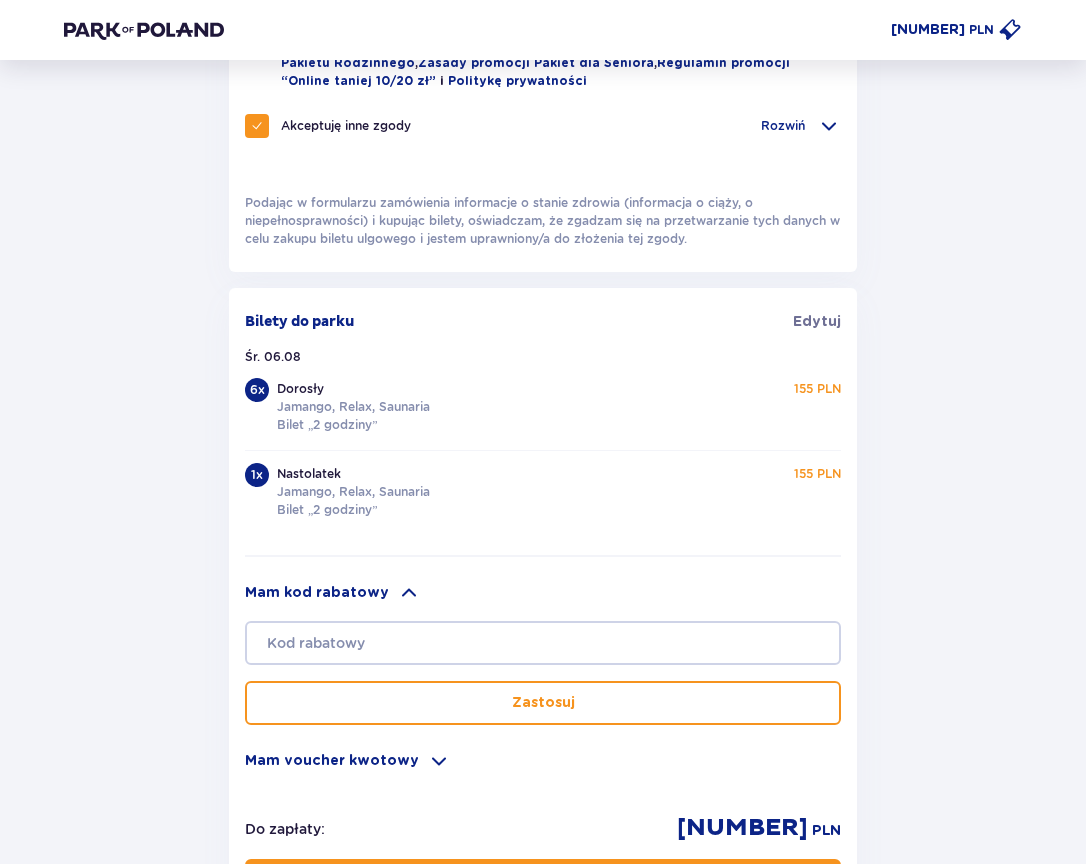 click at bounding box center [409, 593] 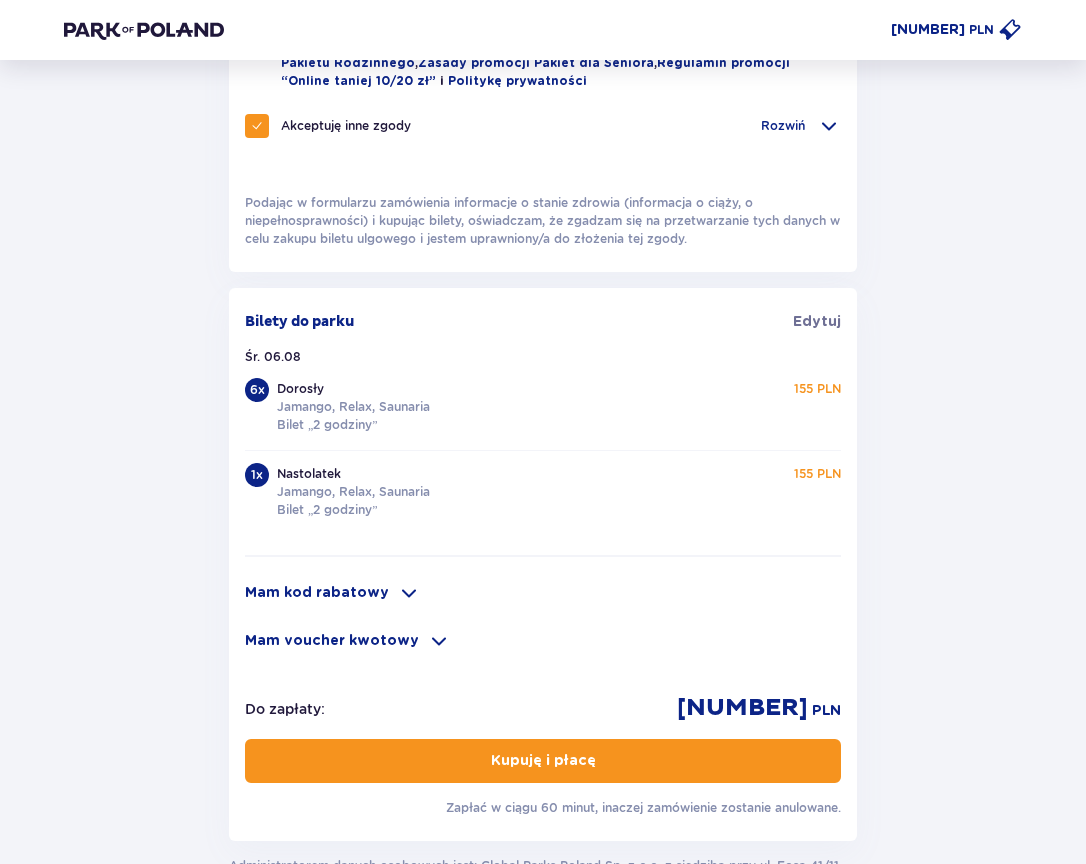 click at bounding box center [600, 761] 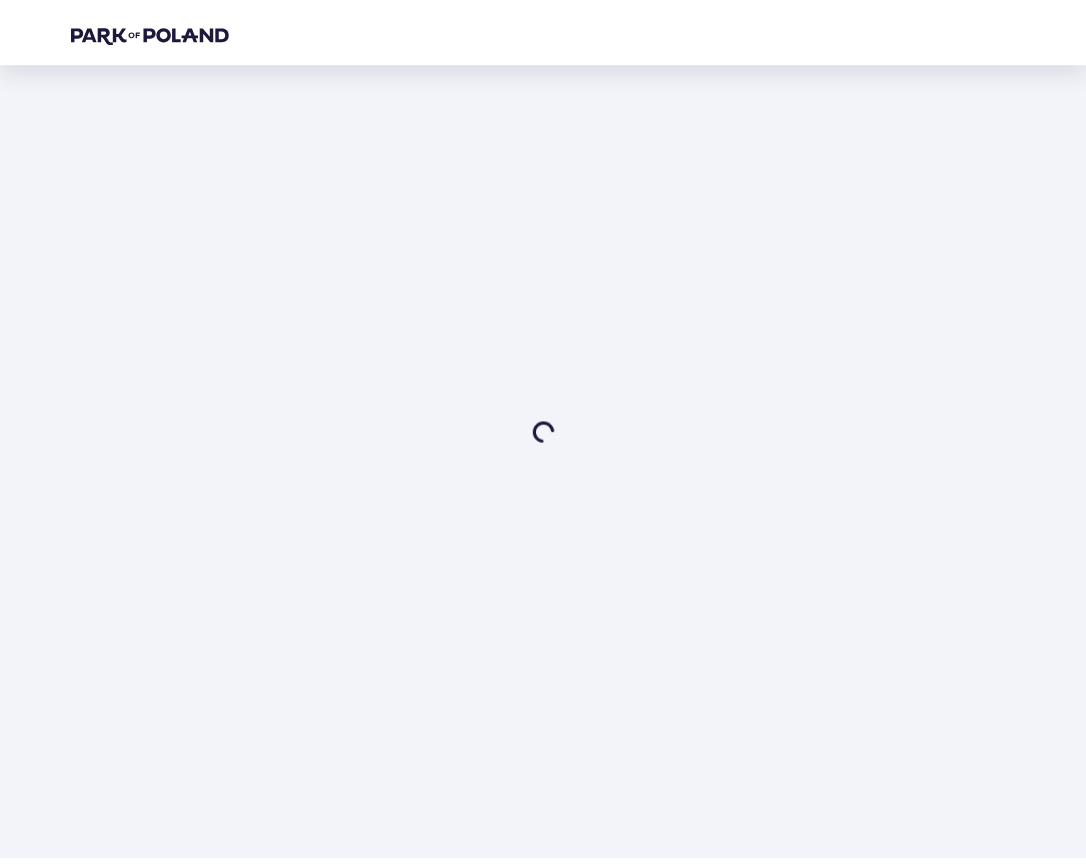 scroll, scrollTop: 0, scrollLeft: 0, axis: both 